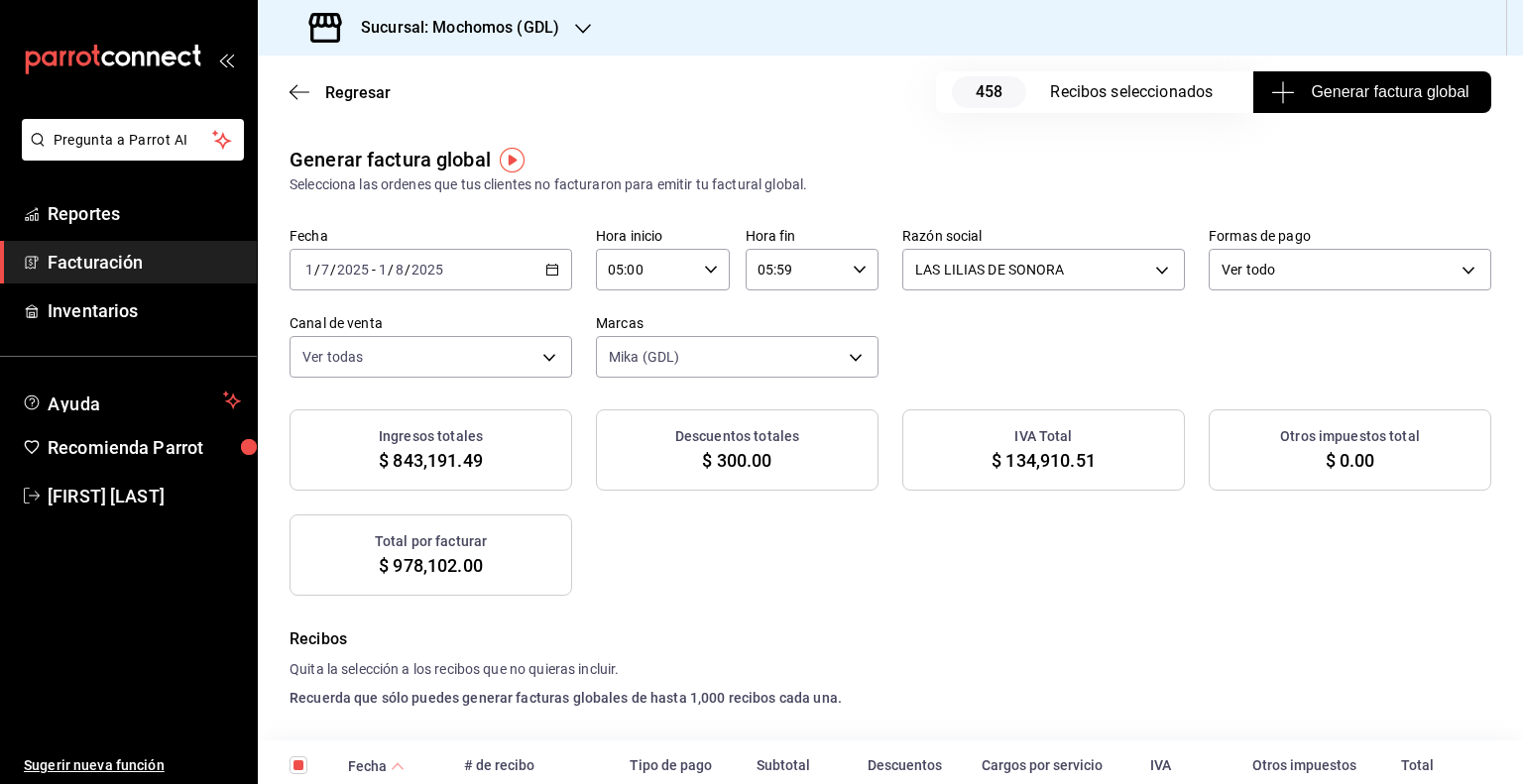 scroll, scrollTop: 0, scrollLeft: 0, axis: both 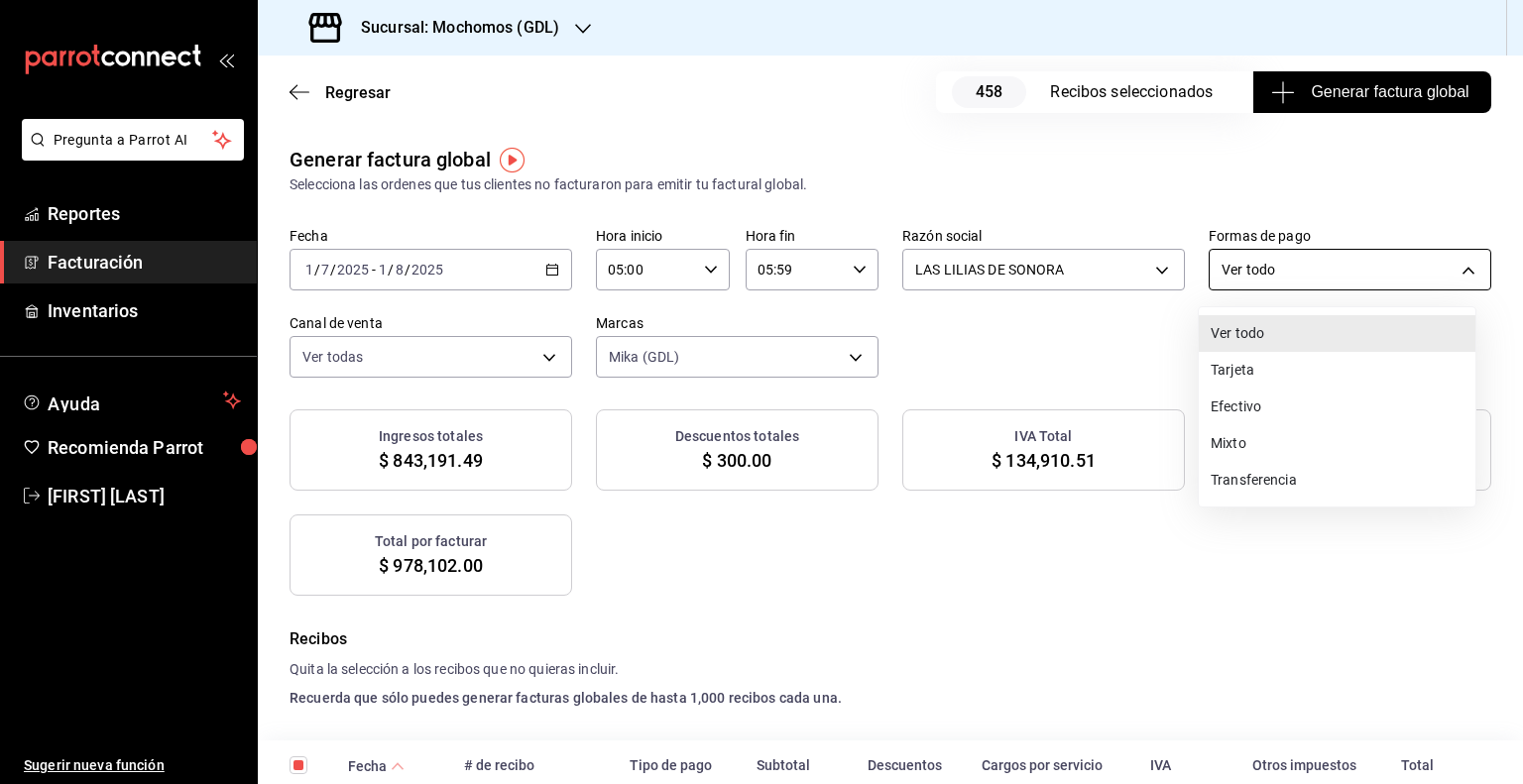 click on "Pregunta a Parrot AI Reportes   Facturación   Inventarios   Ayuda Recomienda Parrot   Guillermo Padilla   Sugerir nueva función   Sucursal: Mochomos (GDL) Regresar 458 Recibos seleccionados Generar factura global Generar factura global Selecciona las ordenes que tus clientes no facturaron para emitir tu factural global. Fecha 2025-07-01 1 / 7 / 2025 - 2025-08-01 1 / 8 / 2025 Hora inicio 05:00 Hora inicio Hora fin 05:59 Hora fin Razón social LAS LILIAS DE SONORA bb67da87-52eb-4cd7-9c7a-c0ac995b77d5 Formas de pago Ver todo ALL Canal de venta Ver todas PARROT,UBER_EATS,RAPPI,DIDI_FOOD,ONLINE Marcas Mika (GDL) 9cac9703-0c5a-4d8b-addd-5b6b571d65b9 Ingresos totales $ 843,191.49 Descuentos totales $ 300.00 IVA Total $ 134,910.51 Otros impuestos total $ 0.00 Total por facturar $ 978,102.00 Recibos Quita la selección a los recibos que no quieras incluir. Recuerda que sólo puedes generar facturas globales de hasta 1,000 recibos cada una. Fecha # de recibo Tipo de pago Subtotal Descuentos Cargos por servicio IVA" at bounding box center (762, 392) 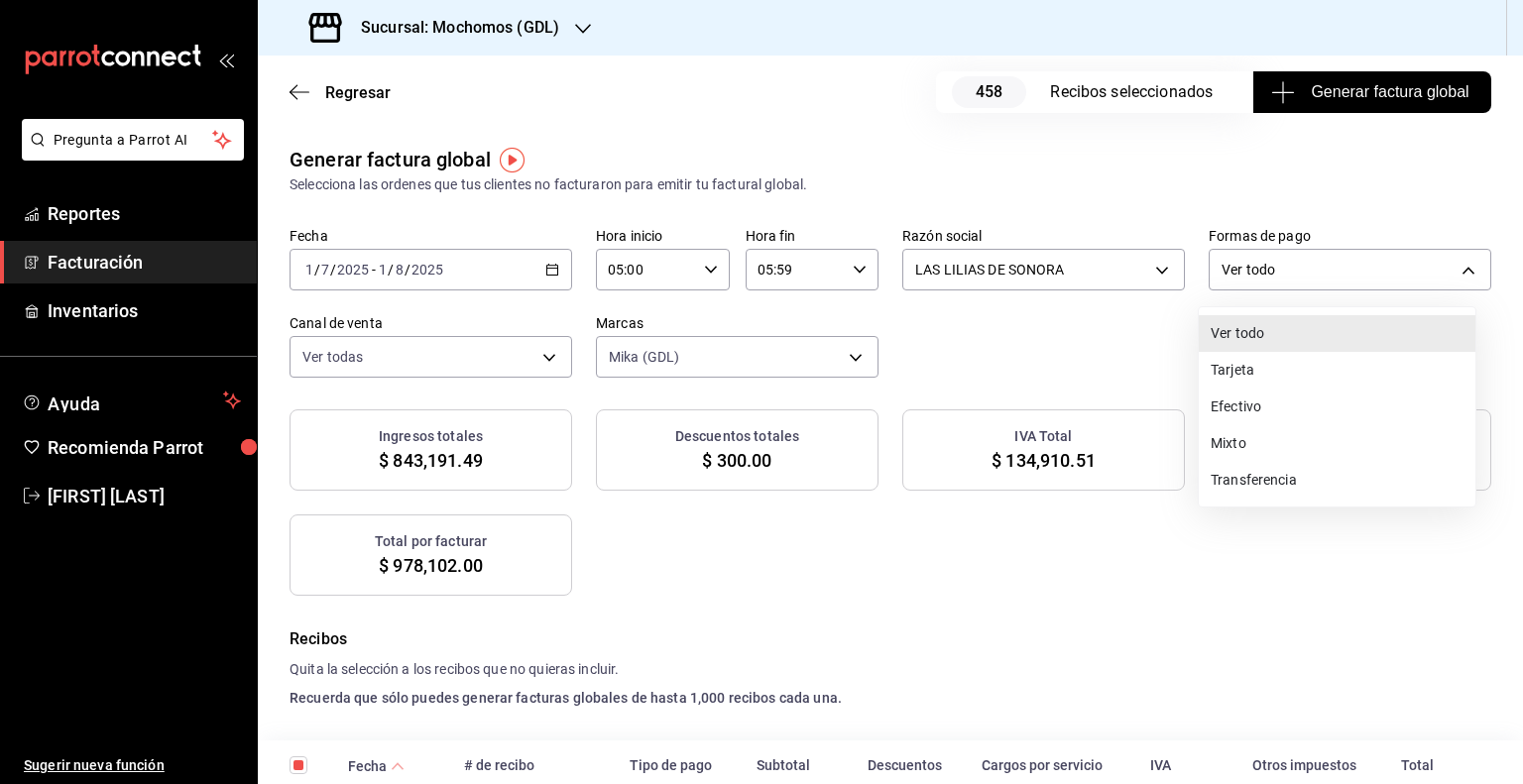 click on "Ver todo" at bounding box center (1337, 333) 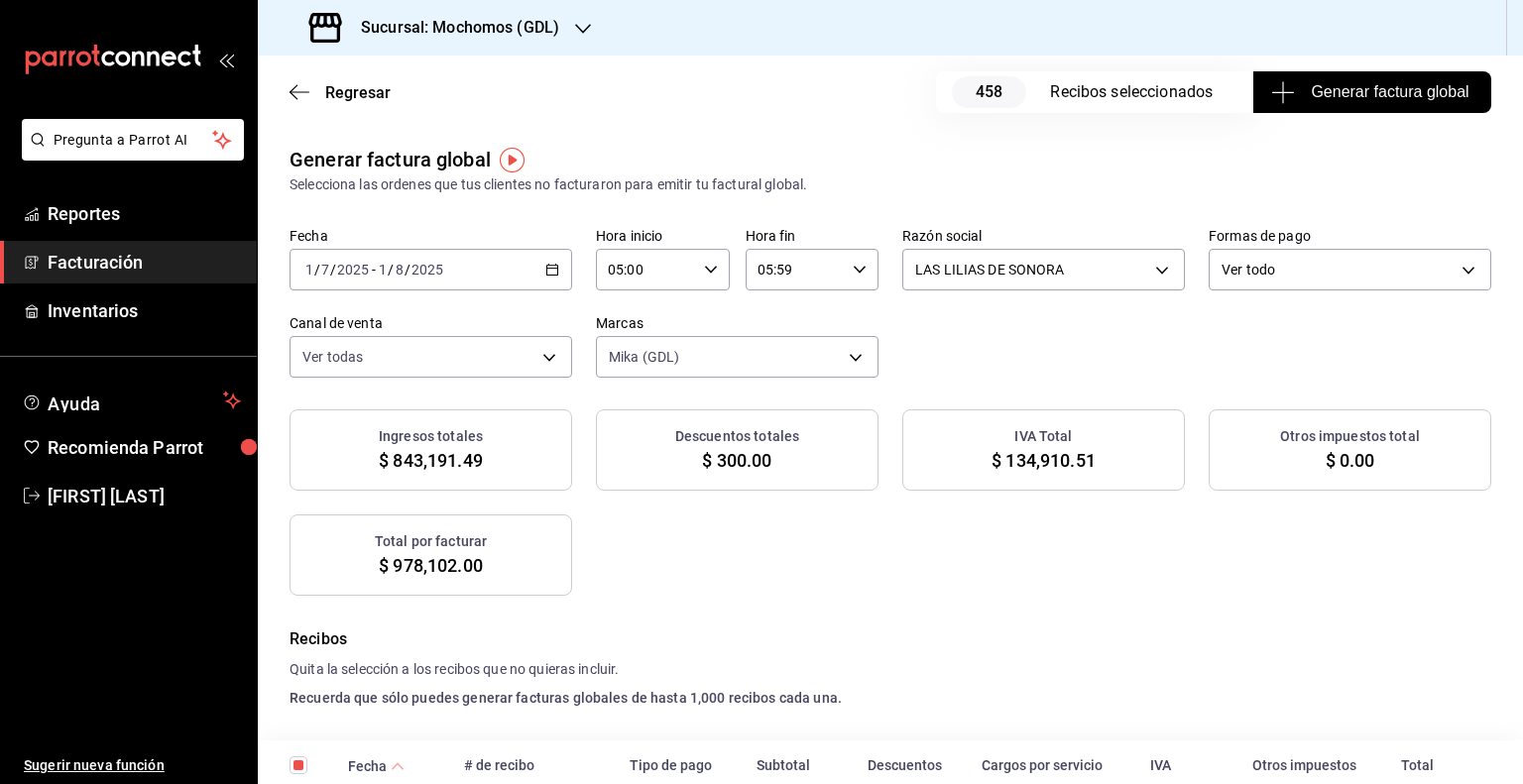 click on "Generar factura global" at bounding box center [1371, 92] 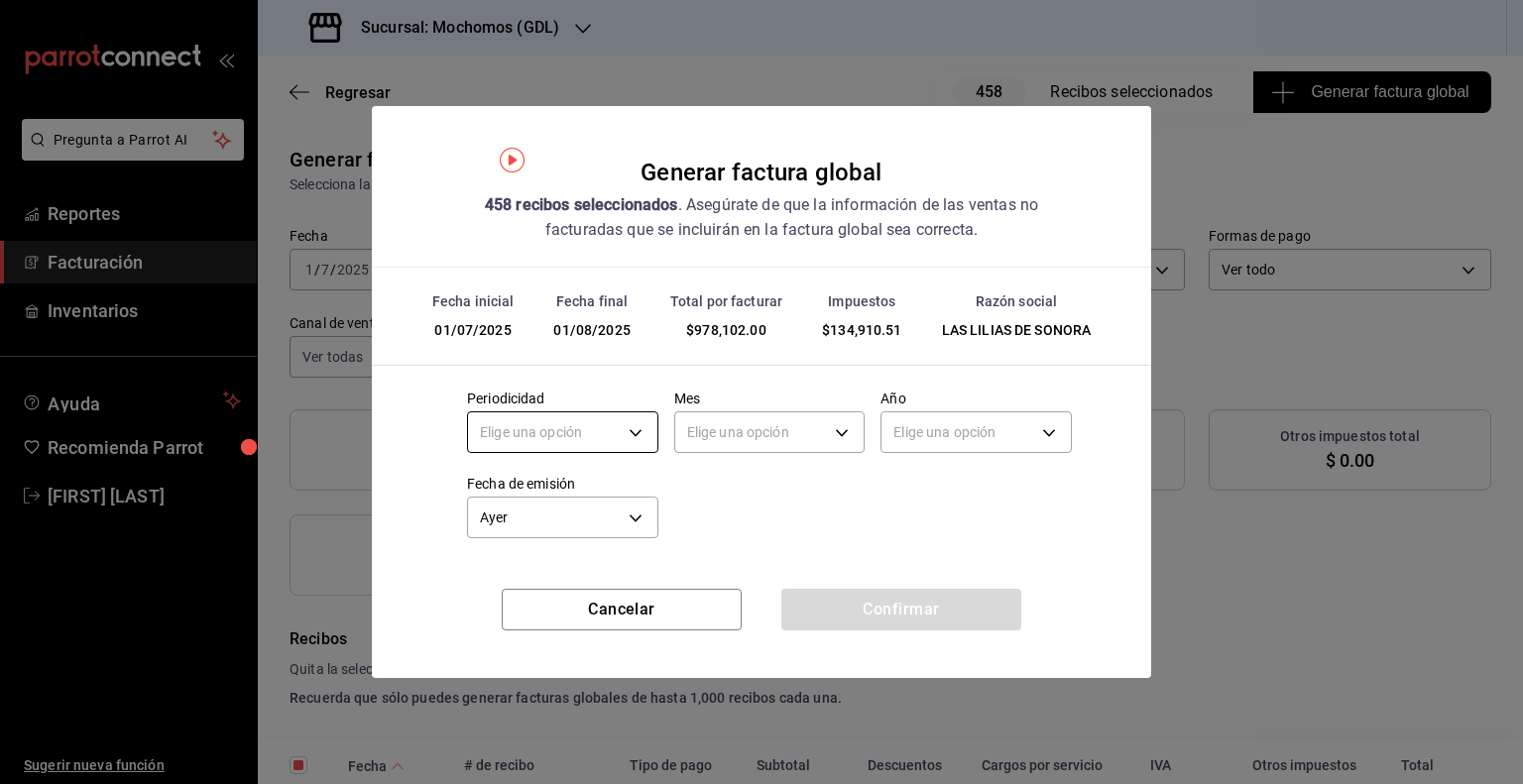 click on "Pregunta a Parrot AI Reportes   Facturación   Inventarios   Ayuda Recomienda Parrot   Guillermo Padilla   Sugerir nueva función   Sucursal: Mochomos (GDL) Regresar 458 Recibos seleccionados Generar factura global Generar factura global Selecciona las ordenes que tus clientes no facturaron para emitir tu factural global. Fecha 2025-07-01 1 / 7 / 2025 - 2025-08-01 1 / 8 / 2025 Hora inicio 05:00 Hora inicio Hora fin 05:59 Hora fin Razón social LAS LILIAS DE SONORA bb67da87-52eb-4cd7-9c7a-c0ac995b77d5 Formas de pago Ver todo ALL Canal de venta Ver todas PARROT,UBER_EATS,RAPPI,DIDI_FOOD,ONLINE Marcas Mika (GDL) 9cac9703-0c5a-4d8b-addd-5b6b571d65b9 Ingresos totales $ 843,191.49 Descuentos totales $ 300.00 IVA Total $ 134,910.51 Otros impuestos total $ 0.00 Total por facturar $ 978,102.00 Recibos Quita la selección a los recibos que no quieras incluir. Recuerda que sólo puedes generar facturas globales de hasta 1,000 recibos cada una. Fecha # de recibo Tipo de pago Subtotal Descuentos Cargos por servicio IVA" at bounding box center (762, 392) 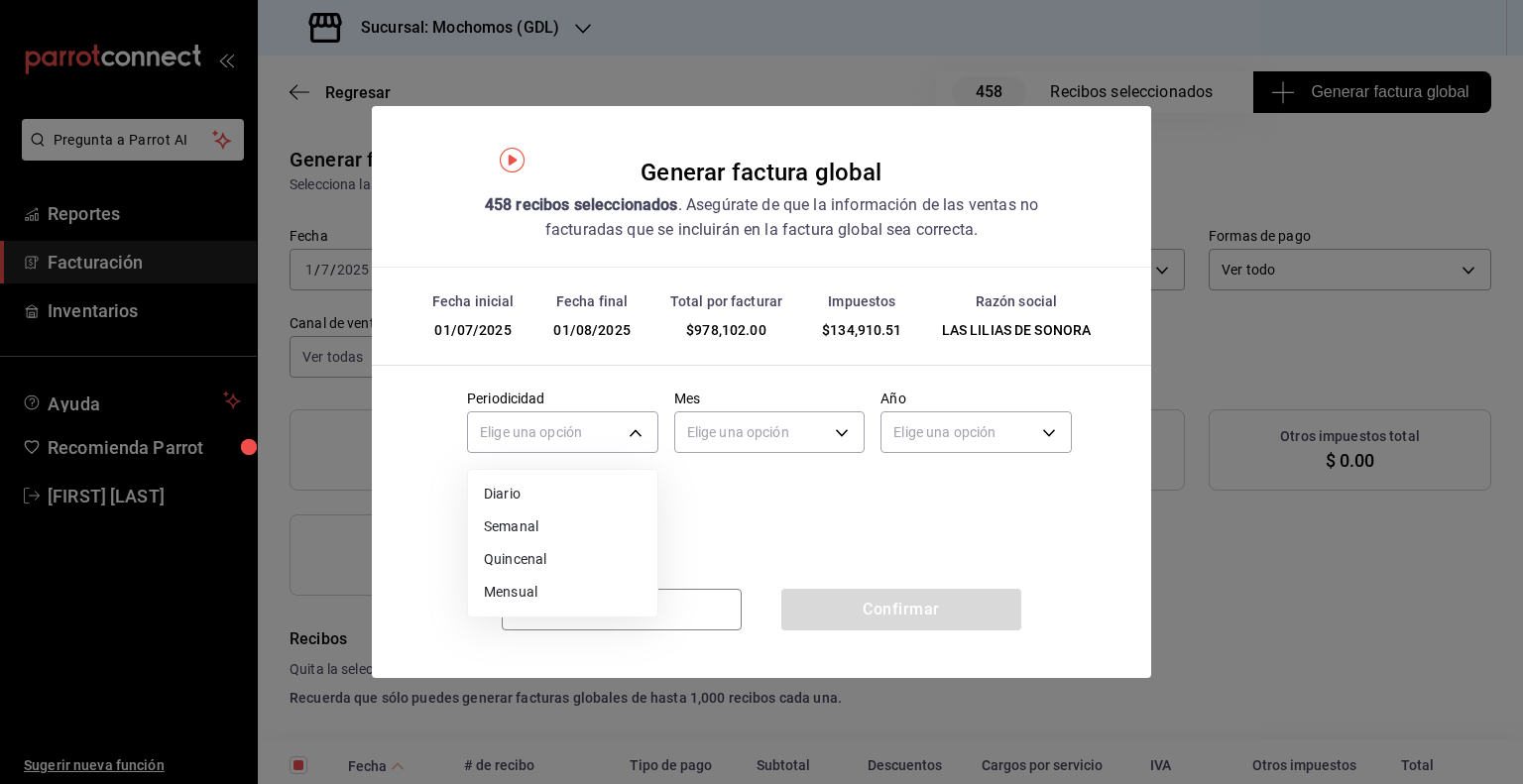 drag, startPoint x: 499, startPoint y: 591, endPoint x: 802, endPoint y: 475, distance: 324.44568 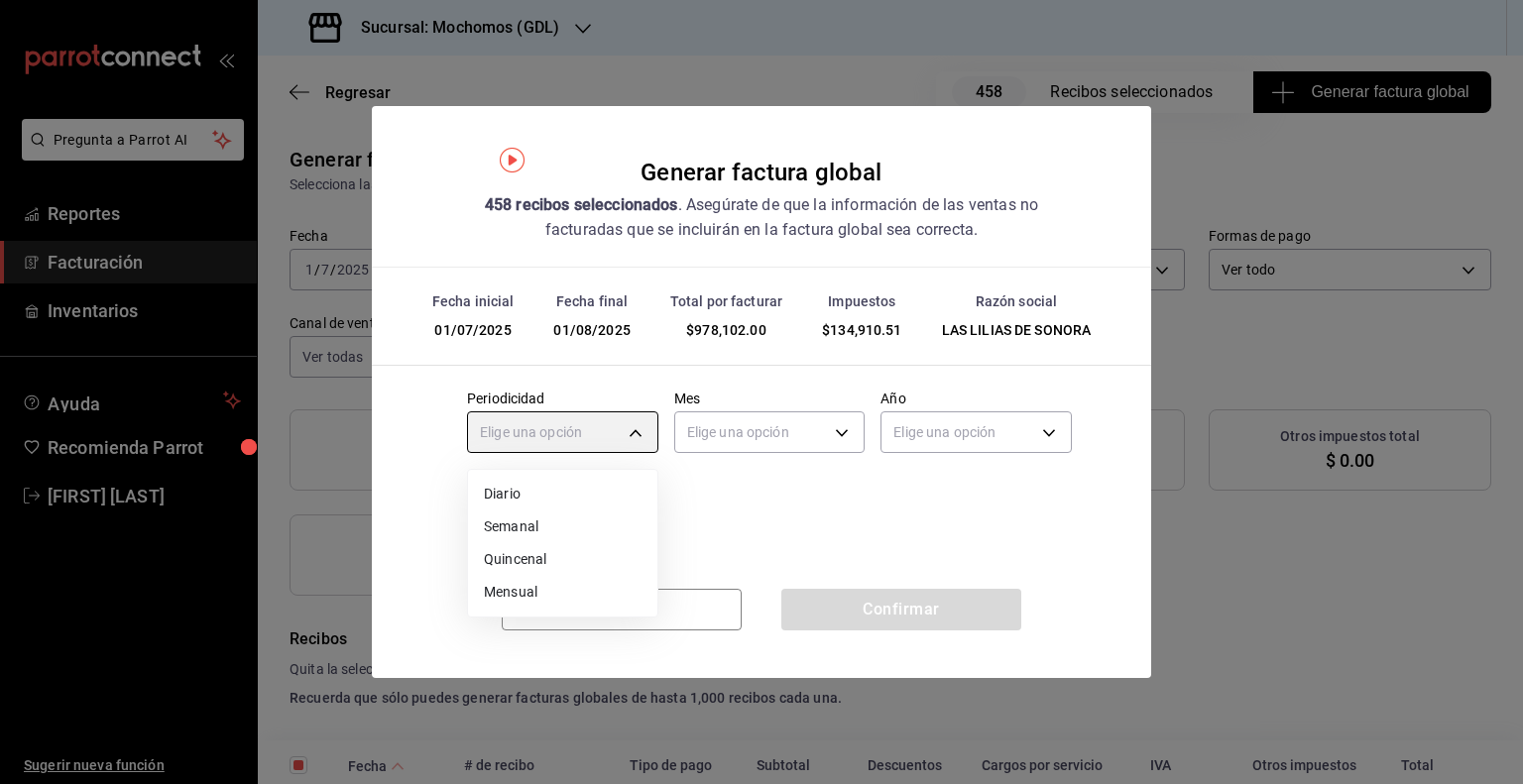 type on "MONTHLY" 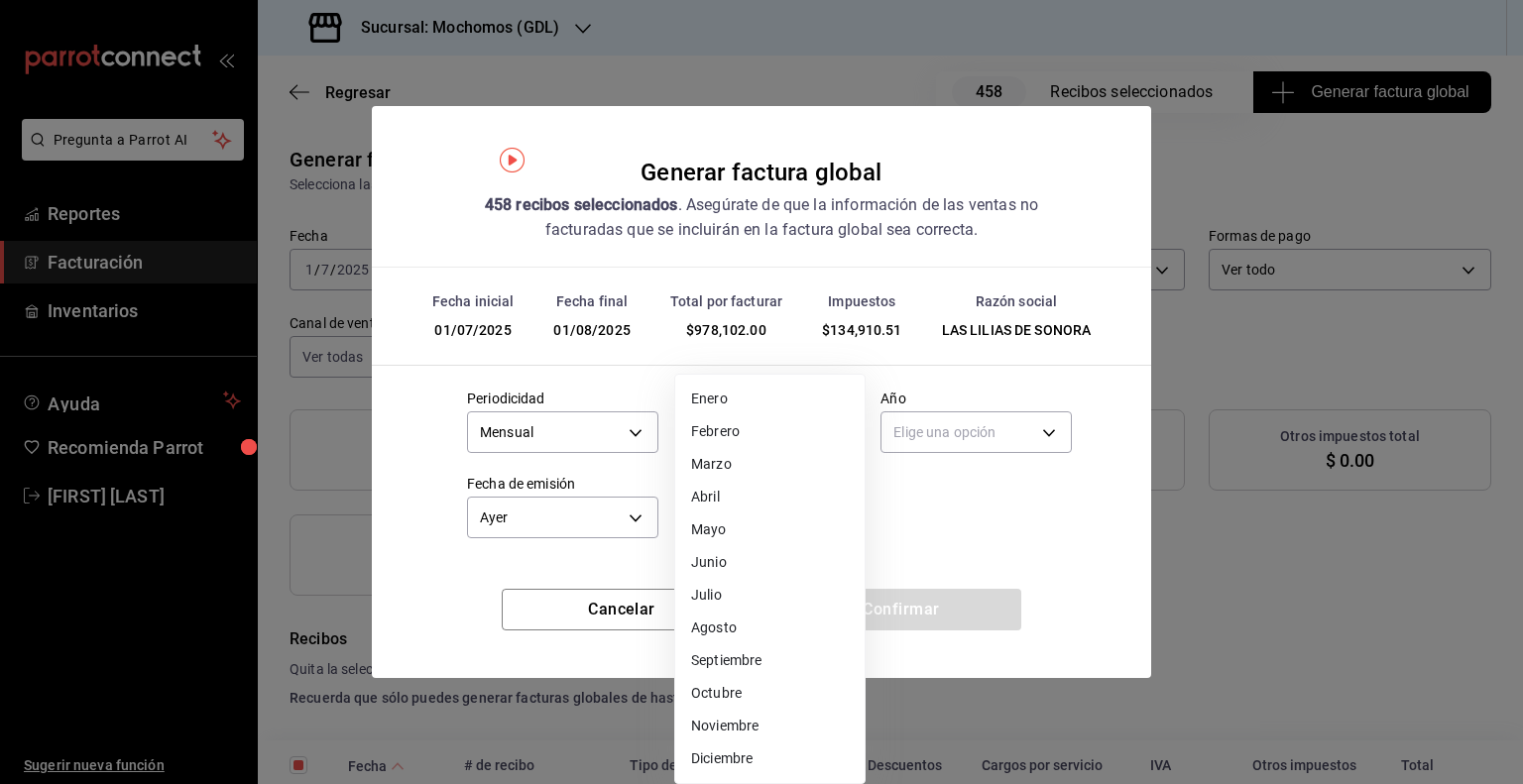 click on "Pregunta a Parrot AI Reportes   Facturación   Inventarios   Ayuda Recomienda Parrot   Guillermo Padilla   Sugerir nueva función   Sucursal: Mochomos (GDL) Regresar 458 Recibos seleccionados Generar factura global Generar factura global Selecciona las ordenes que tus clientes no facturaron para emitir tu factural global. Fecha 2025-07-01 1 / 7 / 2025 - 2025-08-01 1 / 8 / 2025 Hora inicio 05:00 Hora inicio Hora fin 05:59 Hora fin Razón social LAS LILIAS DE SONORA bb67da87-52eb-4cd7-9c7a-c0ac995b77d5 Formas de pago Ver todo ALL Canal de venta Ver todas PARROT,UBER_EATS,RAPPI,DIDI_FOOD,ONLINE Marcas Mika (GDL) 9cac9703-0c5a-4d8b-addd-5b6b571d65b9 Ingresos totales $ 843,191.49 Descuentos totales $ 300.00 IVA Total $ 134,910.51 Otros impuestos total $ 0.00 Total por facturar $ 978,102.00 Recibos Quita la selección a los recibos que no quieras incluir. Recuerda que sólo puedes generar facturas globales de hasta 1,000 recibos cada una. Fecha # de recibo Tipo de pago Subtotal Descuentos Cargos por servicio IVA" at bounding box center [762, 392] 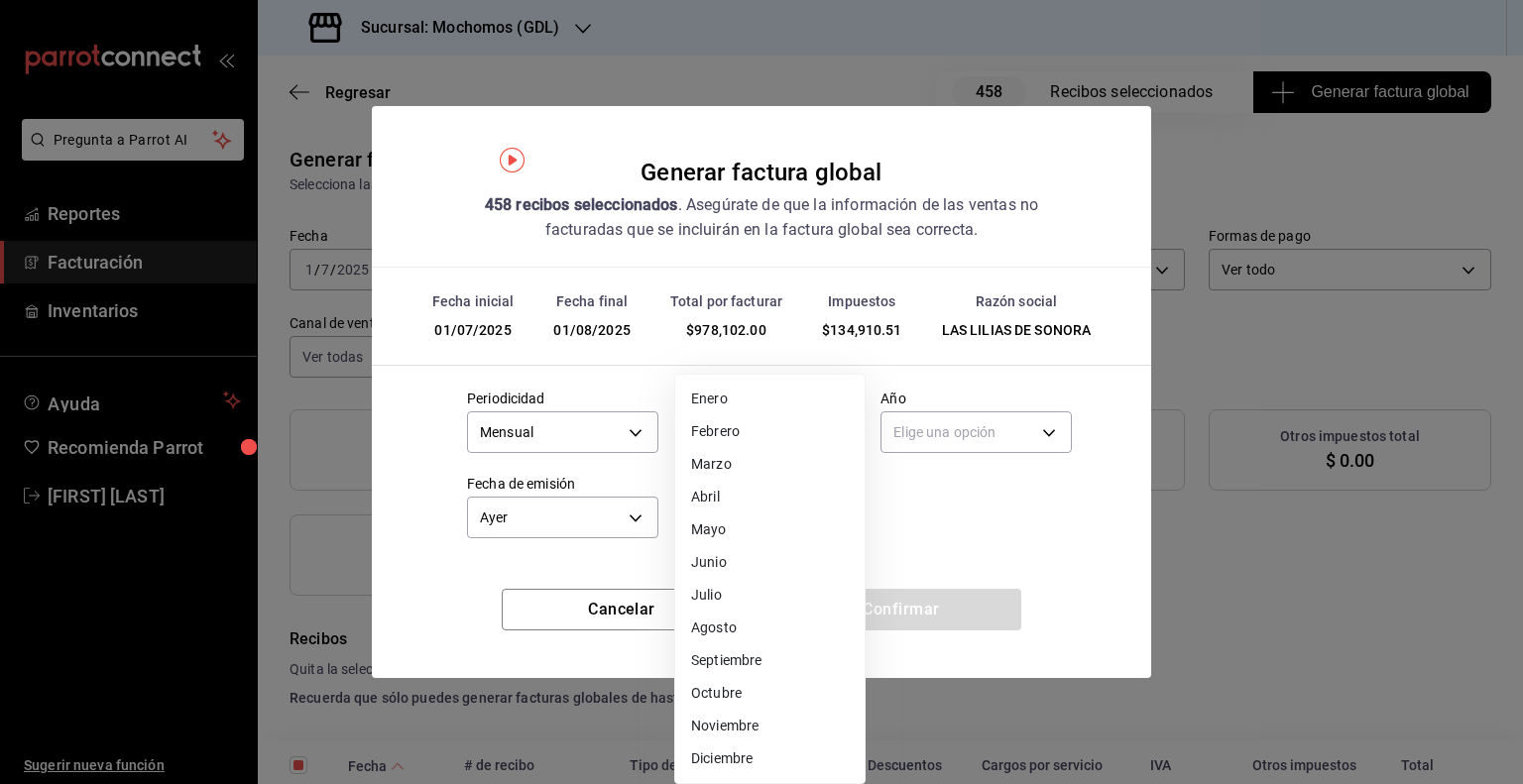 click on "Julio" at bounding box center [769, 595] 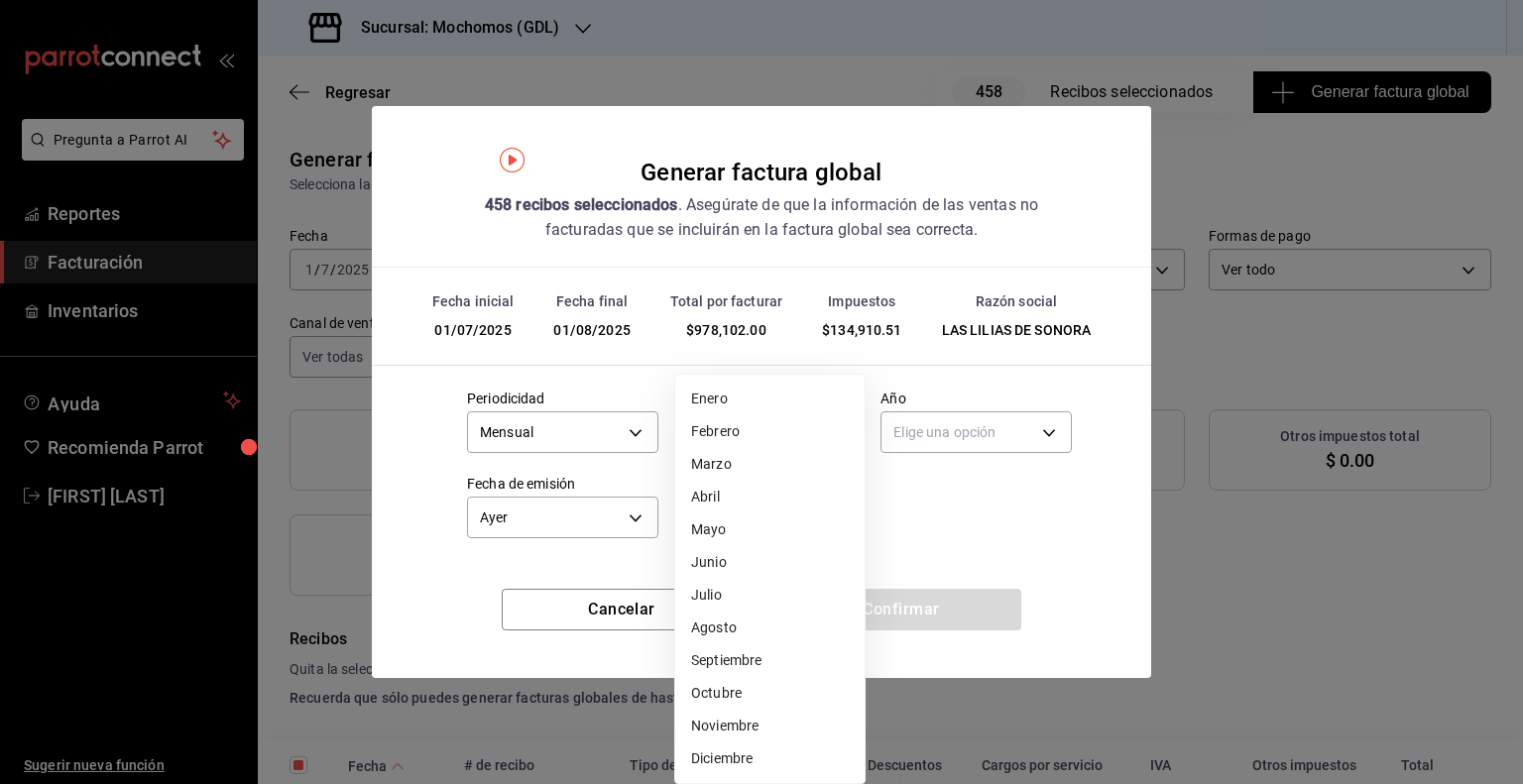 type on "7" 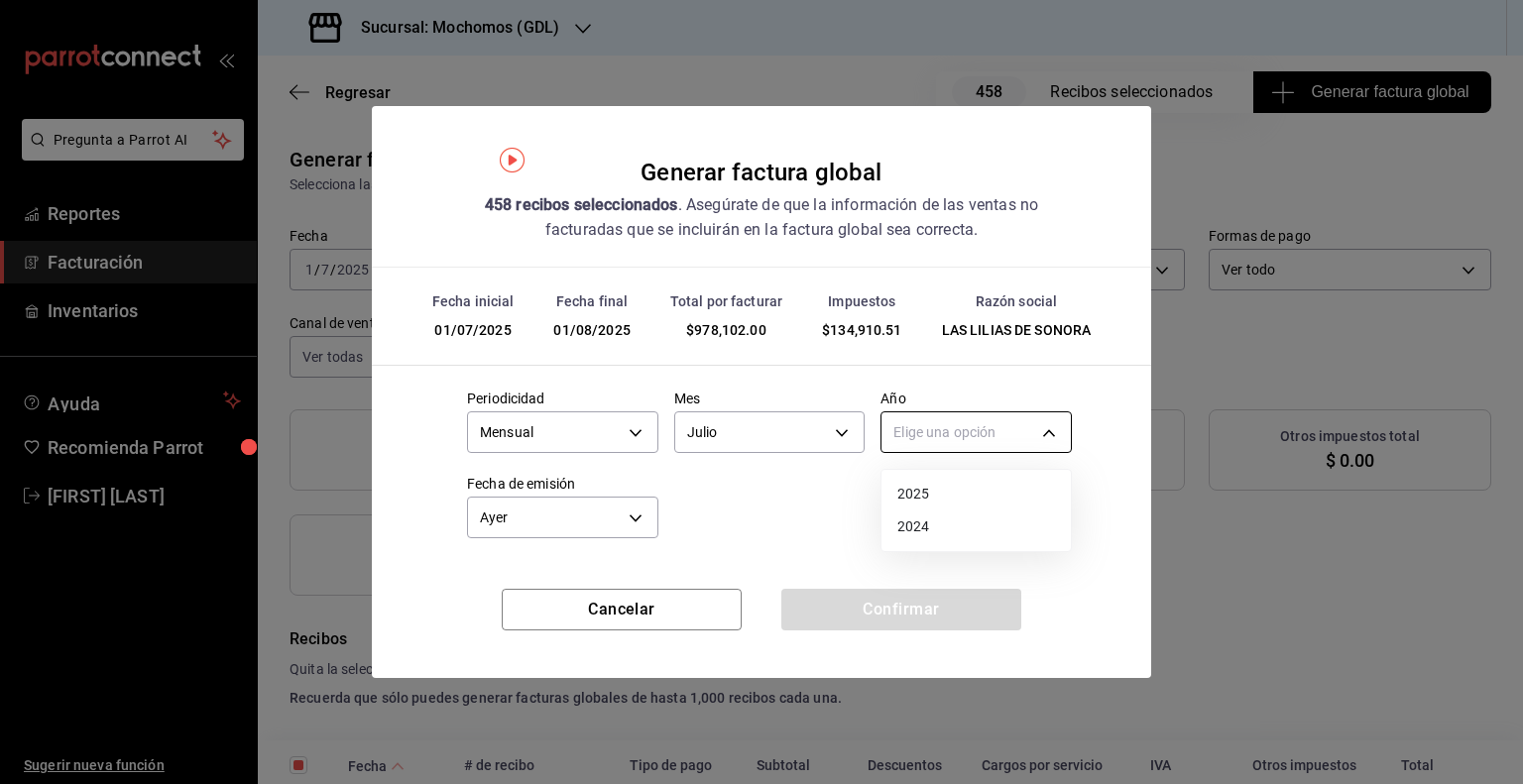 click on "Pregunta a Parrot AI Reportes   Facturación   Inventarios   Ayuda Recomienda Parrot   Guillermo Padilla   Sugerir nueva función   Sucursal: Mochomos (GDL) Regresar 458 Recibos seleccionados Generar factura global Generar factura global Selecciona las ordenes que tus clientes no facturaron para emitir tu factural global. Fecha 2025-07-01 1 / 7 / 2025 - 2025-08-01 1 / 8 / 2025 Hora inicio 05:00 Hora inicio Hora fin 05:59 Hora fin Razón social LAS LILIAS DE SONORA bb67da87-52eb-4cd7-9c7a-c0ac995b77d5 Formas de pago Ver todo ALL Canal de venta Ver todas PARROT,UBER_EATS,RAPPI,DIDI_FOOD,ONLINE Marcas Mika (GDL) 9cac9703-0c5a-4d8b-addd-5b6b571d65b9 Ingresos totales $ 843,191.49 Descuentos totales $ 300.00 IVA Total $ 134,910.51 Otros impuestos total $ 0.00 Total por facturar $ 978,102.00 Recibos Quita la selección a los recibos que no quieras incluir. Recuerda que sólo puedes generar facturas globales de hasta 1,000 recibos cada una. Fecha # de recibo Tipo de pago Subtotal Descuentos Cargos por servicio IVA" at bounding box center [762, 392] 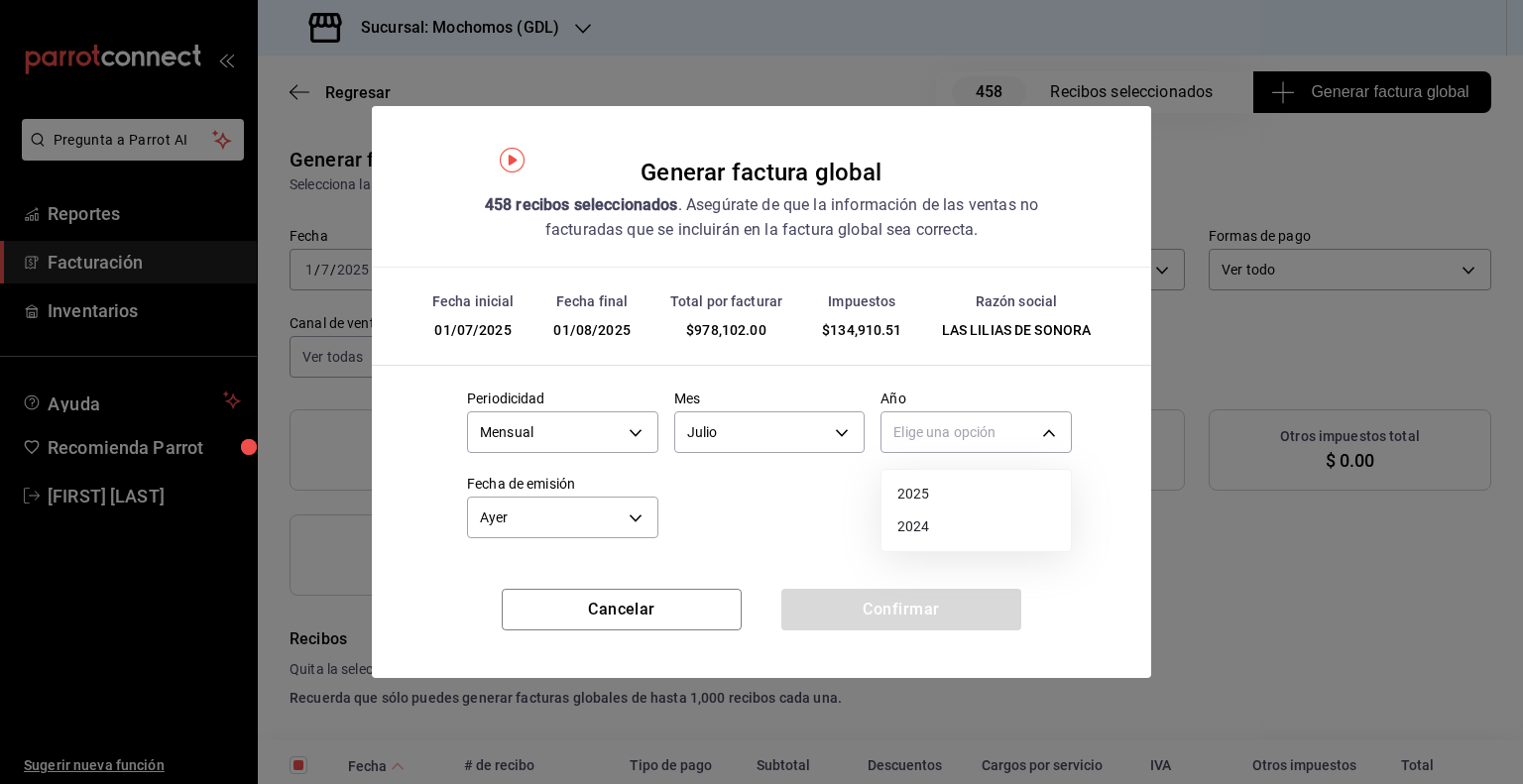 click on "2025" at bounding box center [976, 494] 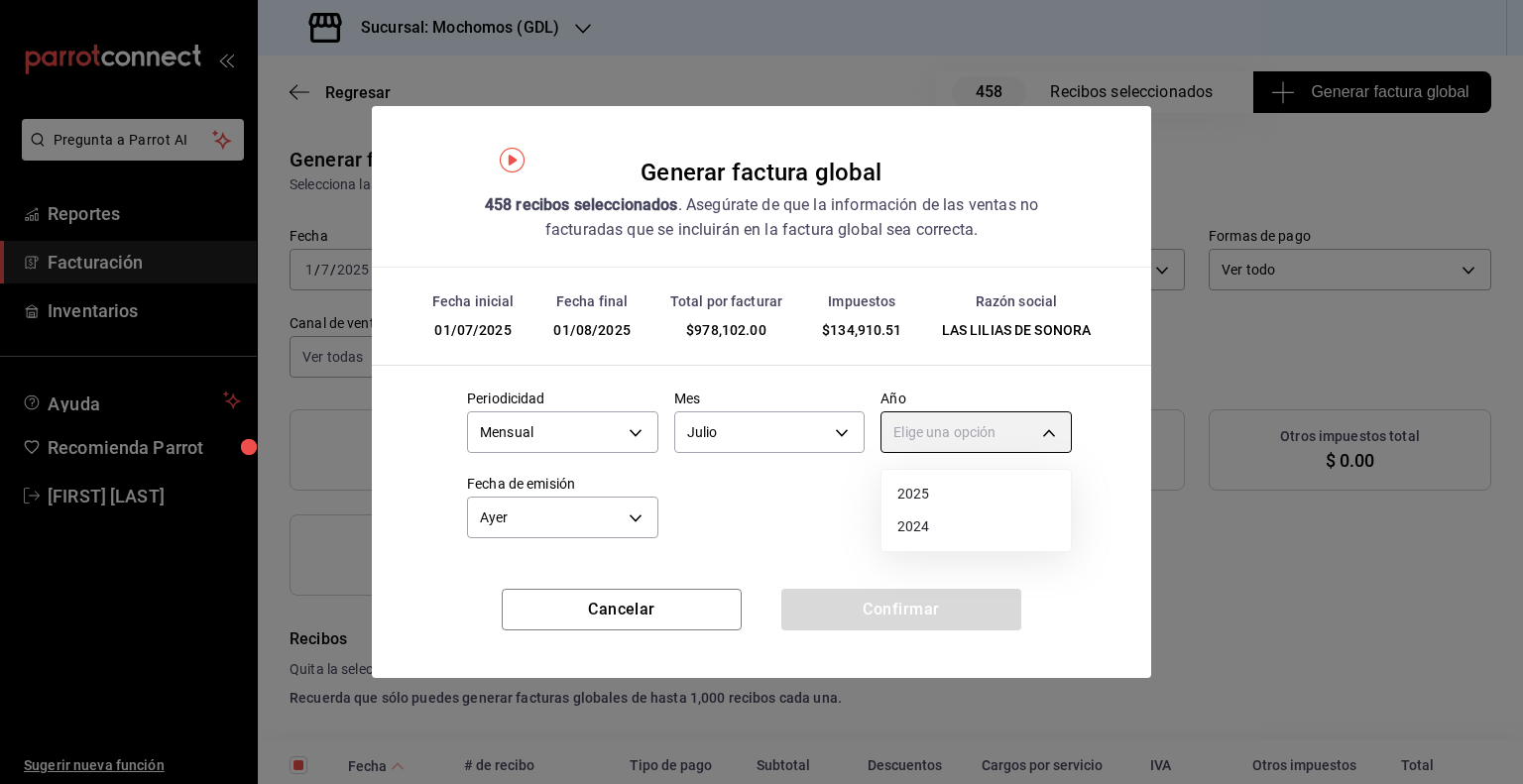 type on "2025" 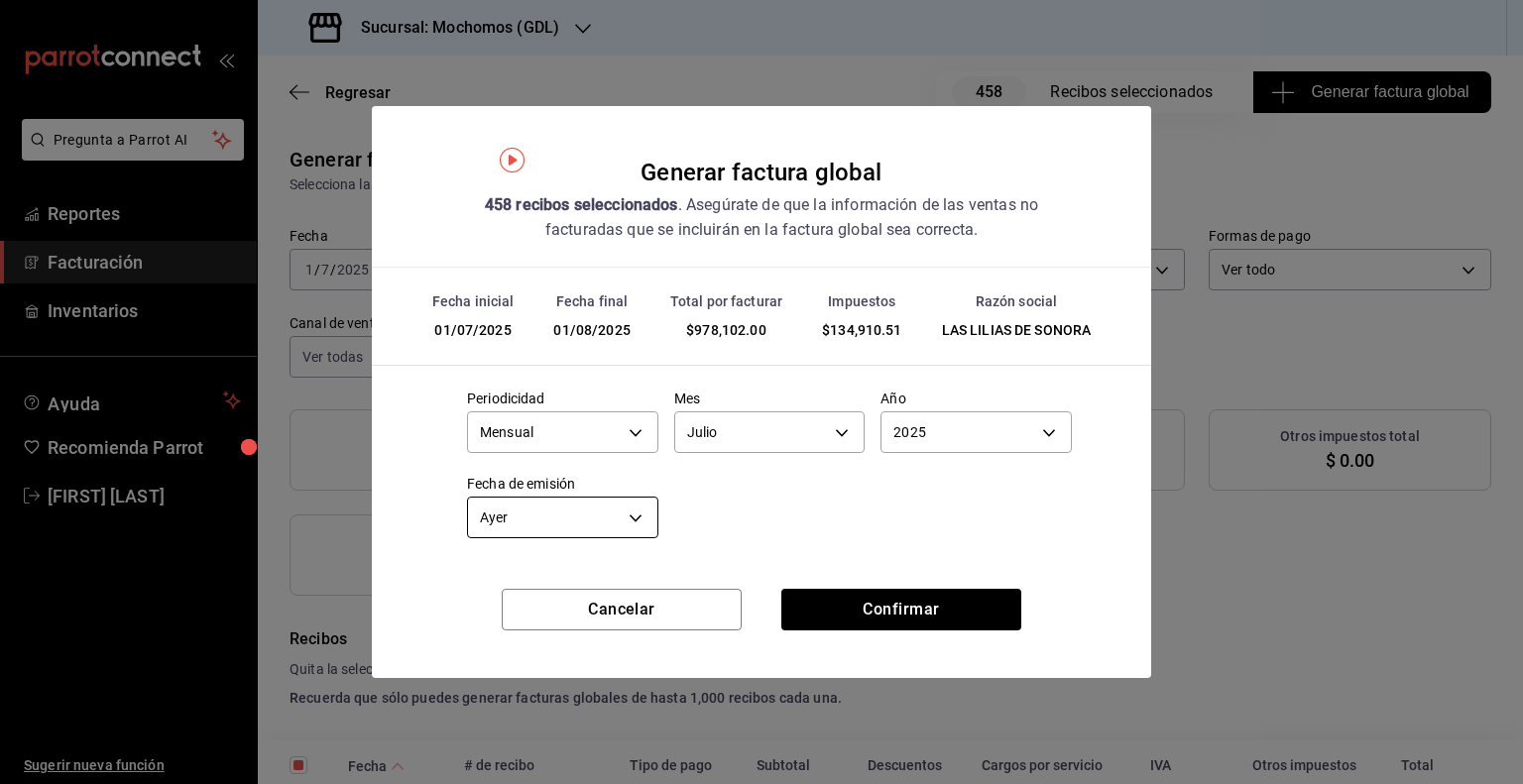 click on "Pregunta a Parrot AI Reportes   Facturación   Inventarios   Ayuda Recomienda Parrot   Guillermo Padilla   Sugerir nueva función   Sucursal: Mochomos (GDL) Regresar 458 Recibos seleccionados Generar factura global Generar factura global Selecciona las ordenes que tus clientes no facturaron para emitir tu factural global. Fecha 2025-07-01 1 / 7 / 2025 - 2025-08-01 1 / 8 / 2025 Hora inicio 05:00 Hora inicio Hora fin 05:59 Hora fin Razón social LAS LILIAS DE SONORA bb67da87-52eb-4cd7-9c7a-c0ac995b77d5 Formas de pago Ver todo ALL Canal de venta Ver todas PARROT,UBER_EATS,RAPPI,DIDI_FOOD,ONLINE Marcas Mika (GDL) 9cac9703-0c5a-4d8b-addd-5b6b571d65b9 Ingresos totales $ 843,191.49 Descuentos totales $ 300.00 IVA Total $ 134,910.51 Otros impuestos total $ 0.00 Total por facturar $ 978,102.00 Recibos Quita la selección a los recibos que no quieras incluir. Recuerda que sólo puedes generar facturas globales de hasta 1,000 recibos cada una. Fecha # de recibo Tipo de pago Subtotal Descuentos Cargos por servicio IVA" at bounding box center [762, 392] 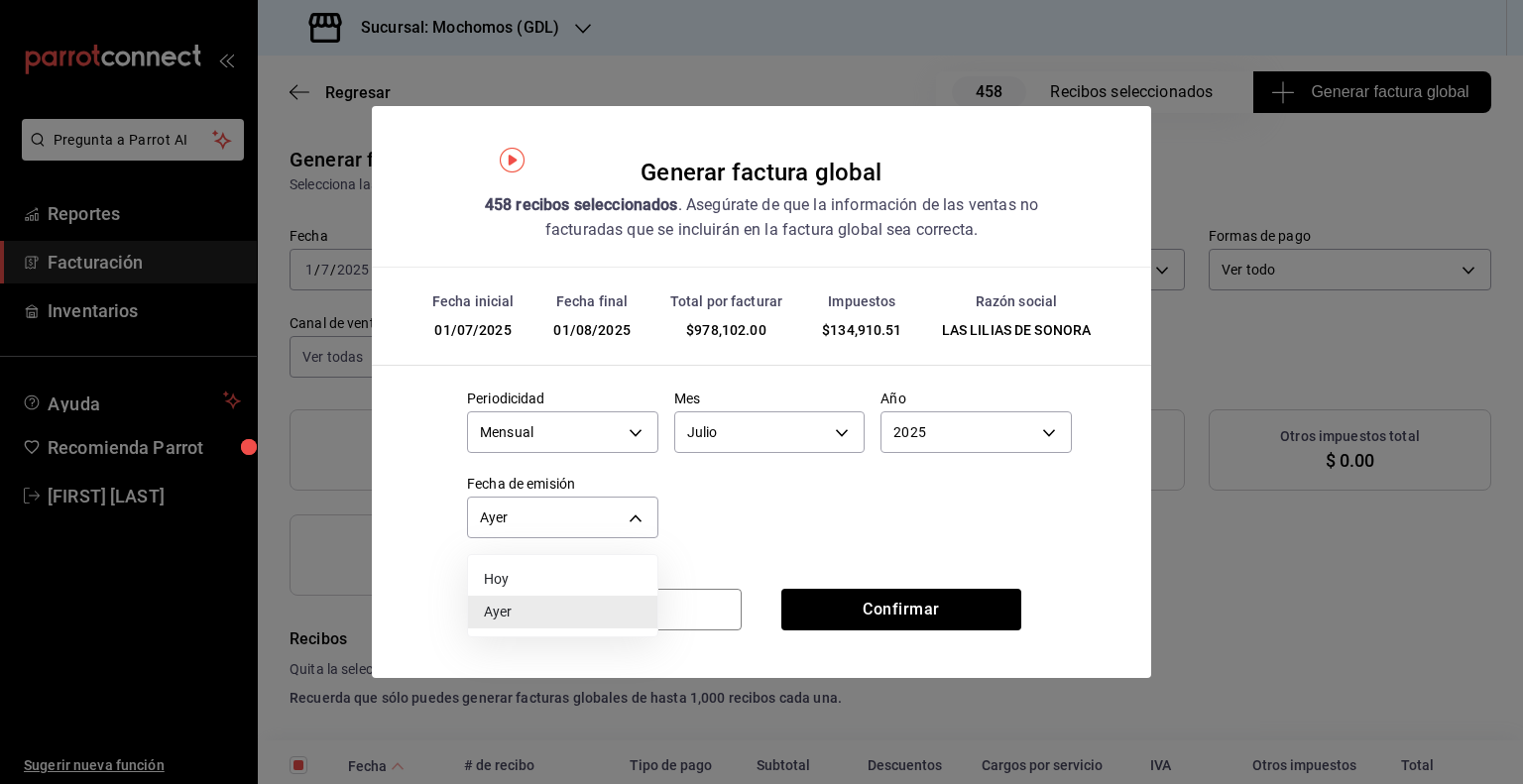 click on "Ayer" at bounding box center (562, 612) 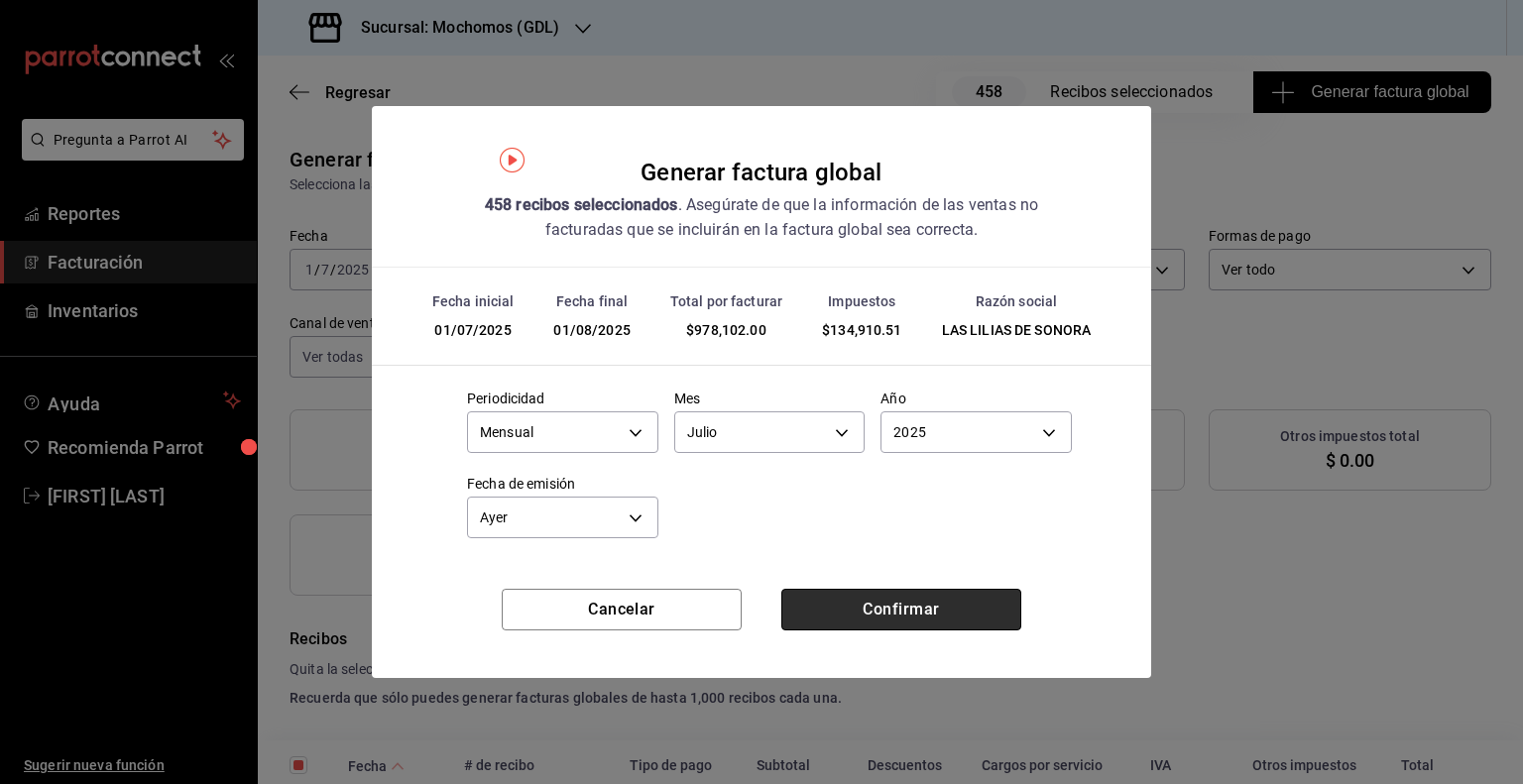 click on "Confirmar" at bounding box center (901, 610) 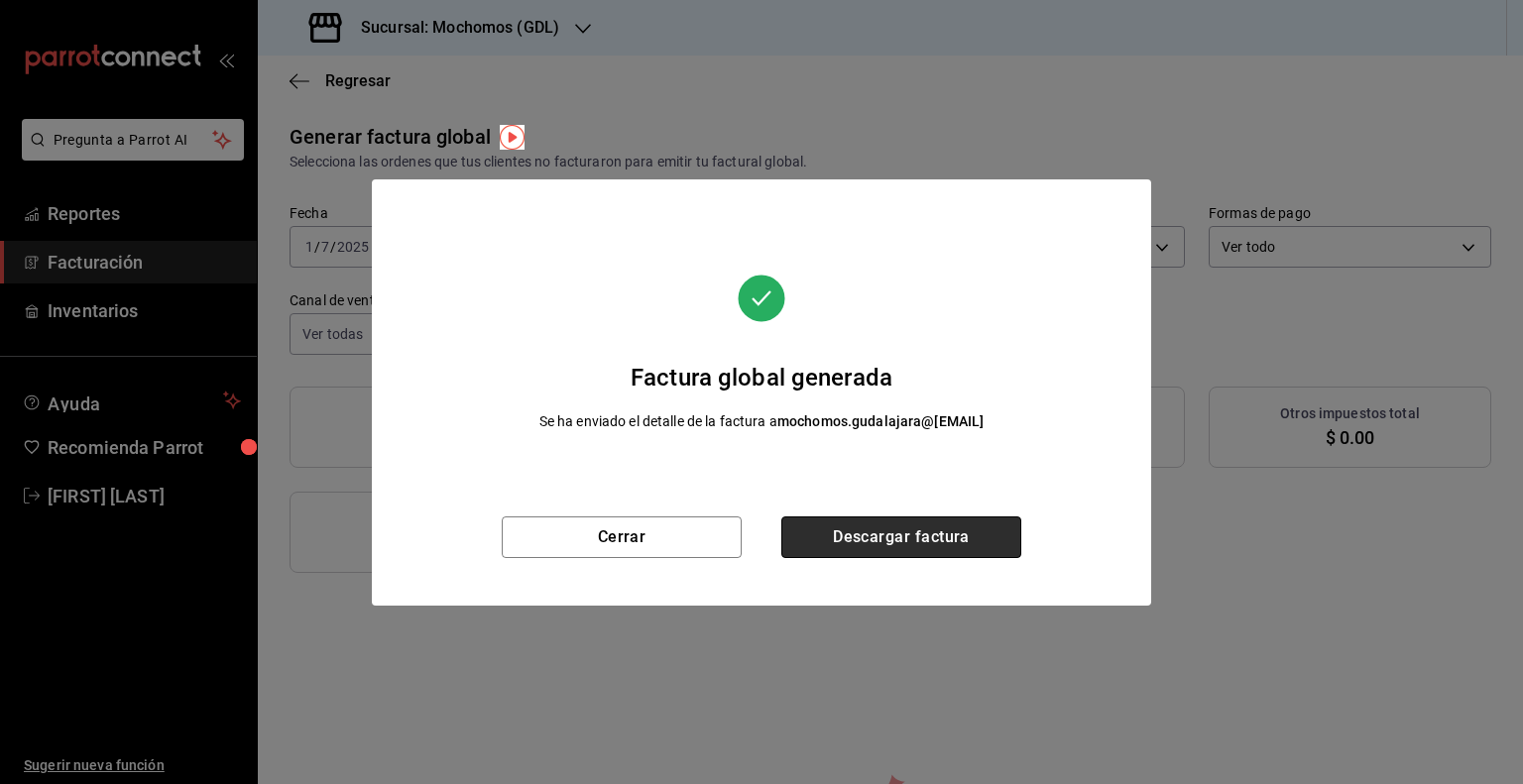 click on "Descargar factura" at bounding box center [901, 537] 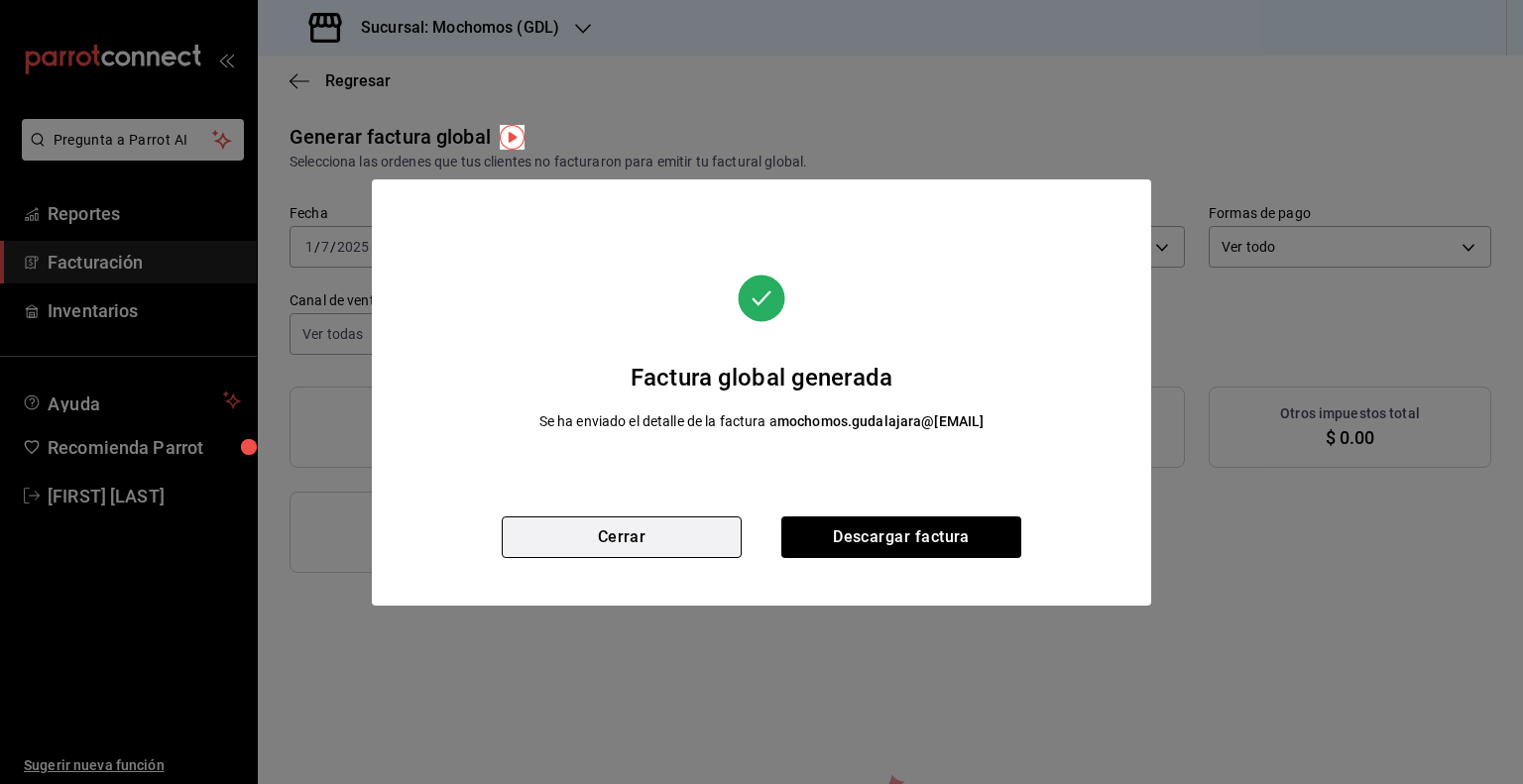 click on "Cerrar" at bounding box center [622, 537] 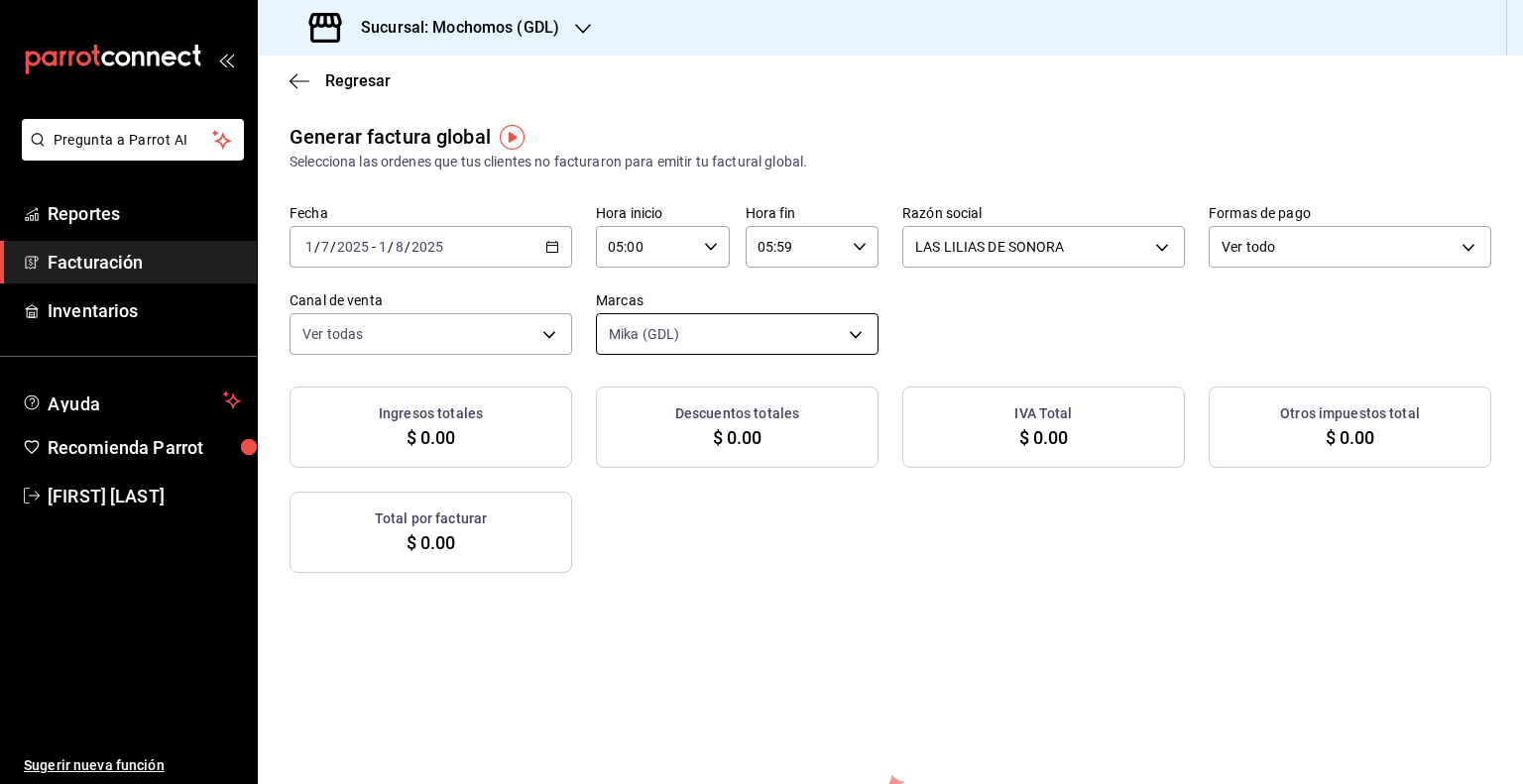 click on "Pregunta a Parrot AI Reportes   Facturación   Inventarios   Ayuda Recomienda Parrot   Guillermo Padilla   Sugerir nueva función   Sucursal: Mochomos (GDL) Regresar Generar factura global Selecciona las ordenes que tus clientes no facturaron para emitir tu factural global. Fecha 2025-07-01 1 / 7 / 2025 - 2025-08-01 1 / 8 / 2025 Hora inicio 05:00 Hora inicio Hora fin 05:59 Hora fin Razón social LAS LILIAS DE SONORA bb67da87-52eb-4cd7-9c7a-c0ac995b77d5 Formas de pago Ver todo ALL Canal de venta Ver todas PARROT,UBER_EATS,RAPPI,DIDI_FOOD,ONLINE Marcas Mika (GDL) 9cac9703-0c5a-4d8b-addd-5b6b571d65b9 Ingresos totales $ 0.00 Descuentos totales $ 0.00 IVA Total $ 0.00 Otros impuestos total $ 0.00 Total por facturar $ 0.00 No hay información que mostrar GANA 1 MES GRATIS EN TU SUSCRIPCIÓN AQUÍ Ver video tutorial Ir a video Pregunta a Parrot AI Reportes   Facturación   Inventarios   Ayuda Recomienda Parrot   Guillermo Padilla   Sugerir nueva función   Visitar centro de ayuda (81) 2046 6363 (81) 2046 6363" at bounding box center (762, 392) 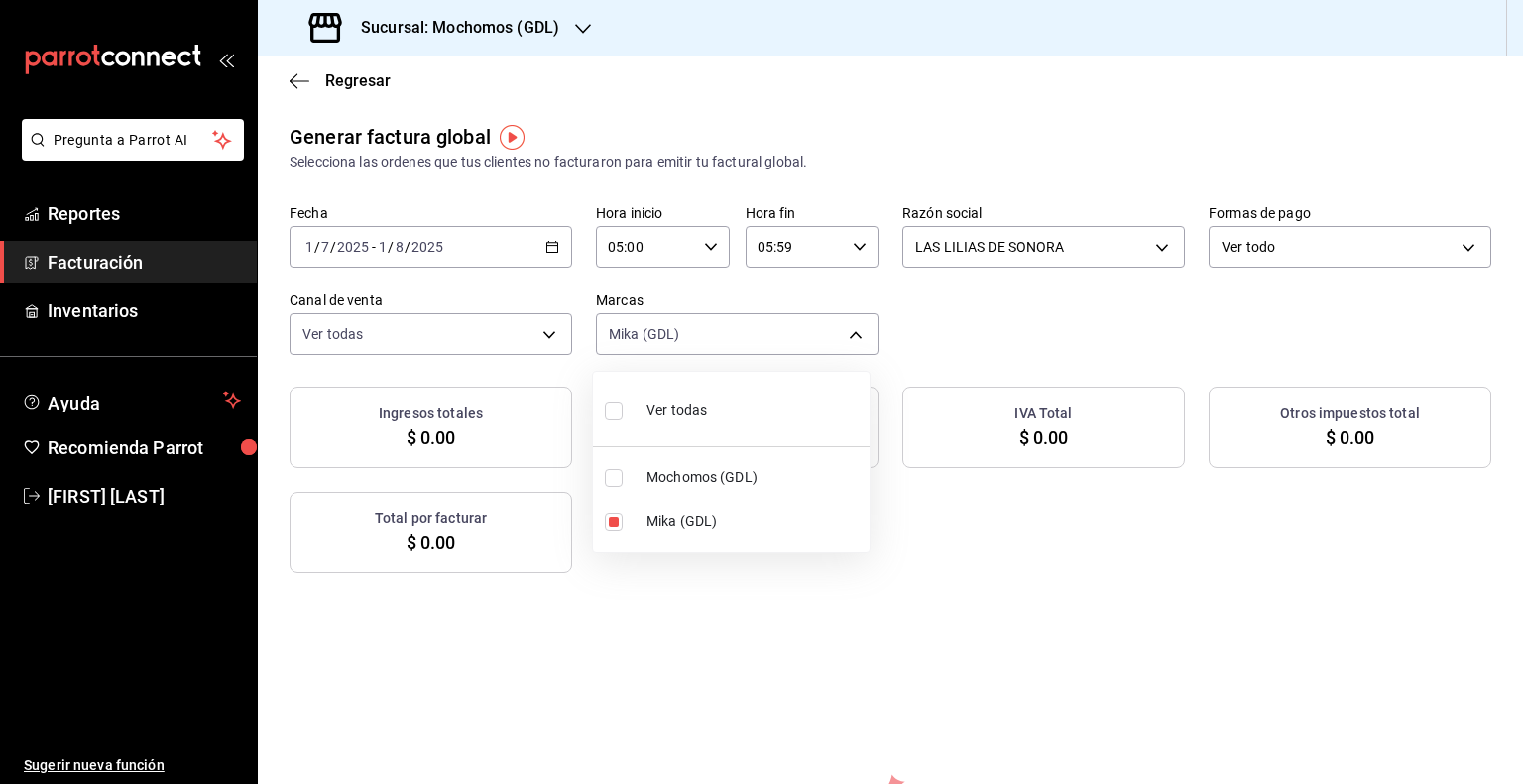 click on "Mochomos (GDL)" at bounding box center [754, 477] 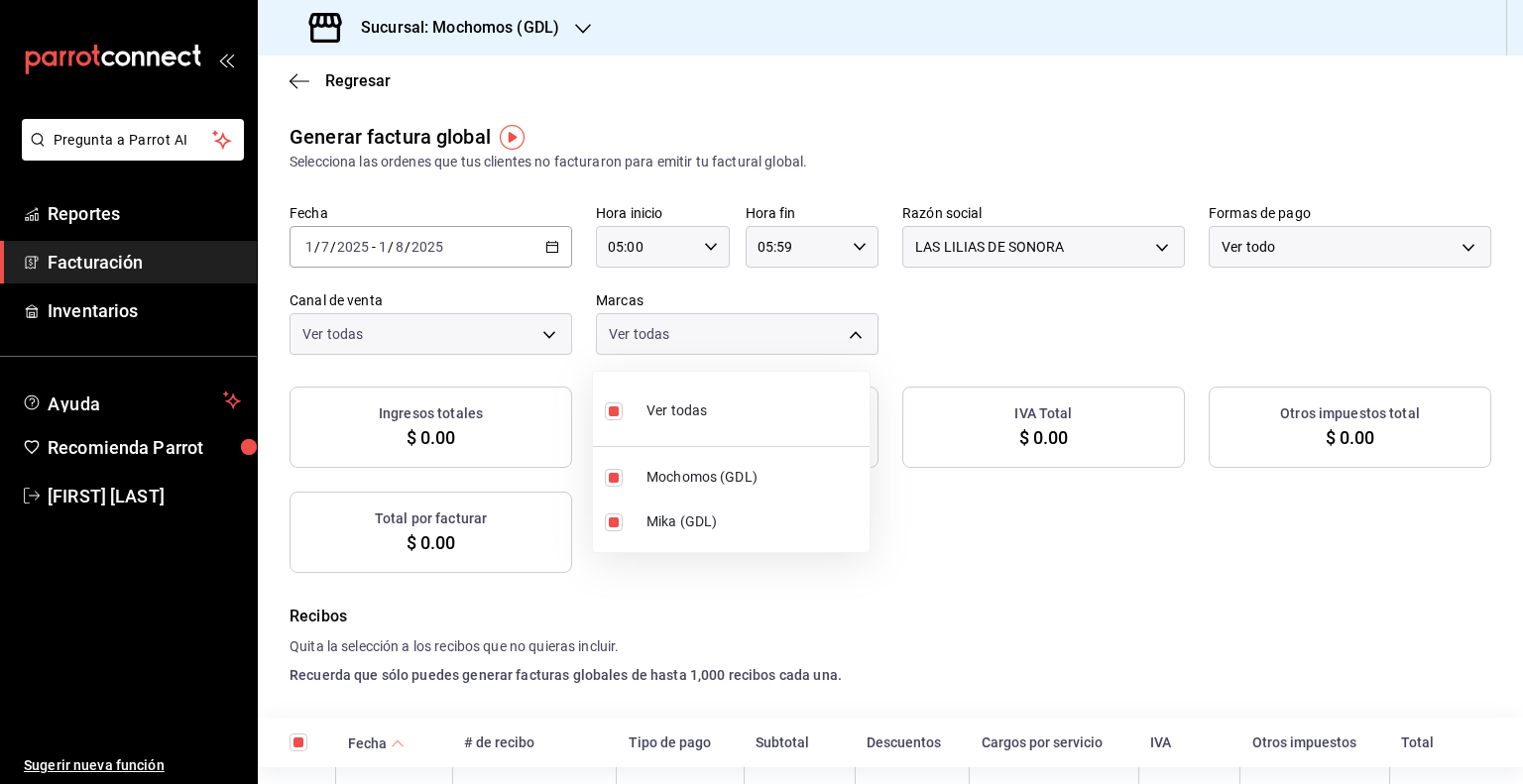 checkbox on "true" 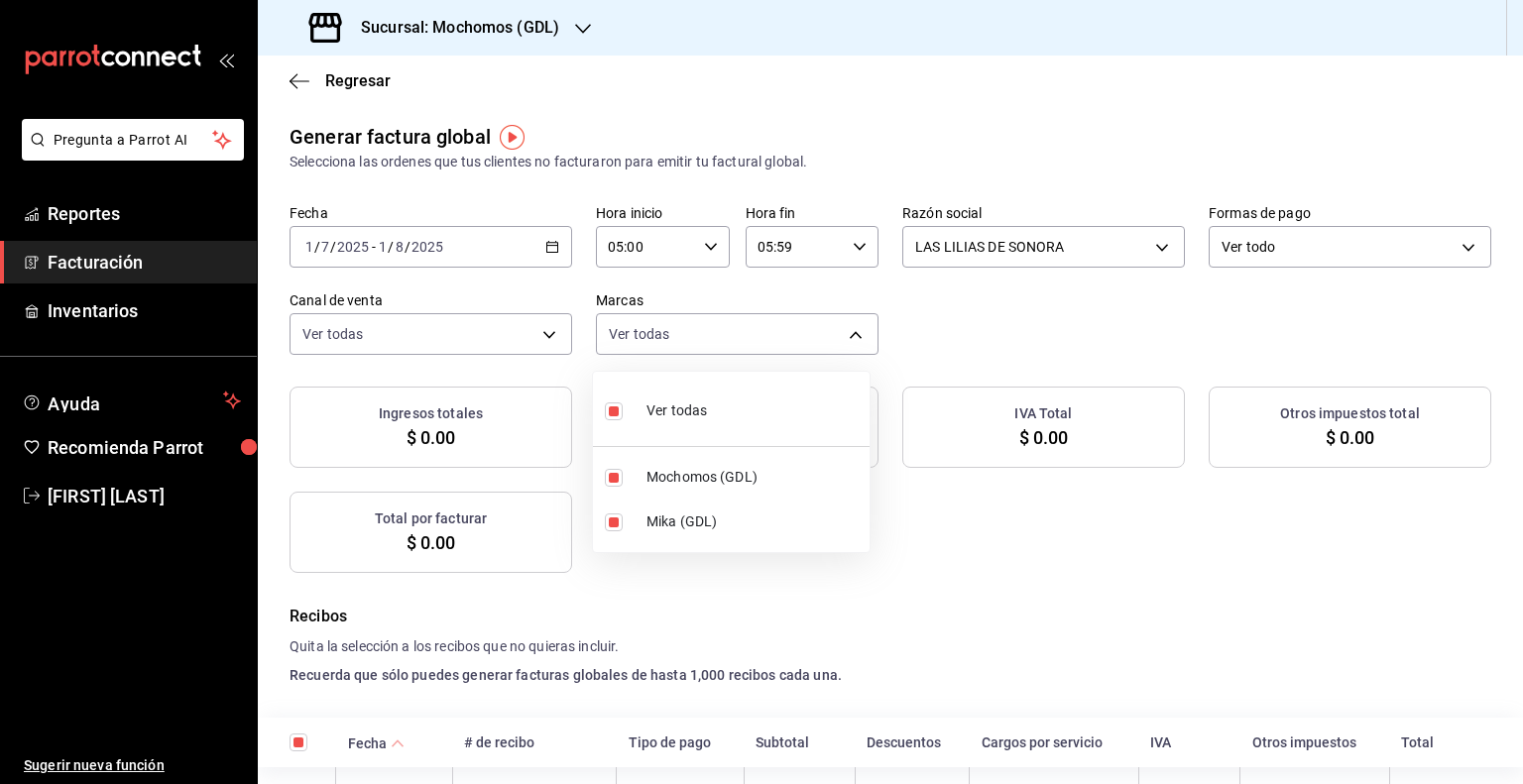 checkbox on "true" 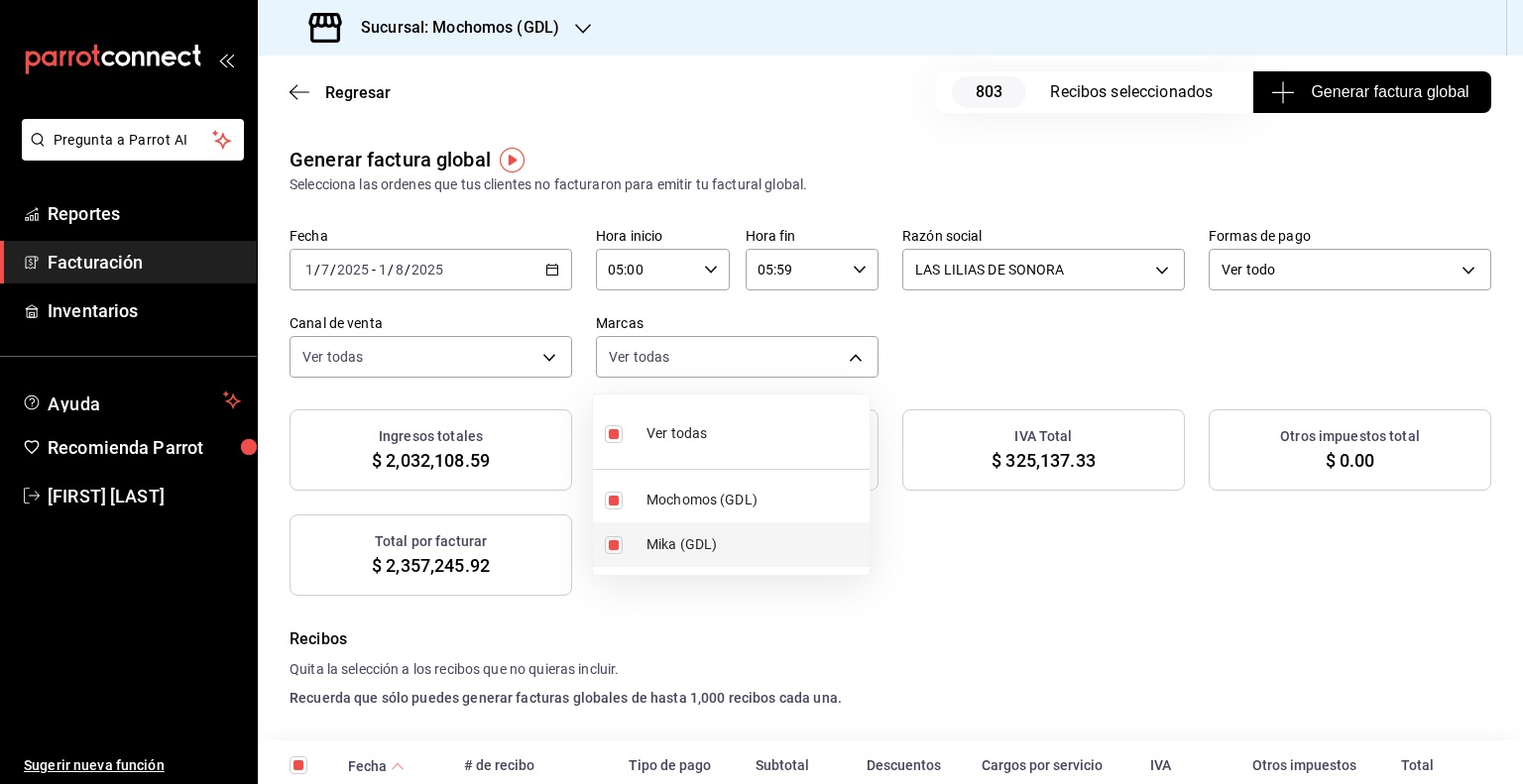 click on "Mika (GDL)" at bounding box center [754, 544] 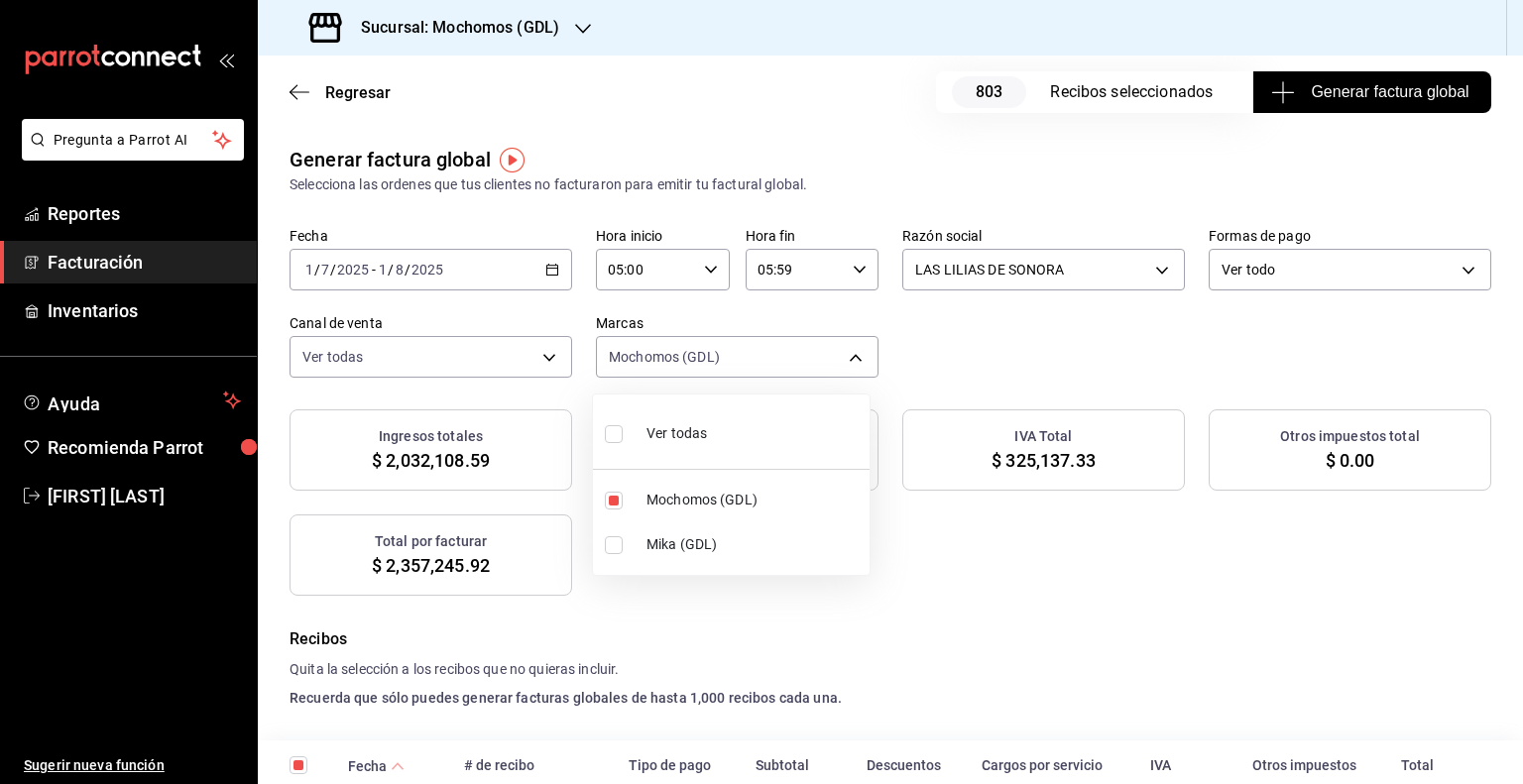 click at bounding box center (762, 392) 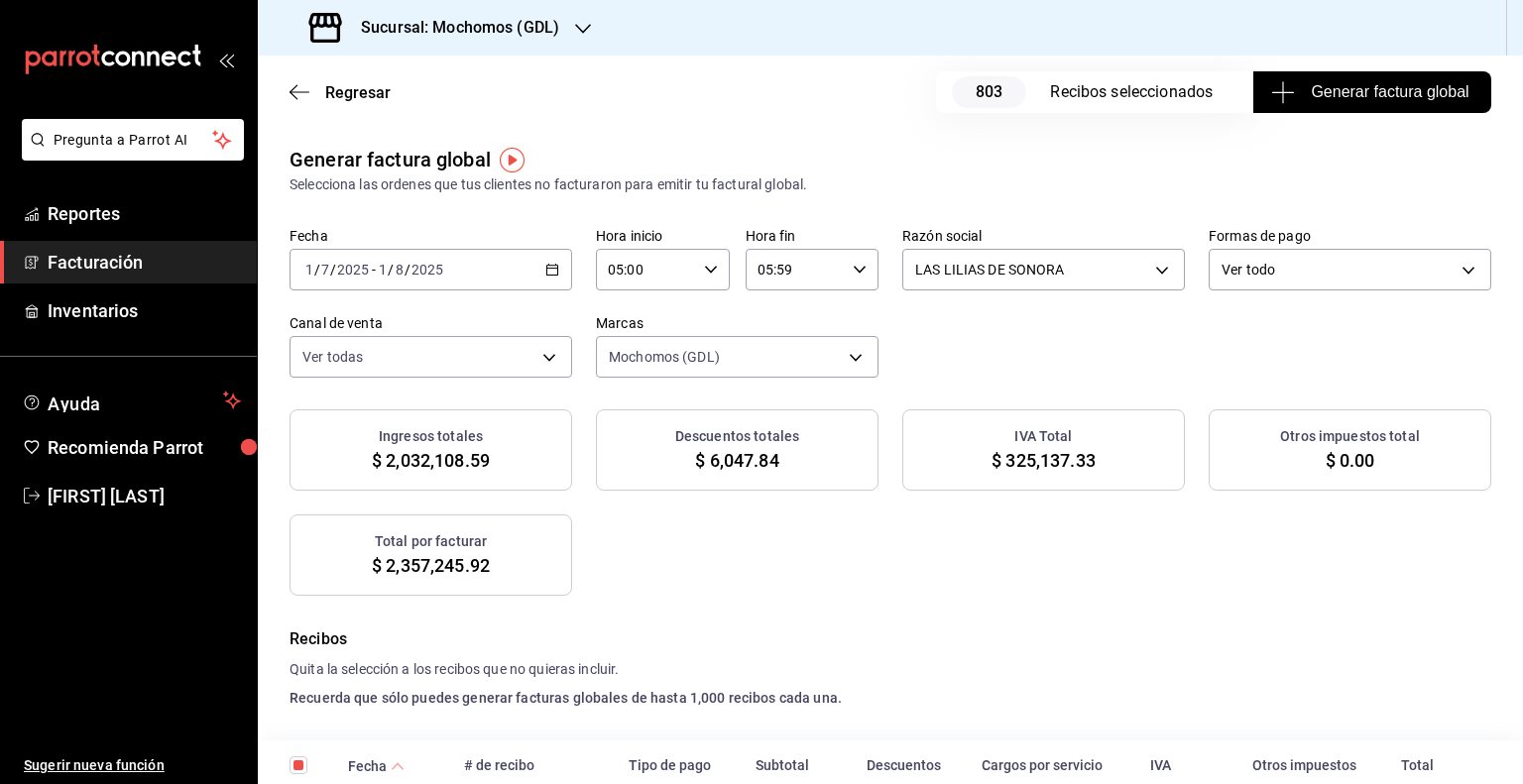 click 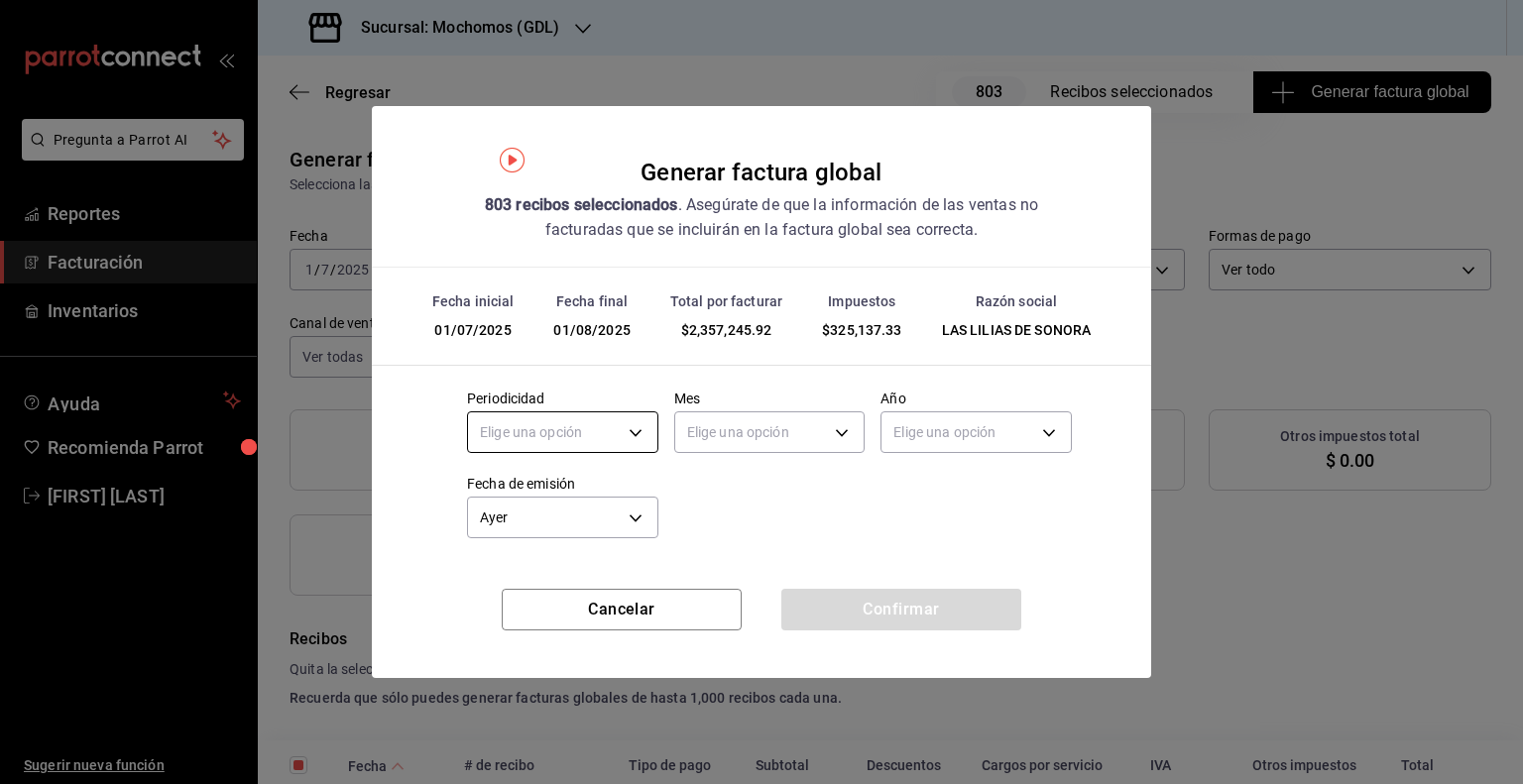 click on "Pregunta a Parrot AI Reportes   Facturación   Inventarios   Ayuda Recomienda Parrot   Guillermo Padilla   Sugerir nueva función   Sucursal: Mochomos (GDL) Regresar 803 Recibos seleccionados Generar factura global Generar factura global Selecciona las ordenes que tus clientes no facturaron para emitir tu factural global. Fecha 2025-07-01 1 / 7 / 2025 - 2025-08-01 1 / 8 / 2025 Hora inicio 05:00 Hora inicio Hora fin 05:59 Hora fin Razón social LAS LILIAS DE SONORA bb67da87-52eb-4cd7-9c7a-c0ac995b77d5 Formas de pago Ver todo ALL Canal de venta Ver todas PARROT,UBER_EATS,RAPPI,DIDI_FOOD,ONLINE Marcas Mochomos (GDL) 36c25d4a-7cb0-456c-a434-e981d54830bc Ingresos totales $ 2,032,108.59 Descuentos totales $ 6,047.84 IVA Total $ 325,137.33 Otros impuestos total $ 0.00 Total por facturar $ 2,357,245.92 Recibos Quita la selección a los recibos que no quieras incluir. Recuerda que sólo puedes generar facturas globales de hasta 1,000 recibos cada una. Fecha # de recibo Tipo de pago Subtotal Descuentos IVA Total $0.00" at bounding box center (762, 392) 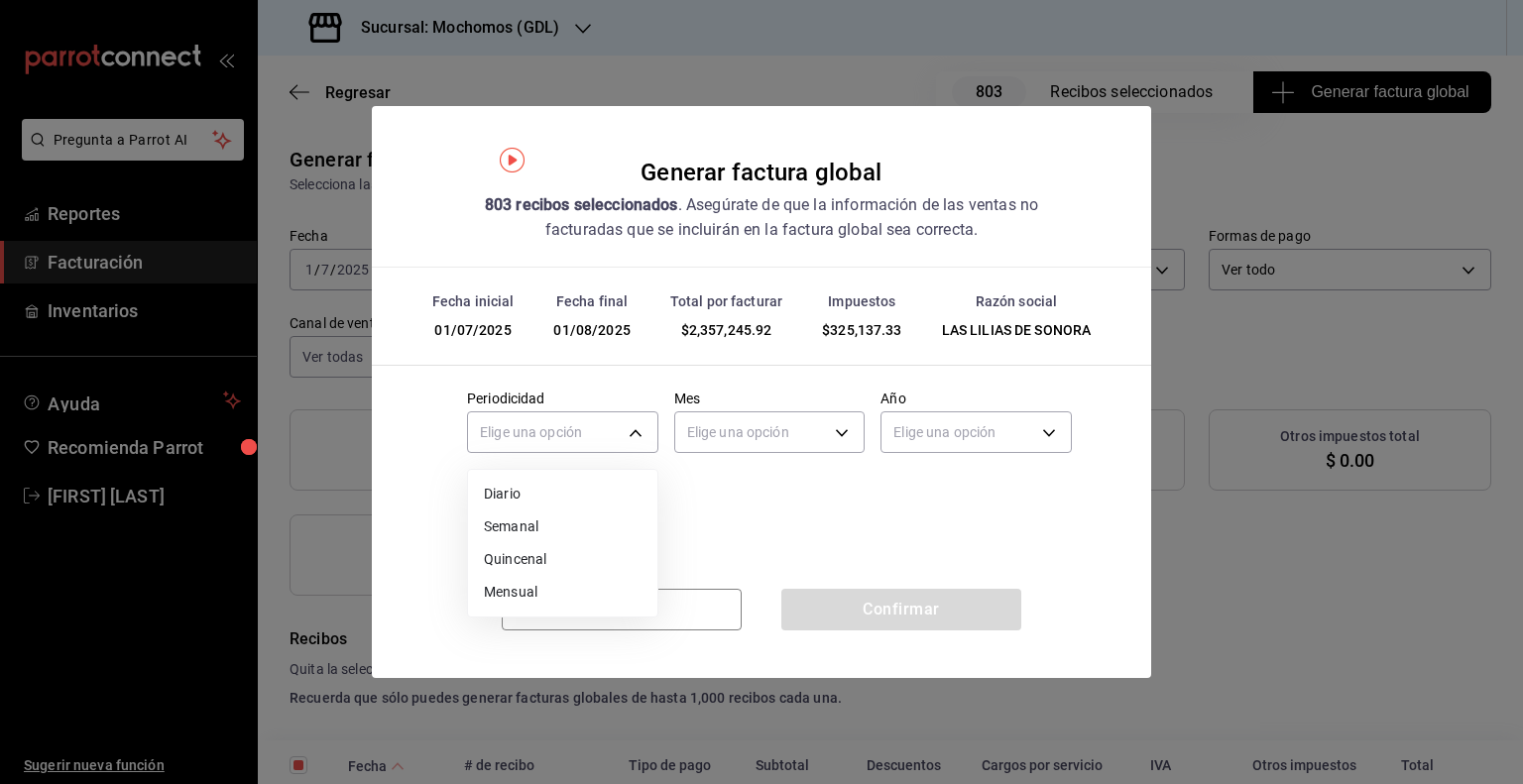 click on "Mensual" at bounding box center (562, 592) 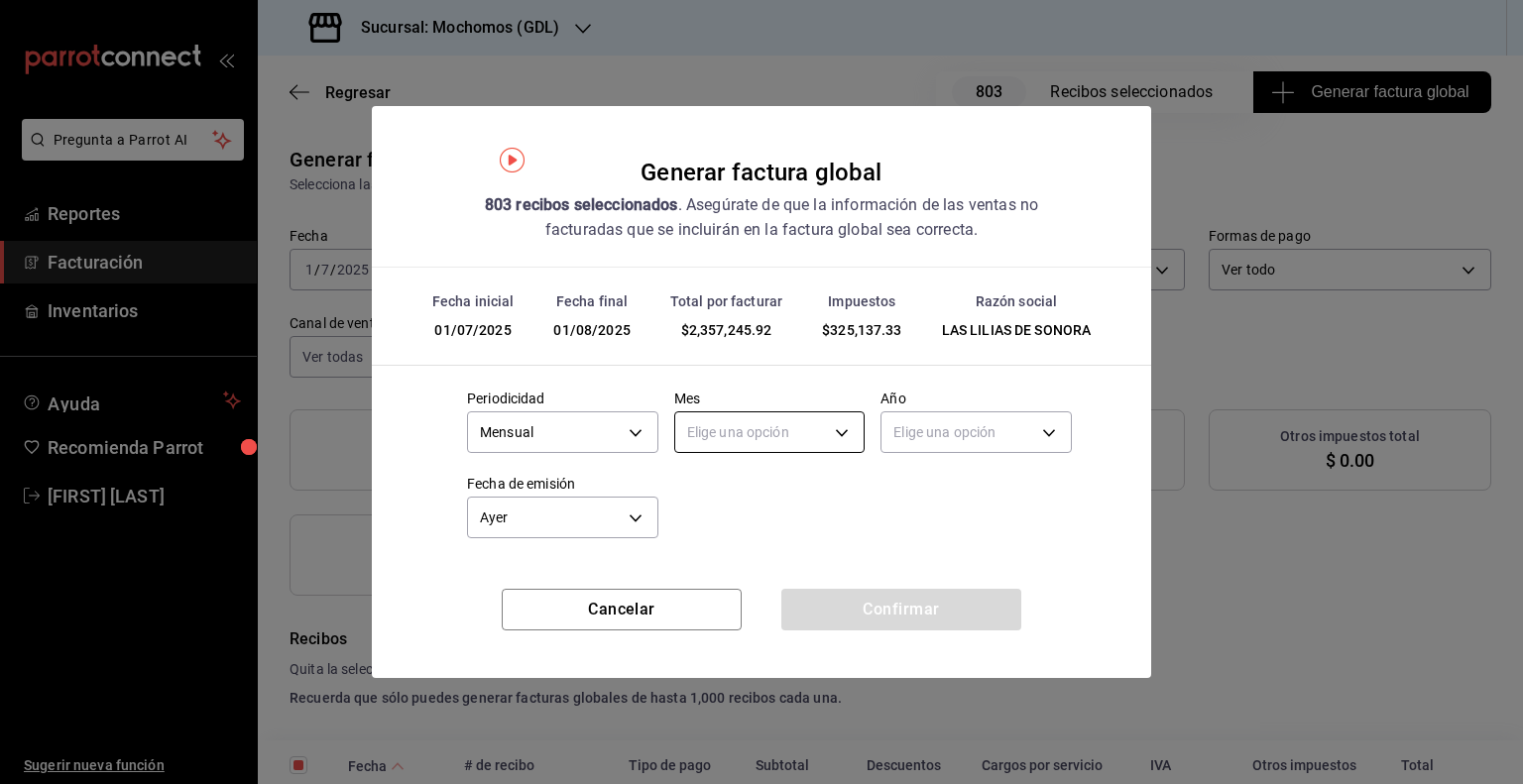 click on "Pregunta a Parrot AI Reportes   Facturación   Inventarios   Ayuda Recomienda Parrot   Guillermo Padilla   Sugerir nueva función   Sucursal: Mochomos (GDL) Regresar 803 Recibos seleccionados Generar factura global Generar factura global Selecciona las ordenes que tus clientes no facturaron para emitir tu factural global. Fecha 2025-07-01 1 / 7 / 2025 - 2025-08-01 1 / 8 / 2025 Hora inicio 05:00 Hora inicio Hora fin 05:59 Hora fin Razón social LAS LILIAS DE SONORA bb67da87-52eb-4cd7-9c7a-c0ac995b77d5 Formas de pago Ver todo ALL Canal de venta Ver todas PARROT,UBER_EATS,RAPPI,DIDI_FOOD,ONLINE Marcas Mochomos (GDL) 36c25d4a-7cb0-456c-a434-e981d54830bc Ingresos totales $ 2,032,108.59 Descuentos totales $ 6,047.84 IVA Total $ 325,137.33 Otros impuestos total $ 0.00 Total por facturar $ 2,357,245.92 Recibos Quita la selección a los recibos que no quieras incluir. Recuerda que sólo puedes generar facturas globales de hasta 1,000 recibos cada una. Fecha # de recibo Tipo de pago Subtotal Descuentos IVA Total $0.00" at bounding box center [762, 392] 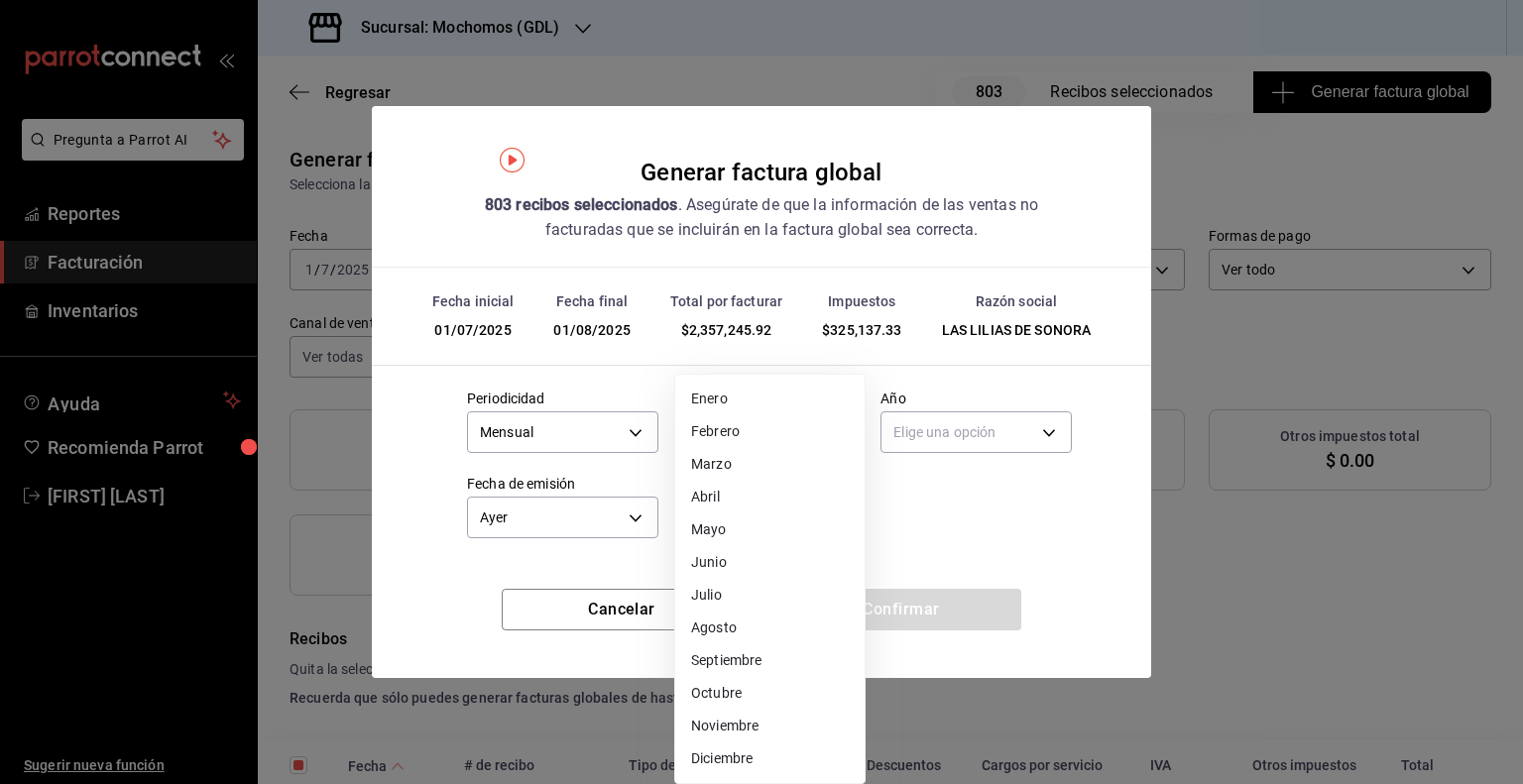 click on "Julio" at bounding box center [769, 595] 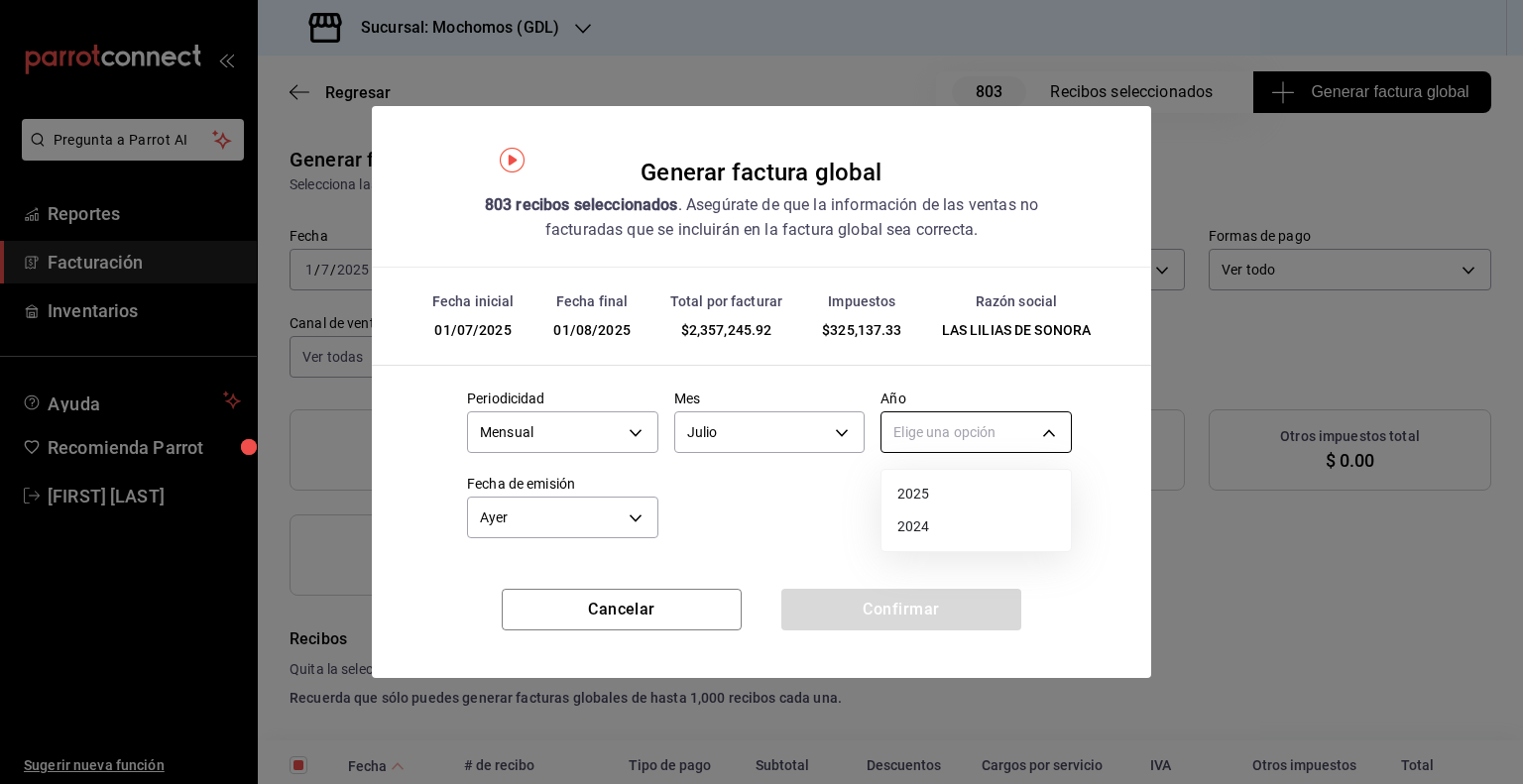 click on "Pregunta a Parrot AI Reportes   Facturación   Inventarios   Ayuda Recomienda Parrot   Guillermo Padilla   Sugerir nueva función   Sucursal: Mochomos (GDL) Regresar 803 Recibos seleccionados Generar factura global Generar factura global Selecciona las ordenes que tus clientes no facturaron para emitir tu factural global. Fecha 2025-07-01 1 / 7 / 2025 - 2025-08-01 1 / 8 / 2025 Hora inicio 05:00 Hora inicio Hora fin 05:59 Hora fin Razón social LAS LILIAS DE SONORA bb67da87-52eb-4cd7-9c7a-c0ac995b77d5 Formas de pago Ver todo ALL Canal de venta Ver todas PARROT,UBER_EATS,RAPPI,DIDI_FOOD,ONLINE Marcas Mochomos (GDL) 36c25d4a-7cb0-456c-a434-e981d54830bc Ingresos totales $ 2,032,108.59 Descuentos totales $ 6,047.84 IVA Total $ 325,137.33 Otros impuestos total $ 0.00 Total por facturar $ 2,357,245.92 Recibos Quita la selección a los recibos que no quieras incluir. Recuerda que sólo puedes generar facturas globales de hasta 1,000 recibos cada una. Fecha # de recibo Tipo de pago Subtotal Descuentos IVA Total $0.00" at bounding box center [762, 392] 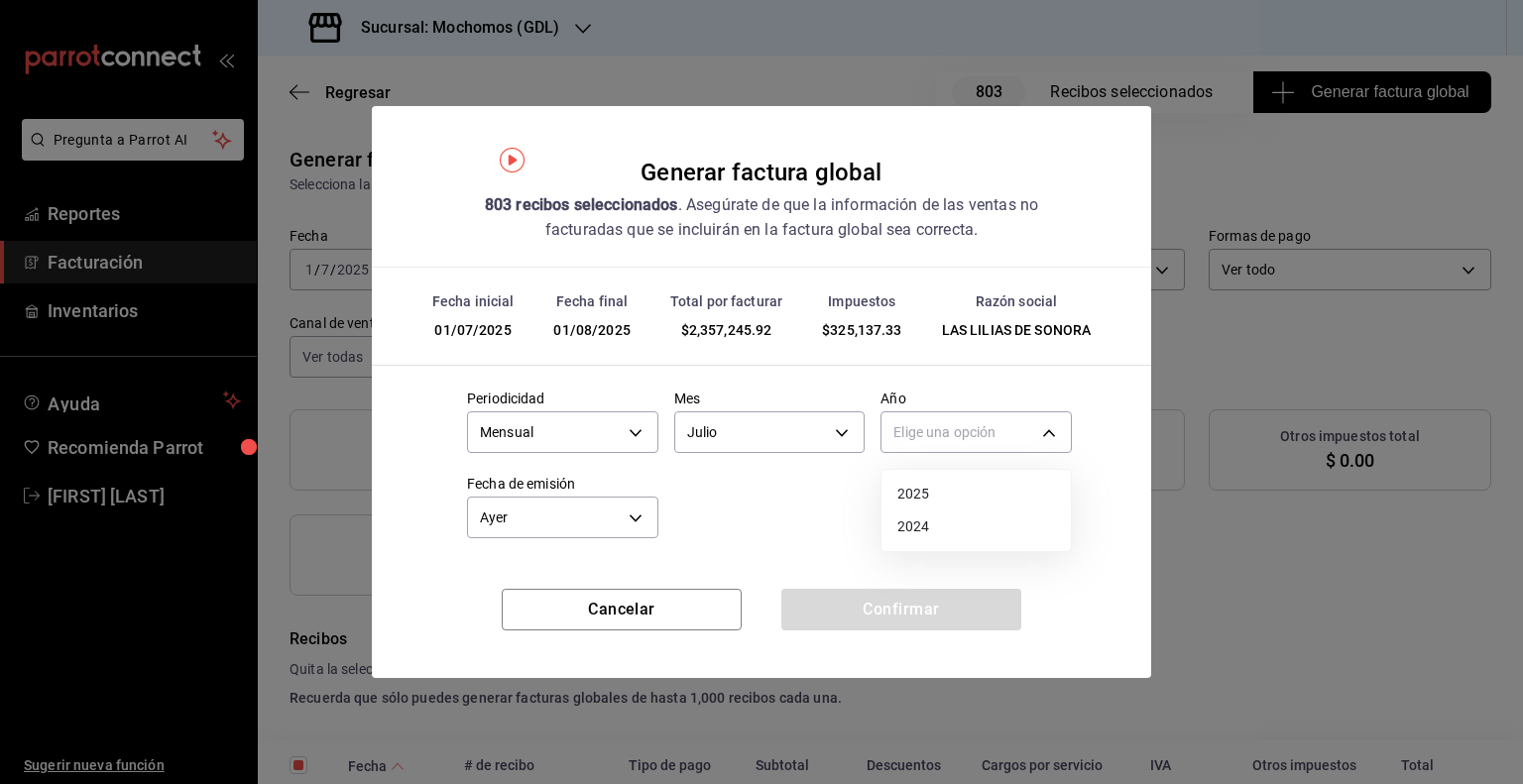 click on "2025" at bounding box center (976, 494) 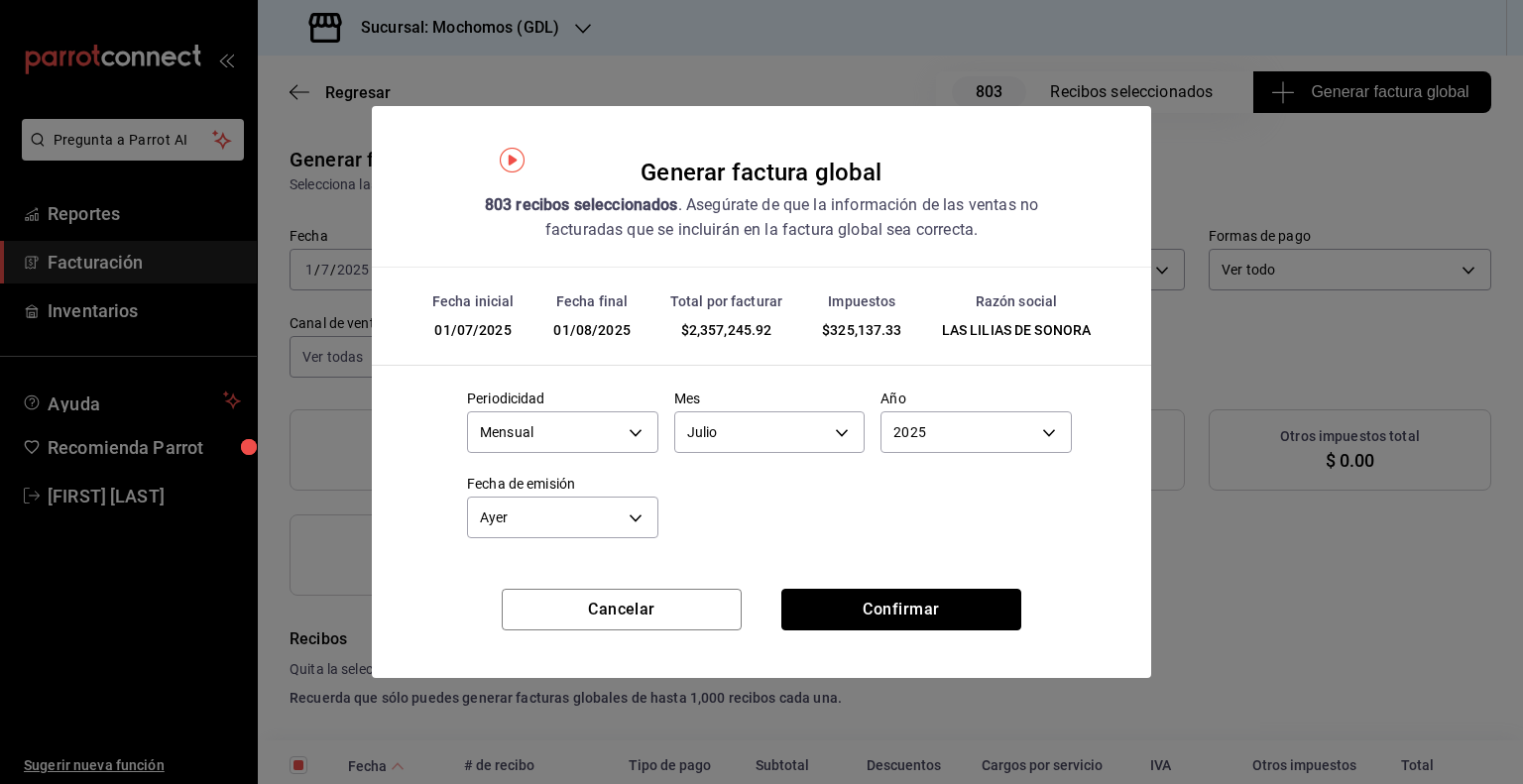 drag, startPoint x: 824, startPoint y: 621, endPoint x: 856, endPoint y: 621, distance: 32 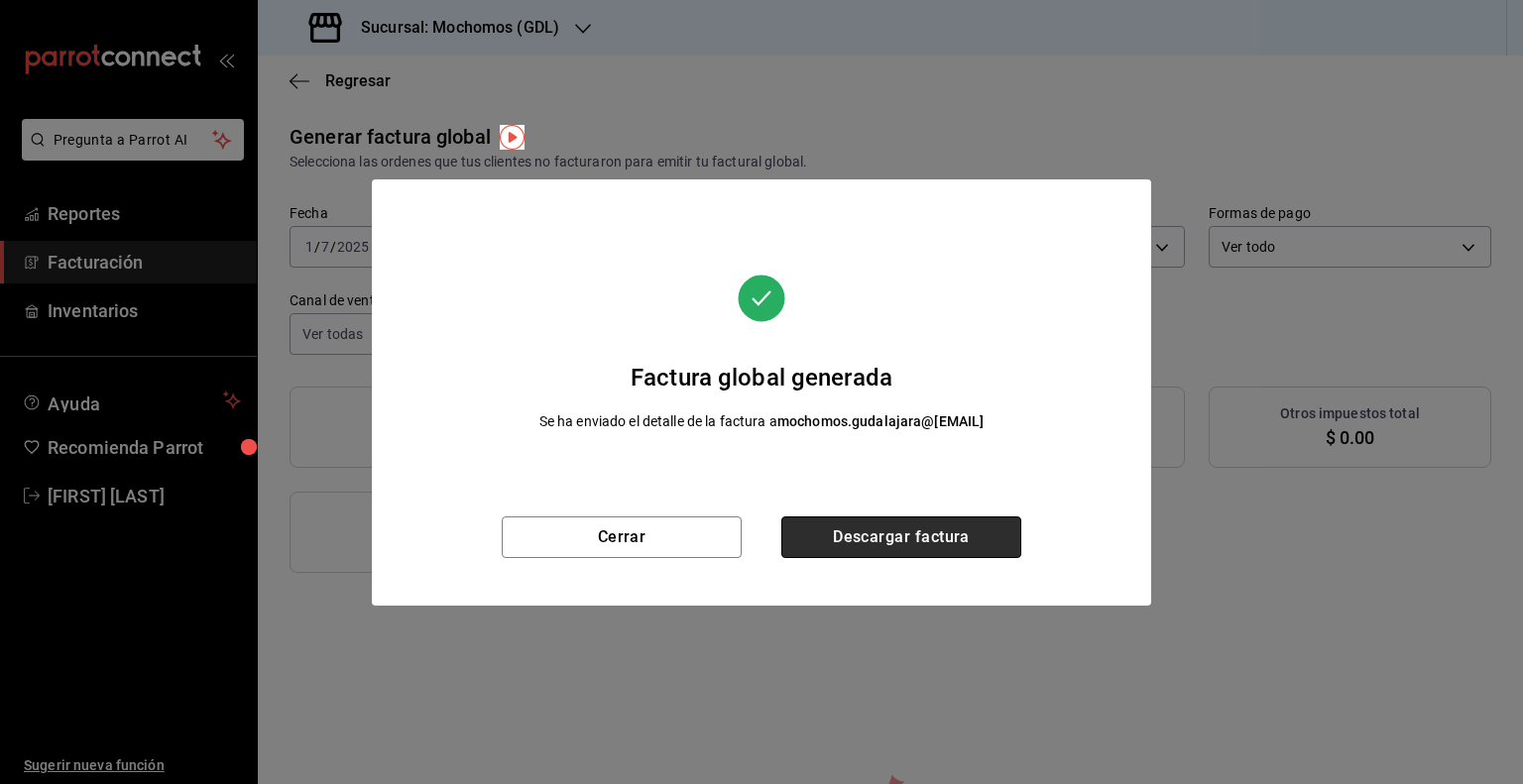 click on "Descargar factura" at bounding box center [901, 537] 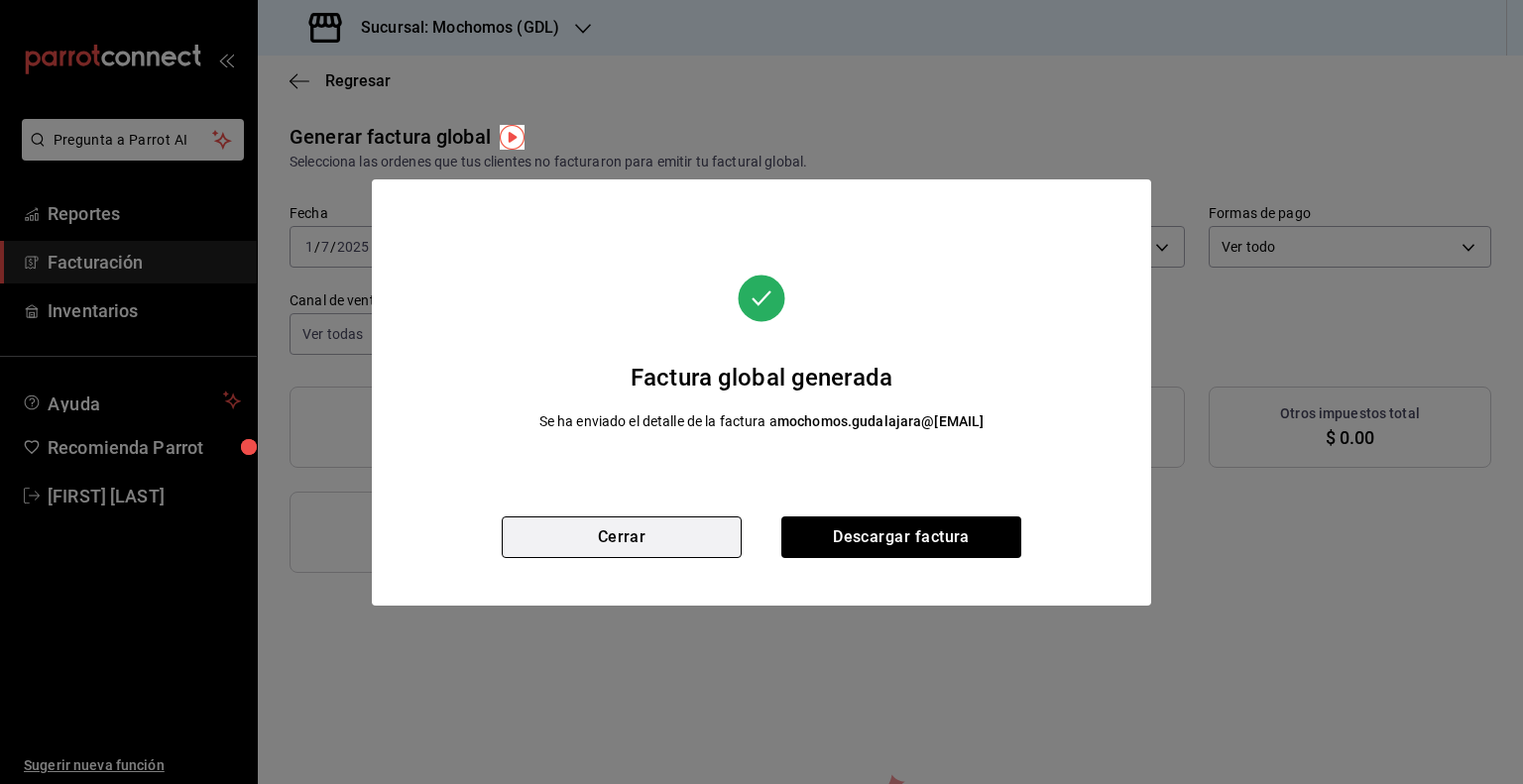 click on "Cerrar" at bounding box center [622, 537] 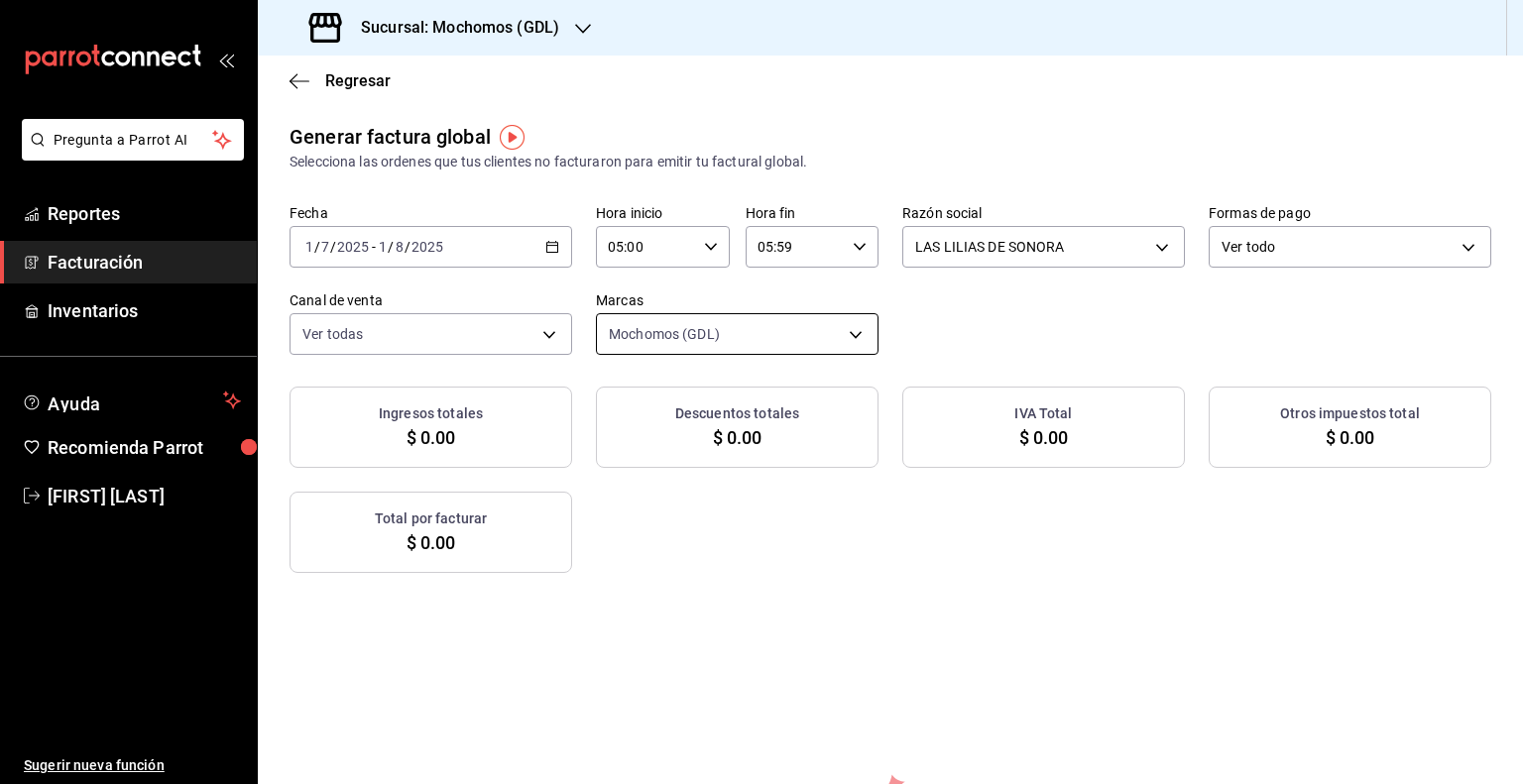 click on "Pregunta a Parrot AI Reportes   Facturación   Inventarios   Ayuda Recomienda Parrot   Guillermo Padilla   Sugerir nueva función   Sucursal: Mochomos (GDL) Regresar Generar factura global Selecciona las ordenes que tus clientes no facturaron para emitir tu factural global. Fecha 2025-07-01 1 / 7 / 2025 - 2025-08-01 1 / 8 / 2025 Hora inicio 05:00 Hora inicio Hora fin 05:59 Hora fin Razón social LAS LILIAS DE SONORA bb67da87-52eb-4cd7-9c7a-c0ac995b77d5 Formas de pago Ver todo ALL Canal de venta Ver todas PARROT,UBER_EATS,RAPPI,DIDI_FOOD,ONLINE Marcas Mochomos (GDL) 36c25d4a-7cb0-456c-a434-e981d54830bc Ingresos totales $ 0.00 Descuentos totales $ 0.00 IVA Total $ 0.00 Otros impuestos total $ 0.00 Total por facturar $ 0.00 No hay información que mostrar GANA 1 MES GRATIS EN TU SUSCRIPCIÓN AQUÍ Ver video tutorial Ir a video Pregunta a Parrot AI Reportes   Facturación   Inventarios   Ayuda Recomienda Parrot   Guillermo Padilla   Sugerir nueva función   Visitar centro de ayuda (81) 2046 6363 (81) 2046 6363" at bounding box center [762, 392] 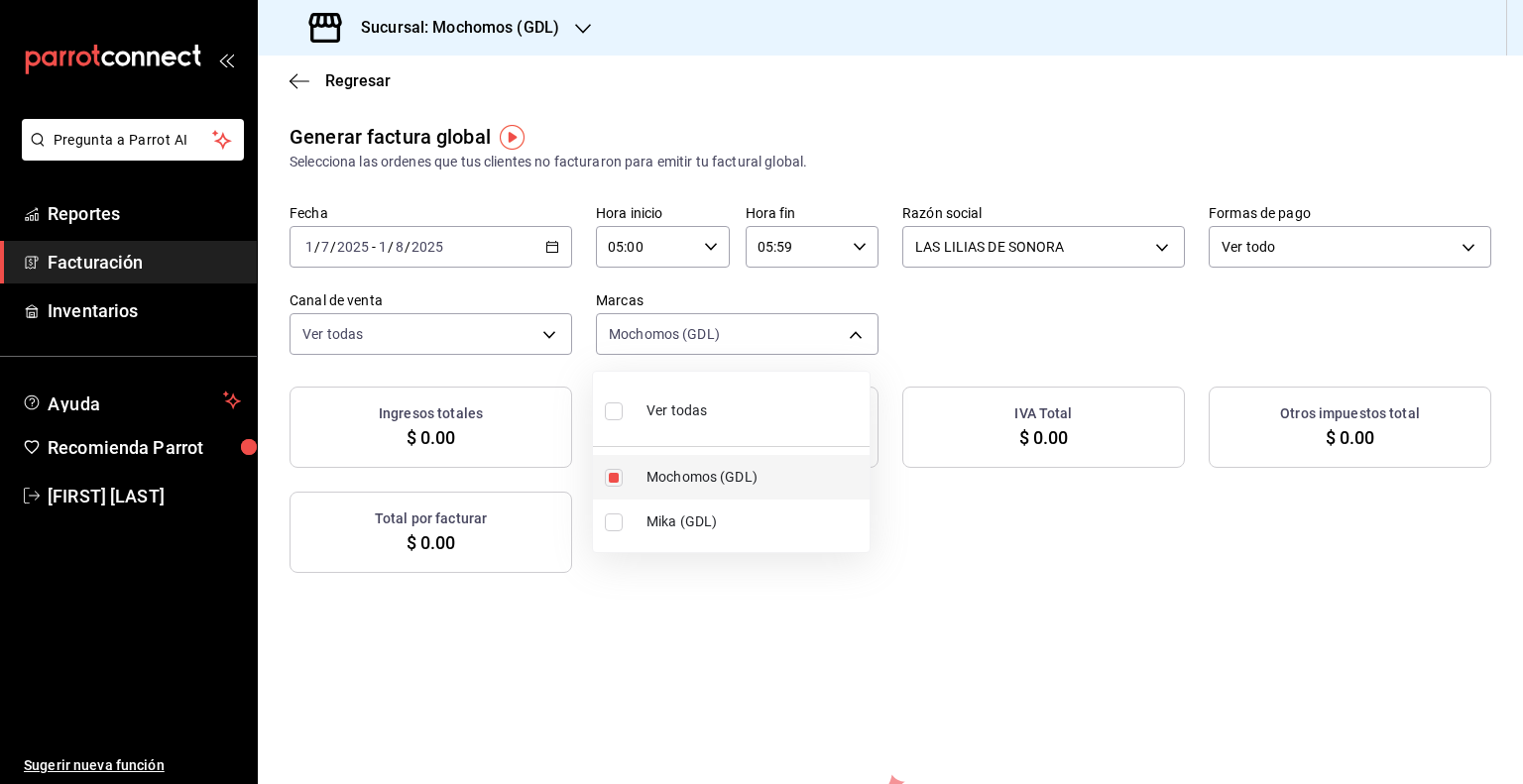 click on "Mochomos (GDL)" at bounding box center (754, 477) 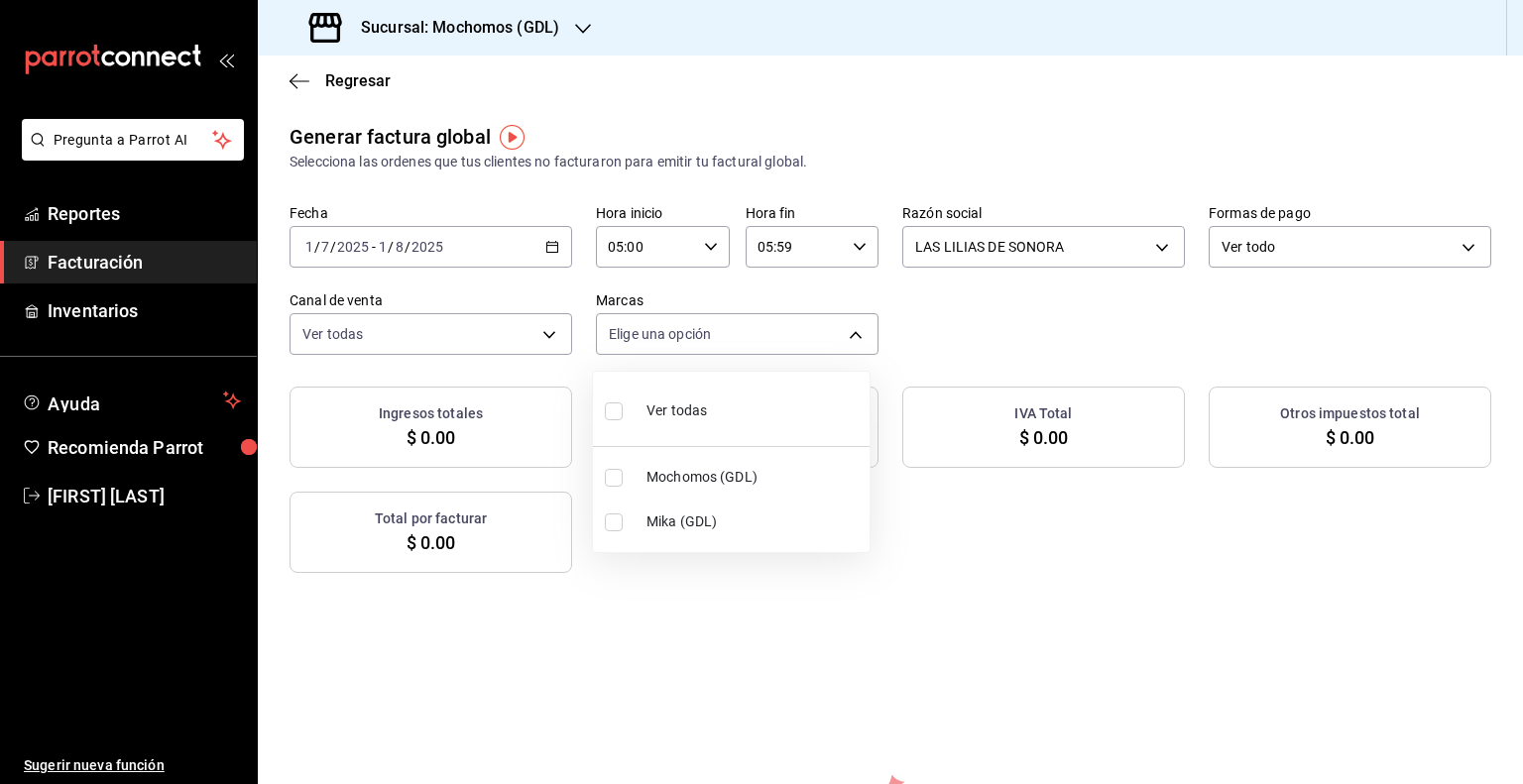 click at bounding box center [614, 522] 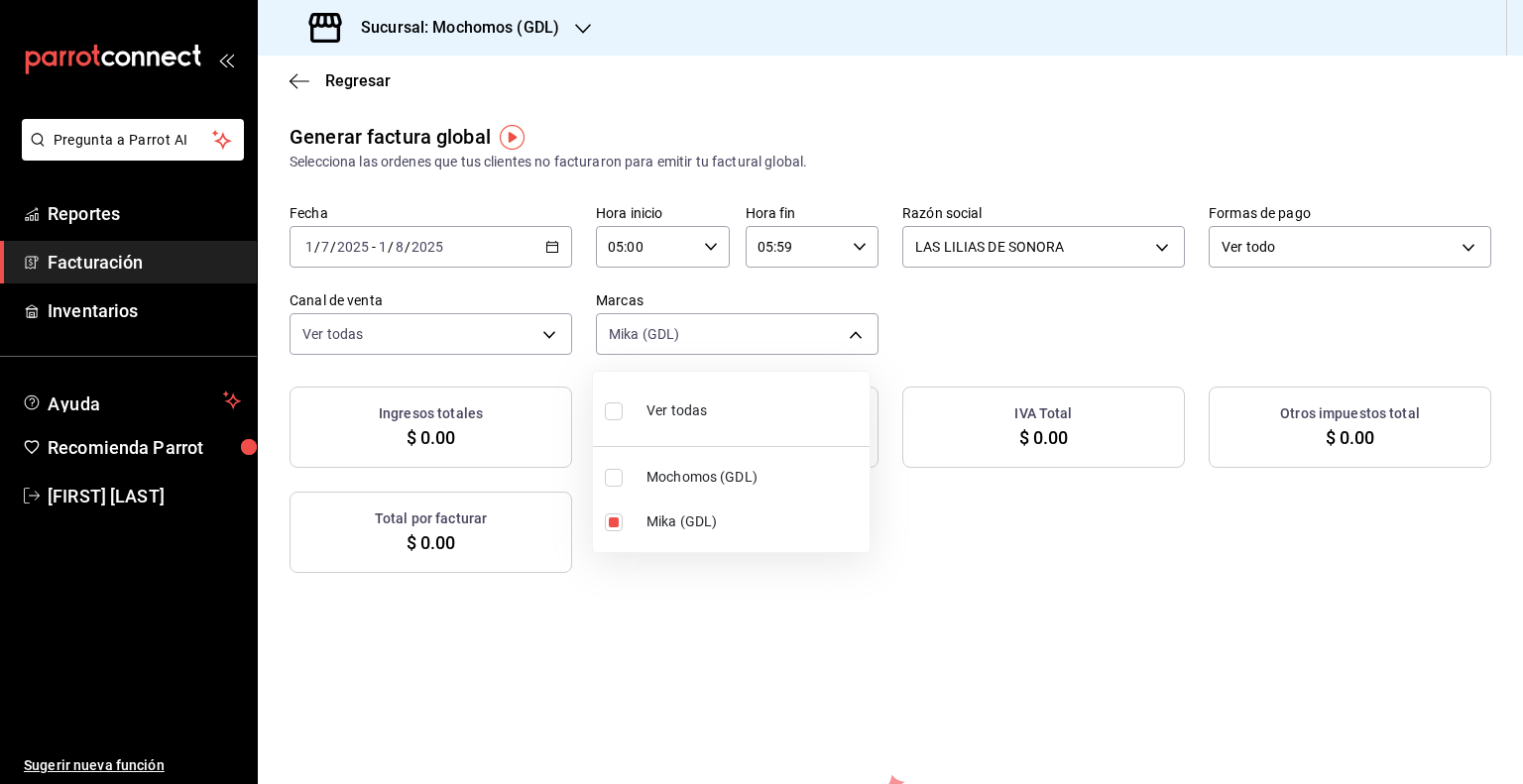 click at bounding box center [762, 392] 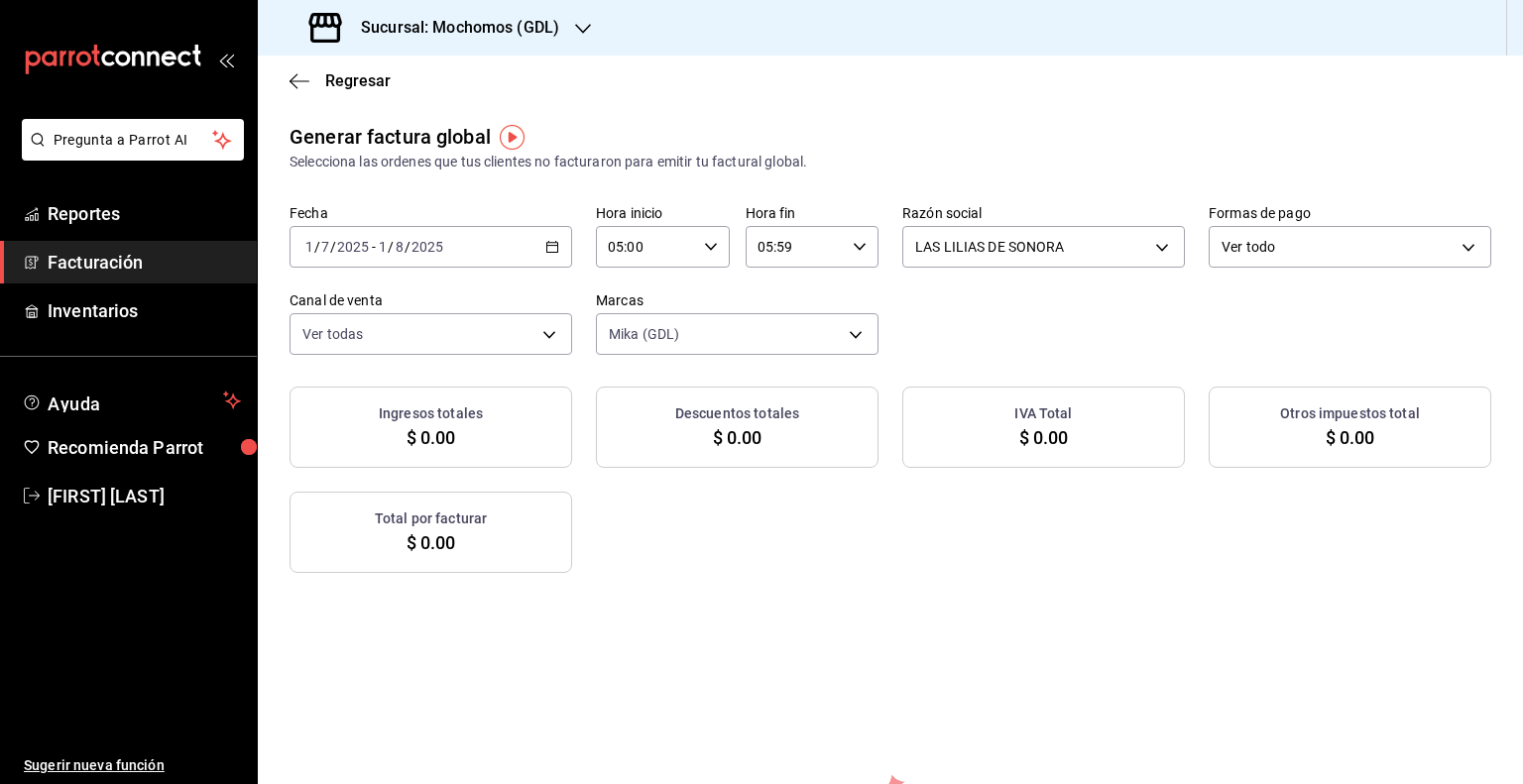 click on "Sucursal: Mochomos (GDL)" at bounding box center [436, 28] 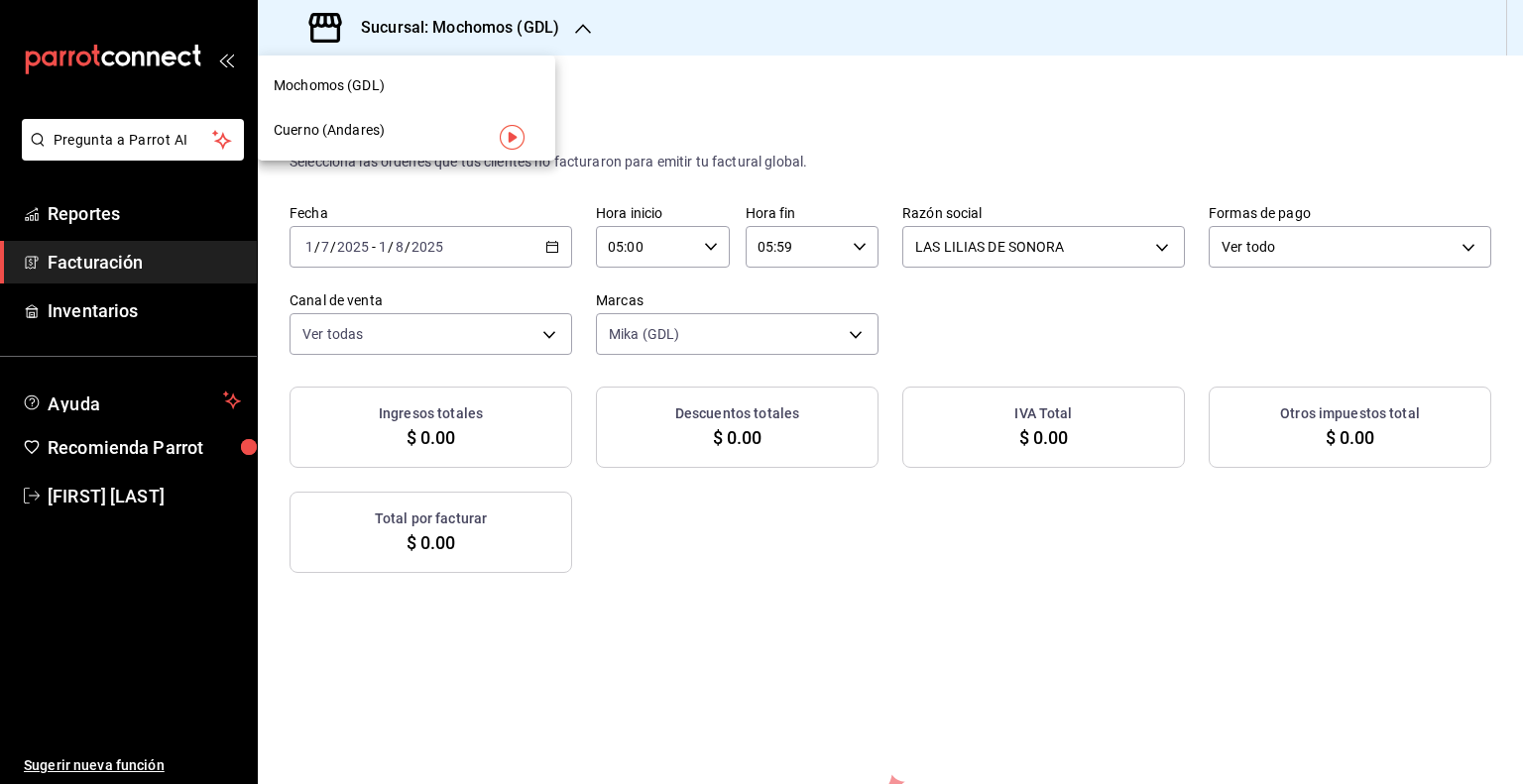 click on "Mochomos (GDL)" at bounding box center [329, 85] 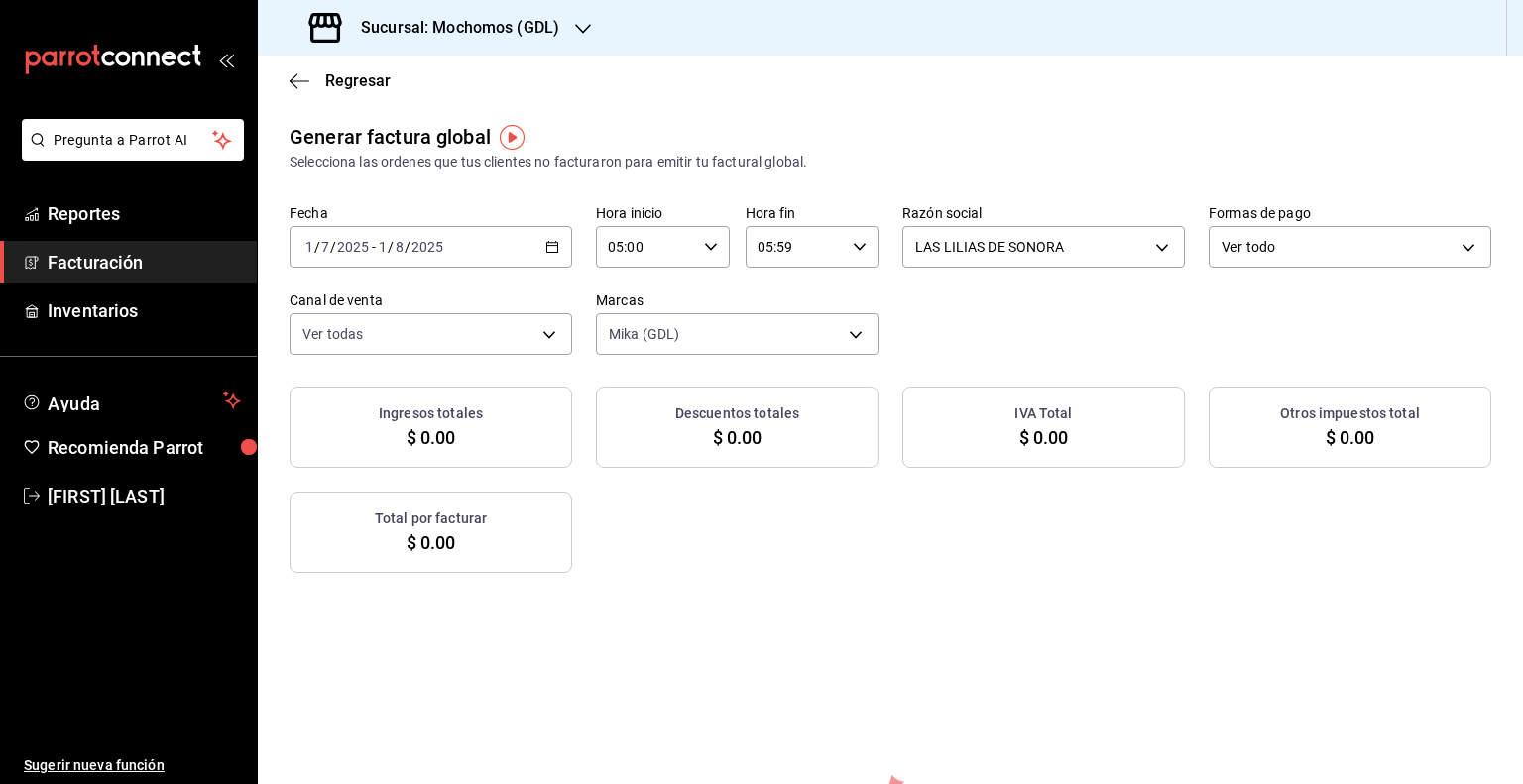 click on "Sucursal: Mochomos (GDL)" at bounding box center (436, 28) 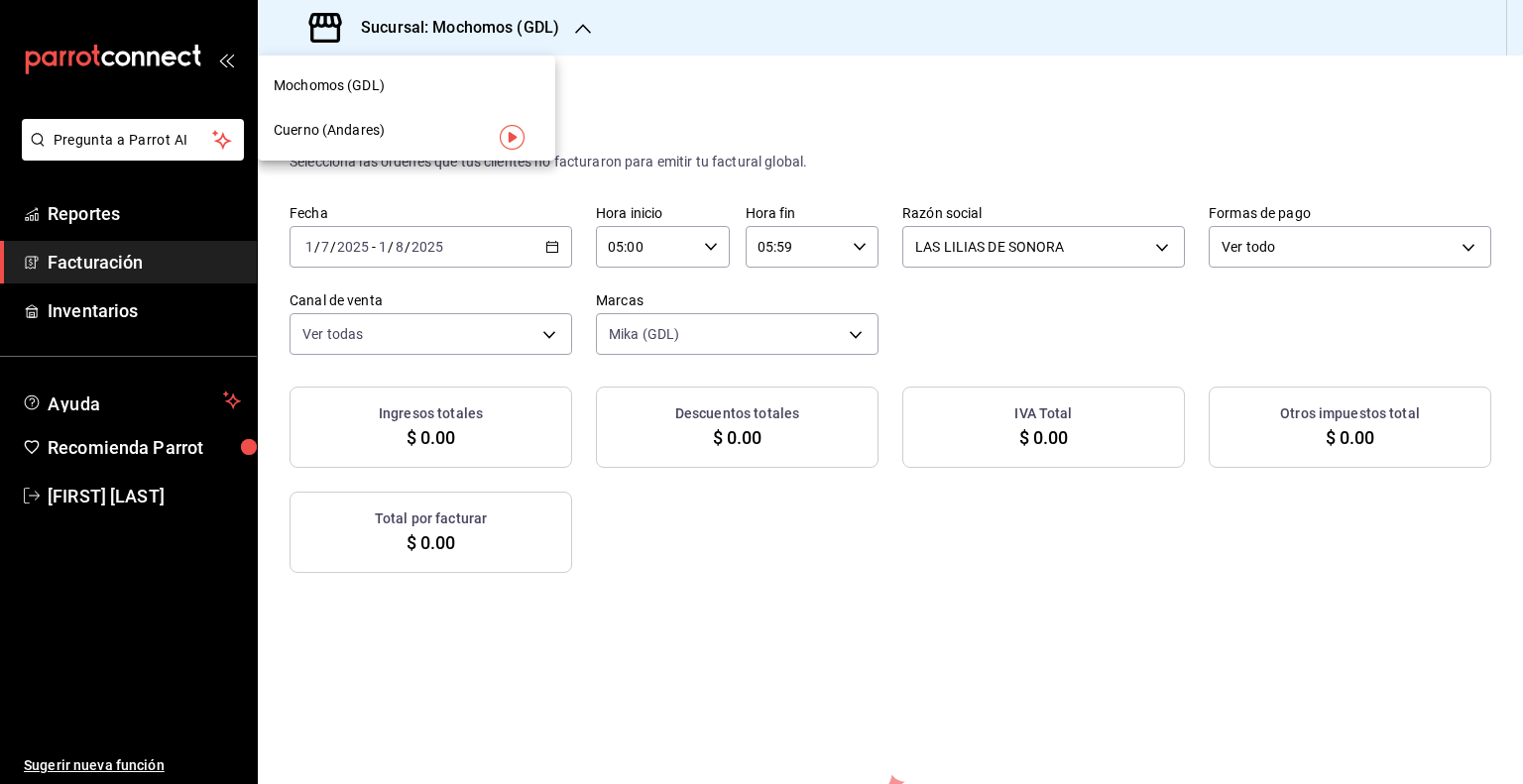 click on "Cuerno (Andares)" at bounding box center [329, 130] 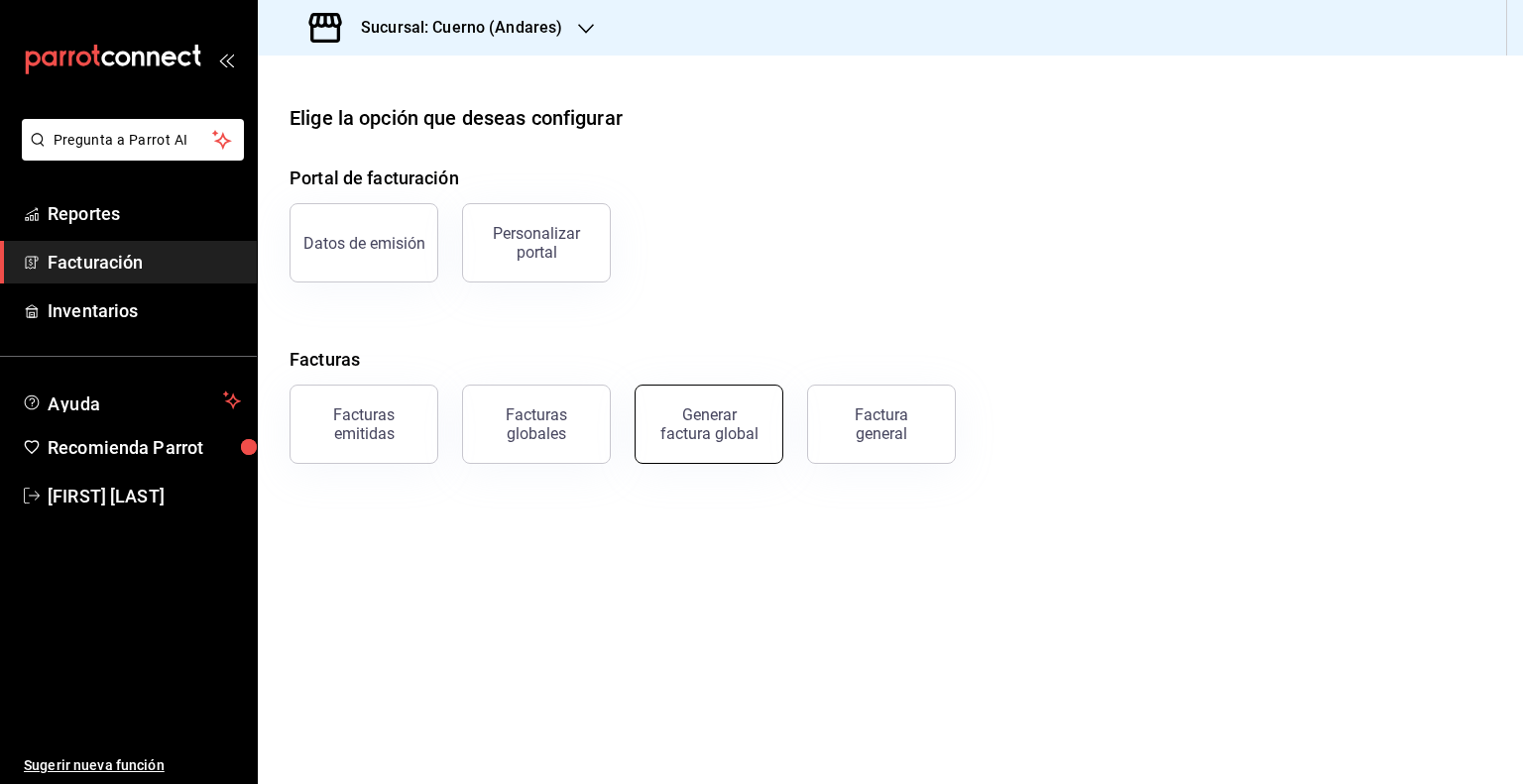 click on "Generar factura global" at bounding box center (709, 424) 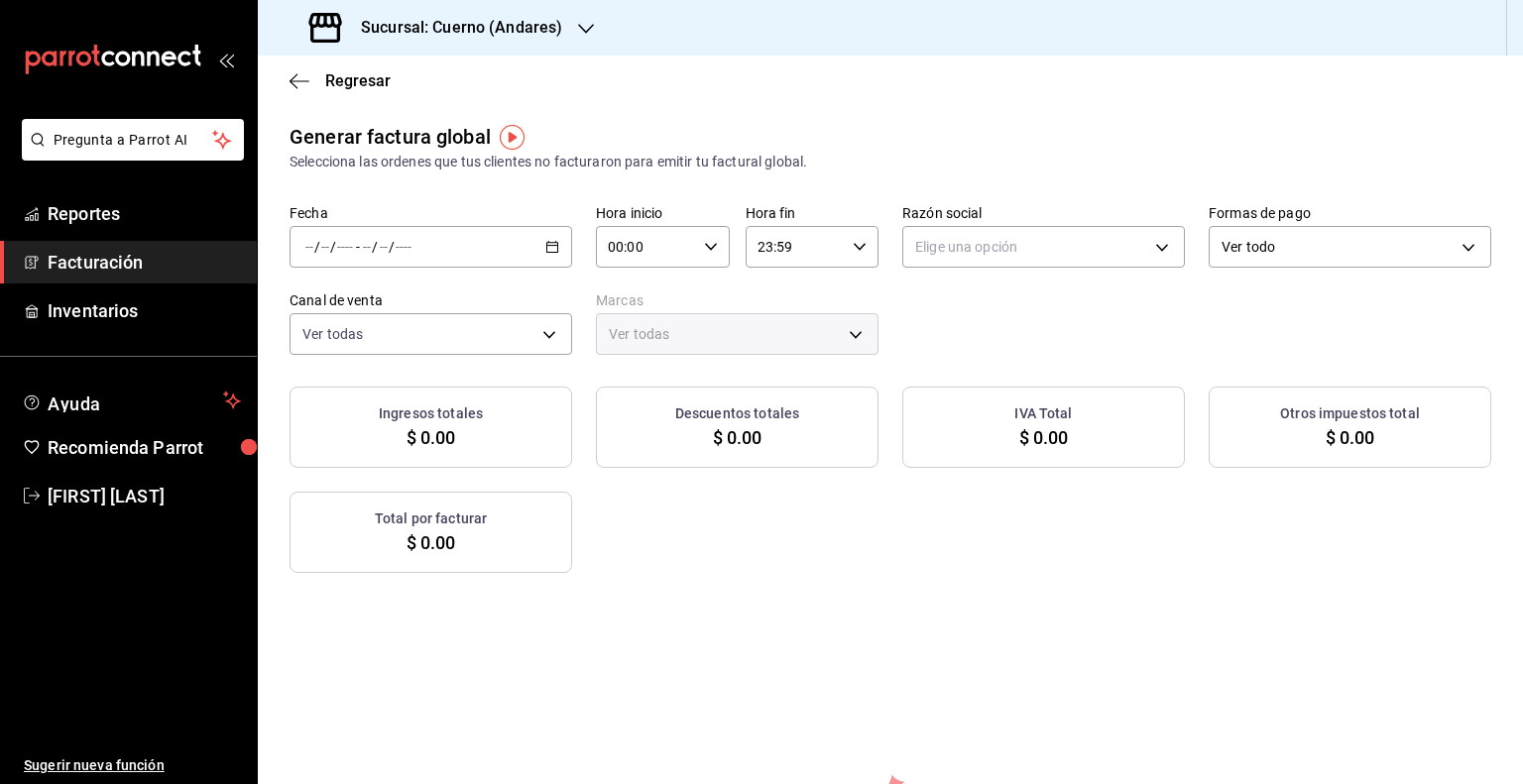 click on "/ / - / /" at bounding box center (430, 247) 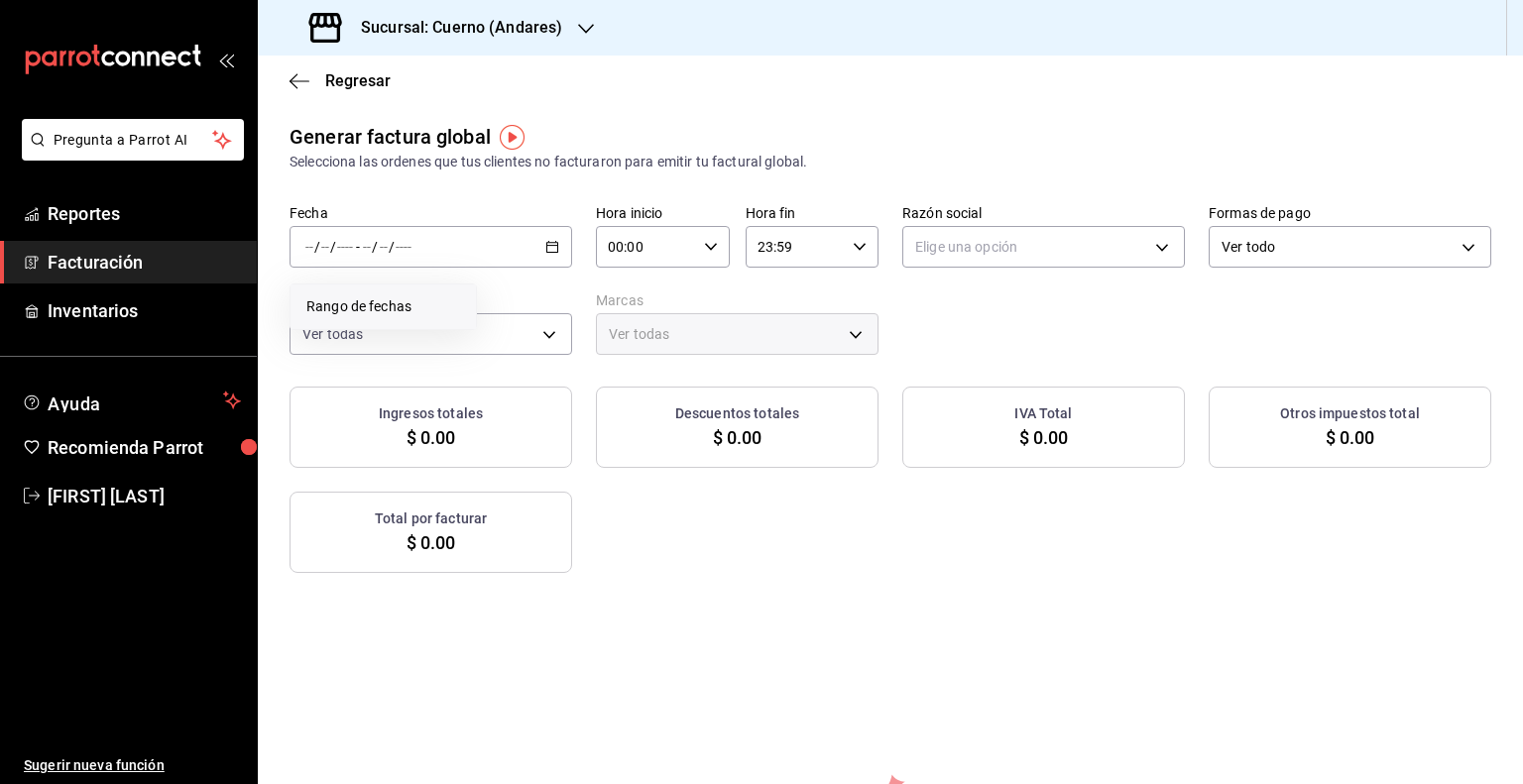 click on "Rango de fechas" at bounding box center [383, 306] 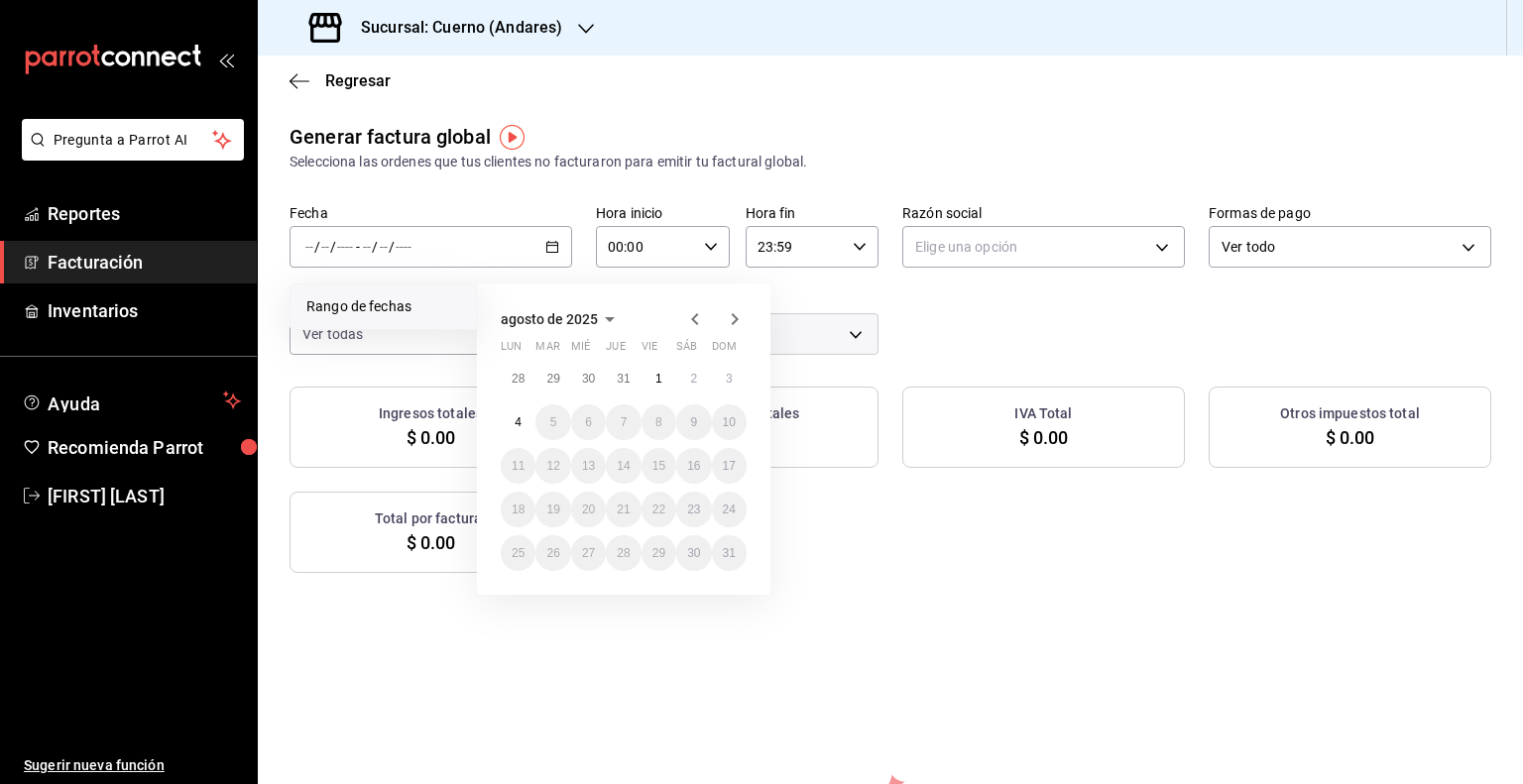 drag, startPoint x: 698, startPoint y: 313, endPoint x: 661, endPoint y: 348, distance: 50.931326 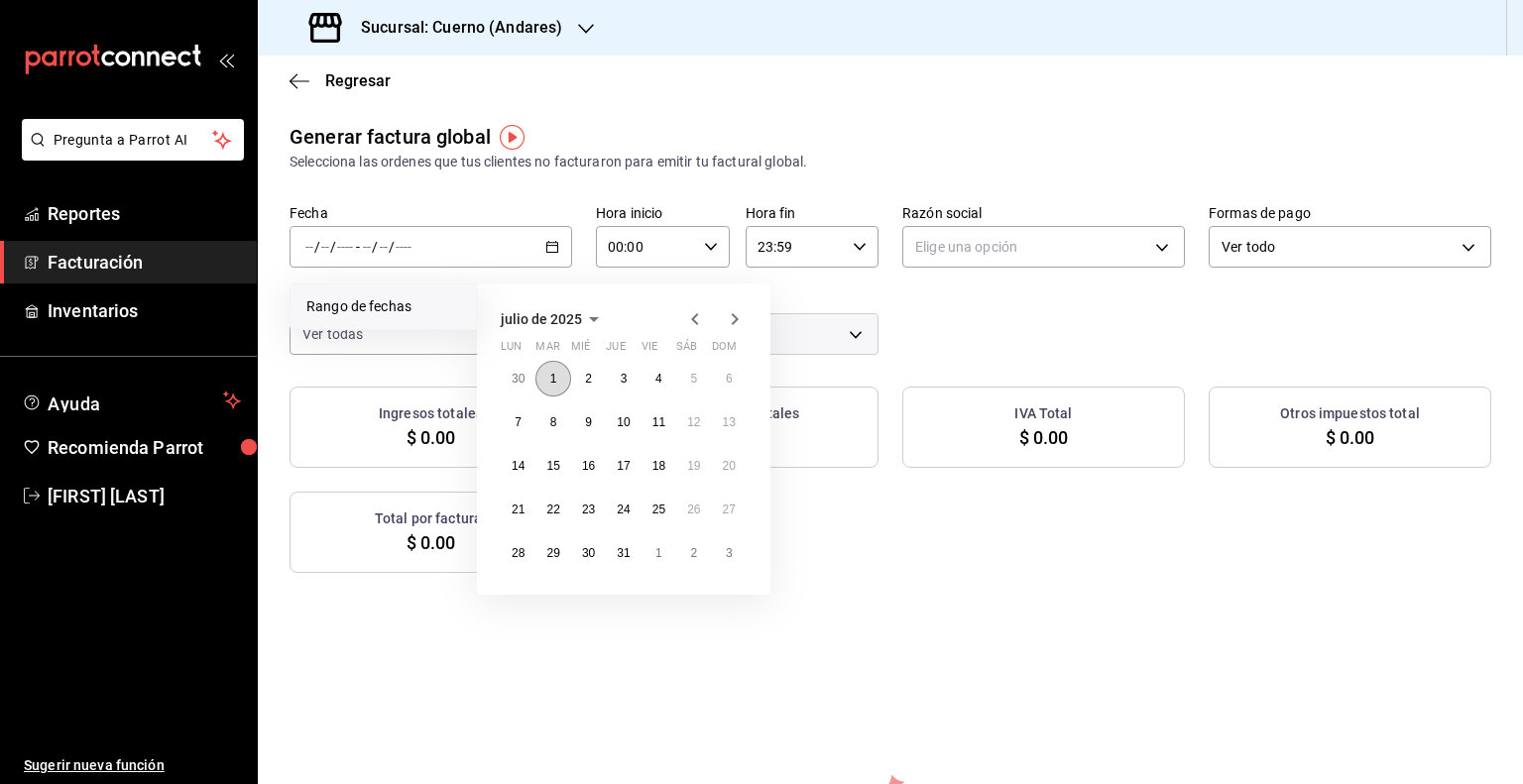 click on "1" at bounding box center [552, 379] 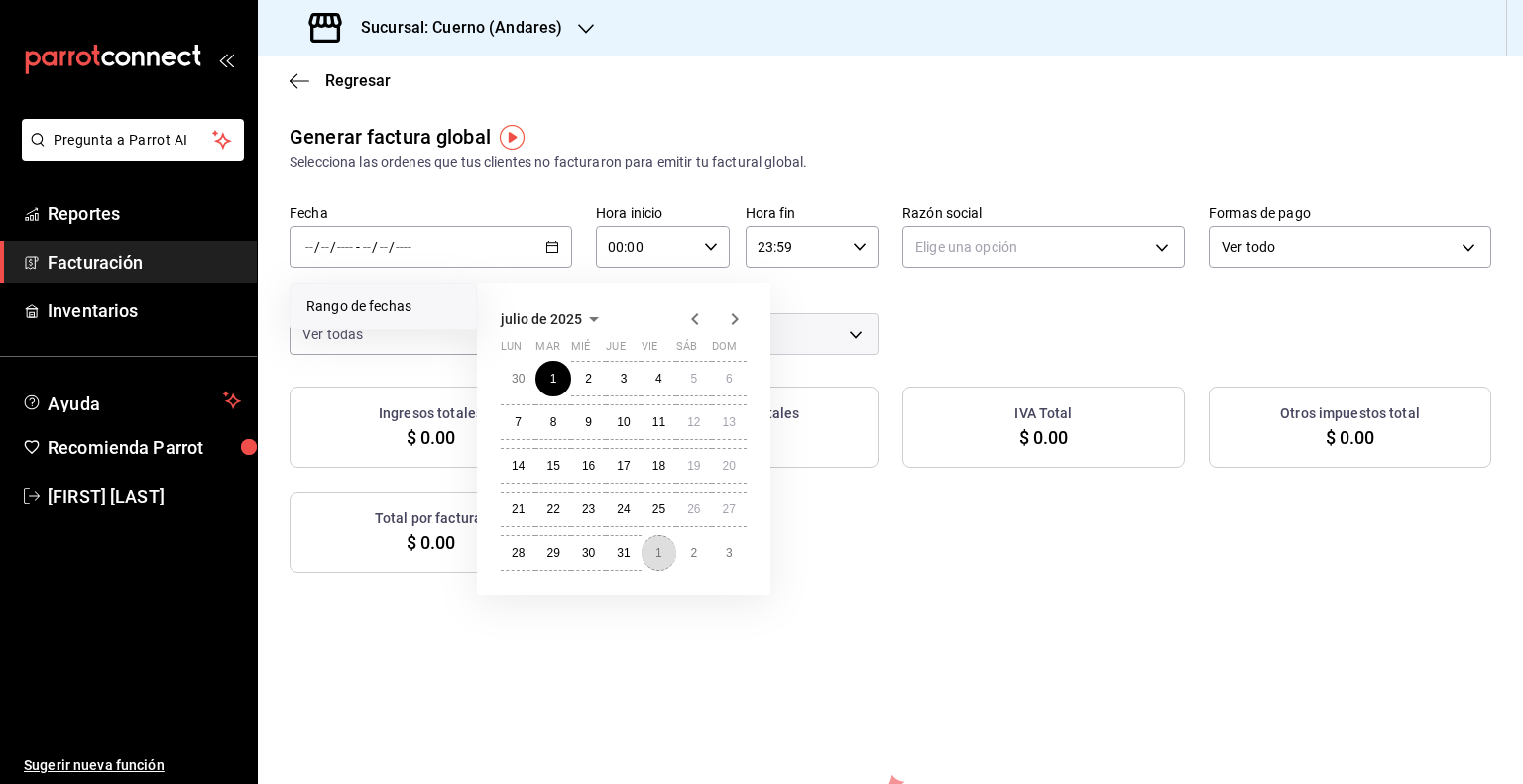click on "1" at bounding box center [658, 553] 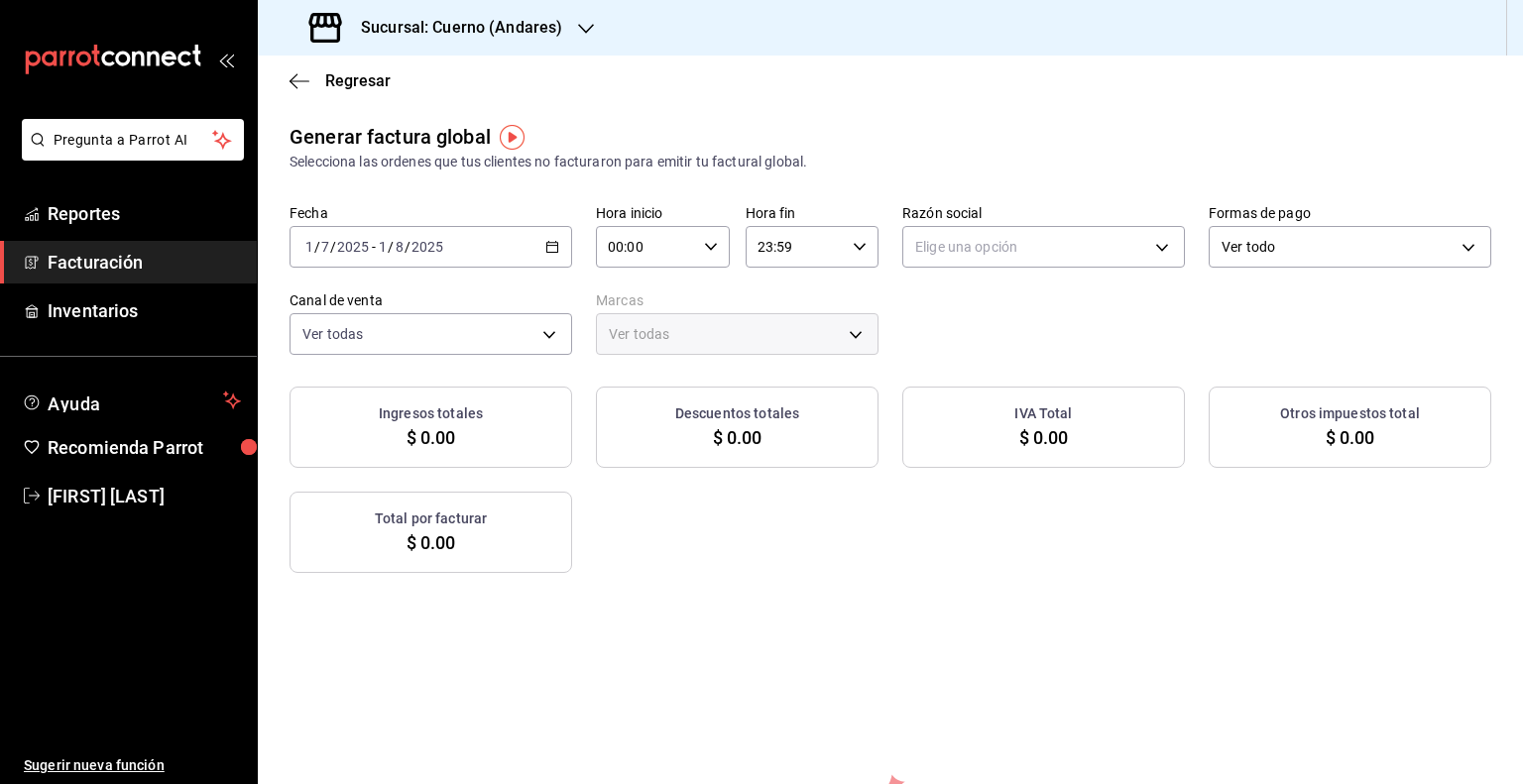 click on "00:00" at bounding box center [645, 247] 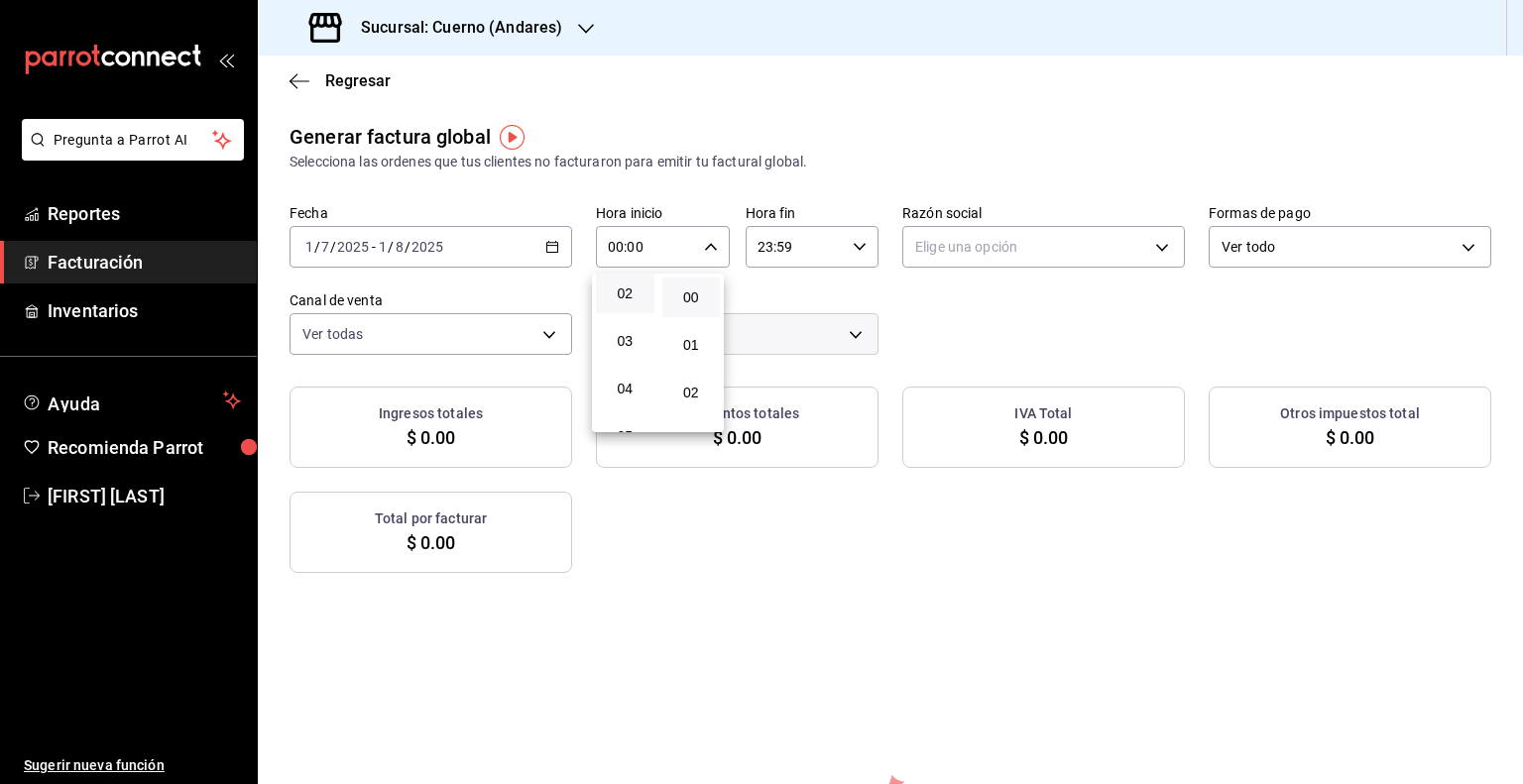 scroll, scrollTop: 198, scrollLeft: 0, axis: vertical 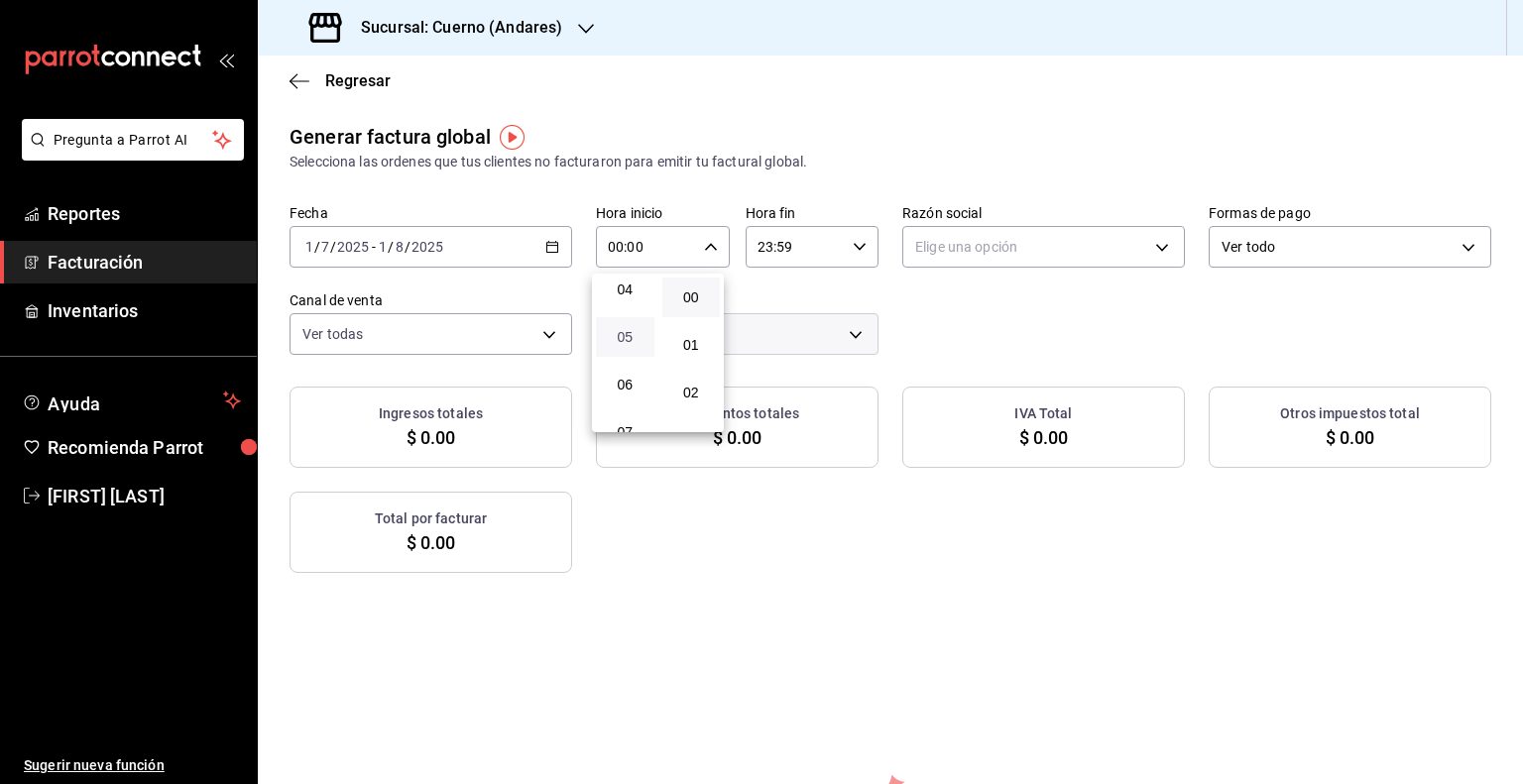 click on "05" at bounding box center (625, 337) 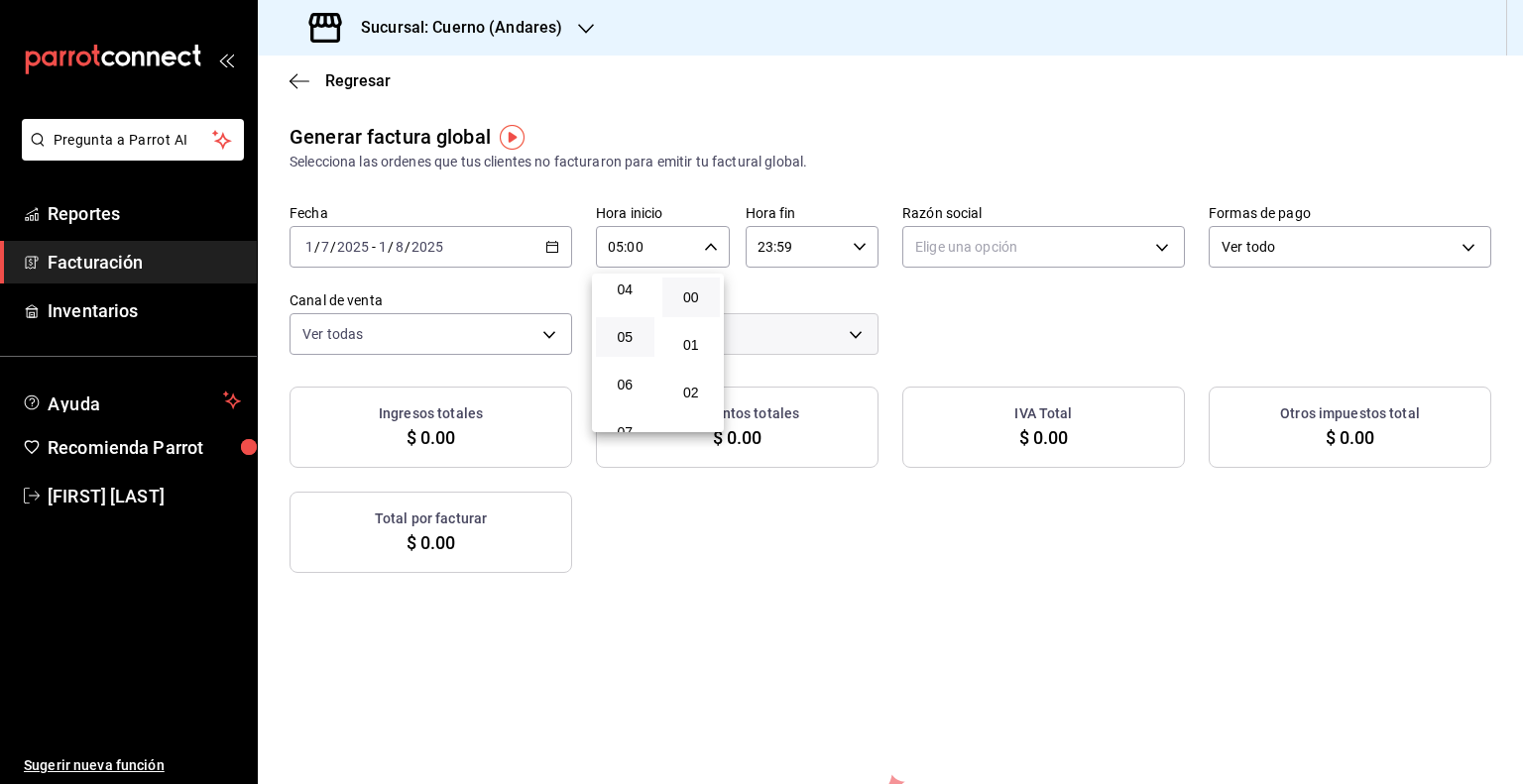 click at bounding box center (762, 392) 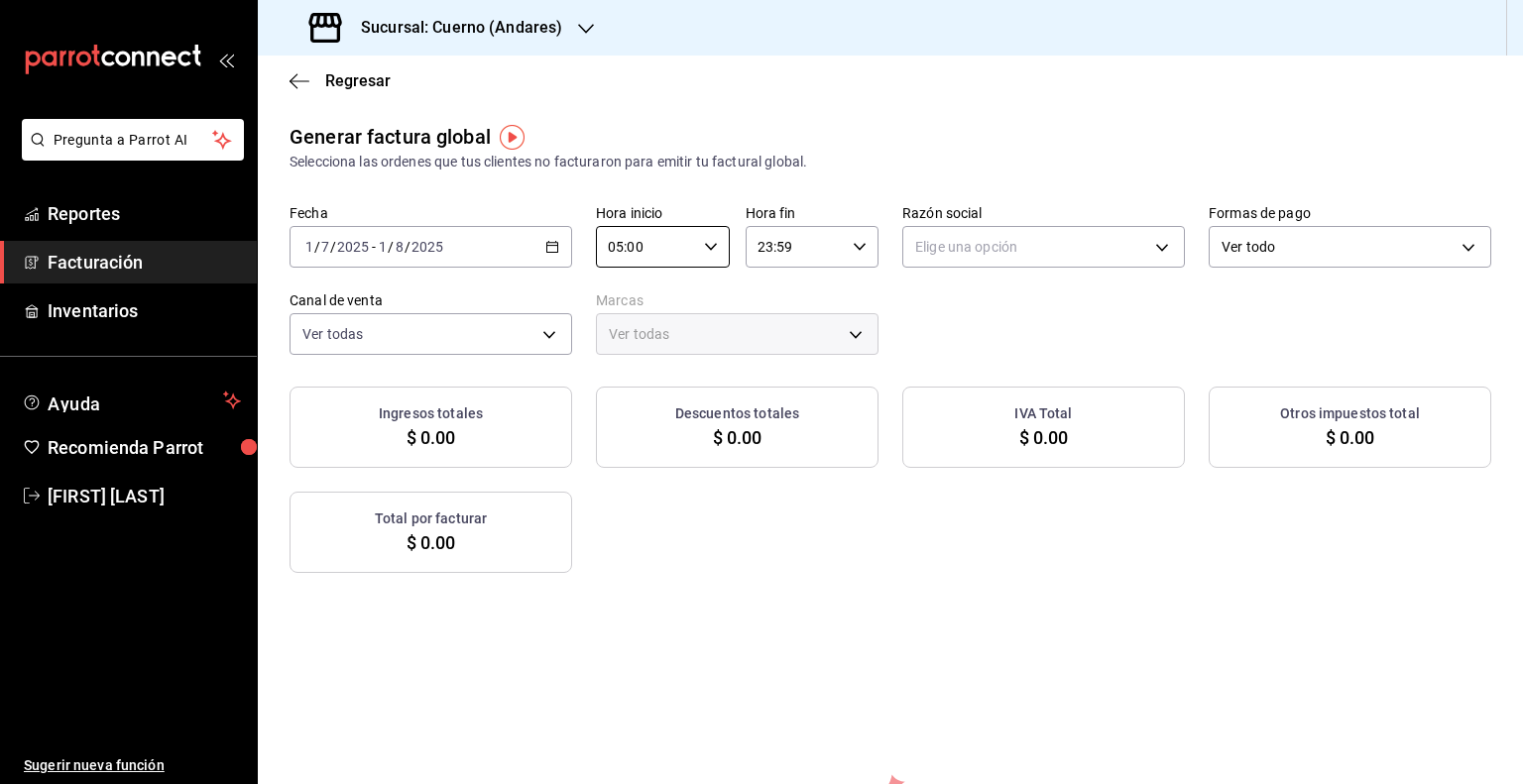 click 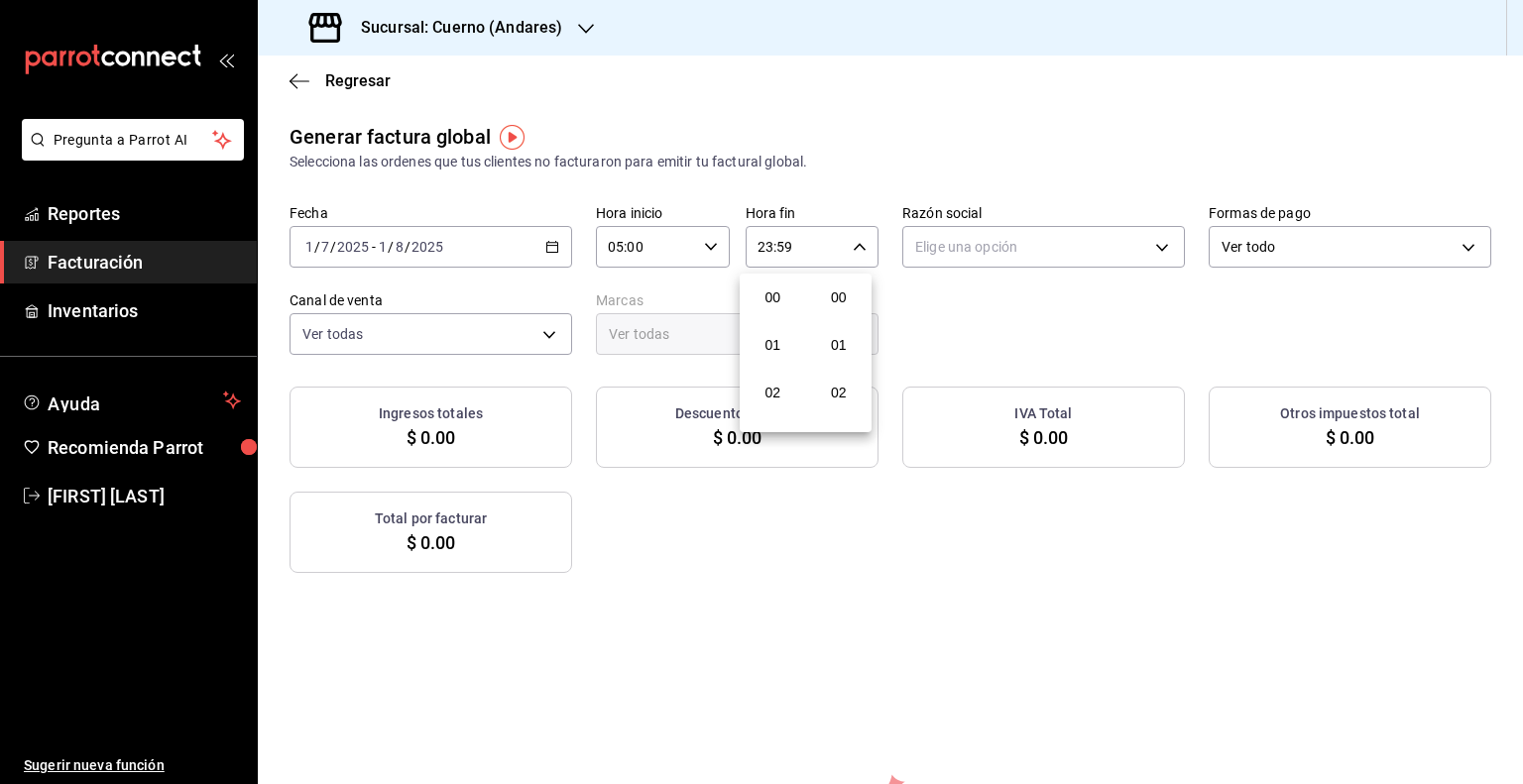 scroll, scrollTop: 1002, scrollLeft: 0, axis: vertical 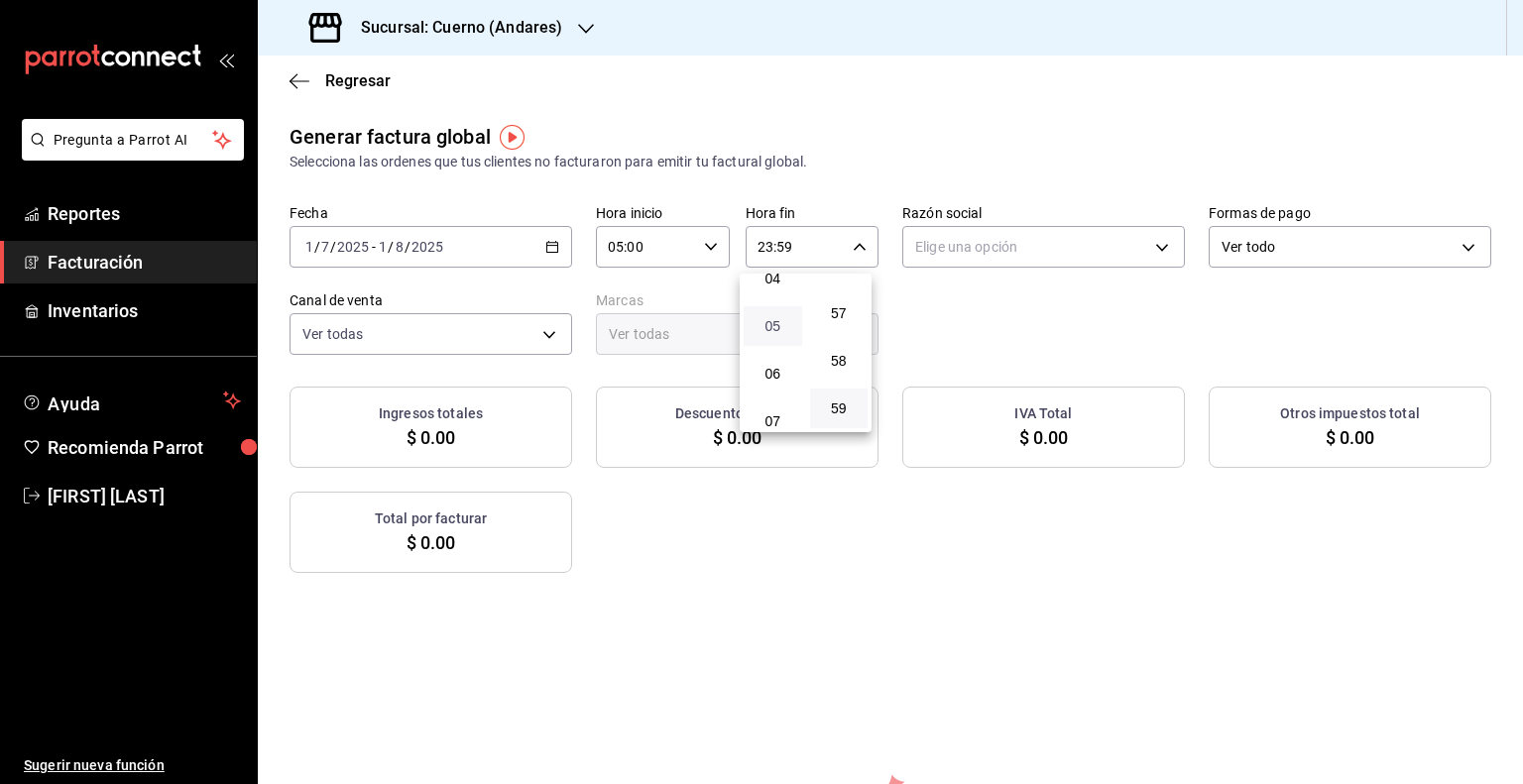 click on "05" at bounding box center [772, 326] 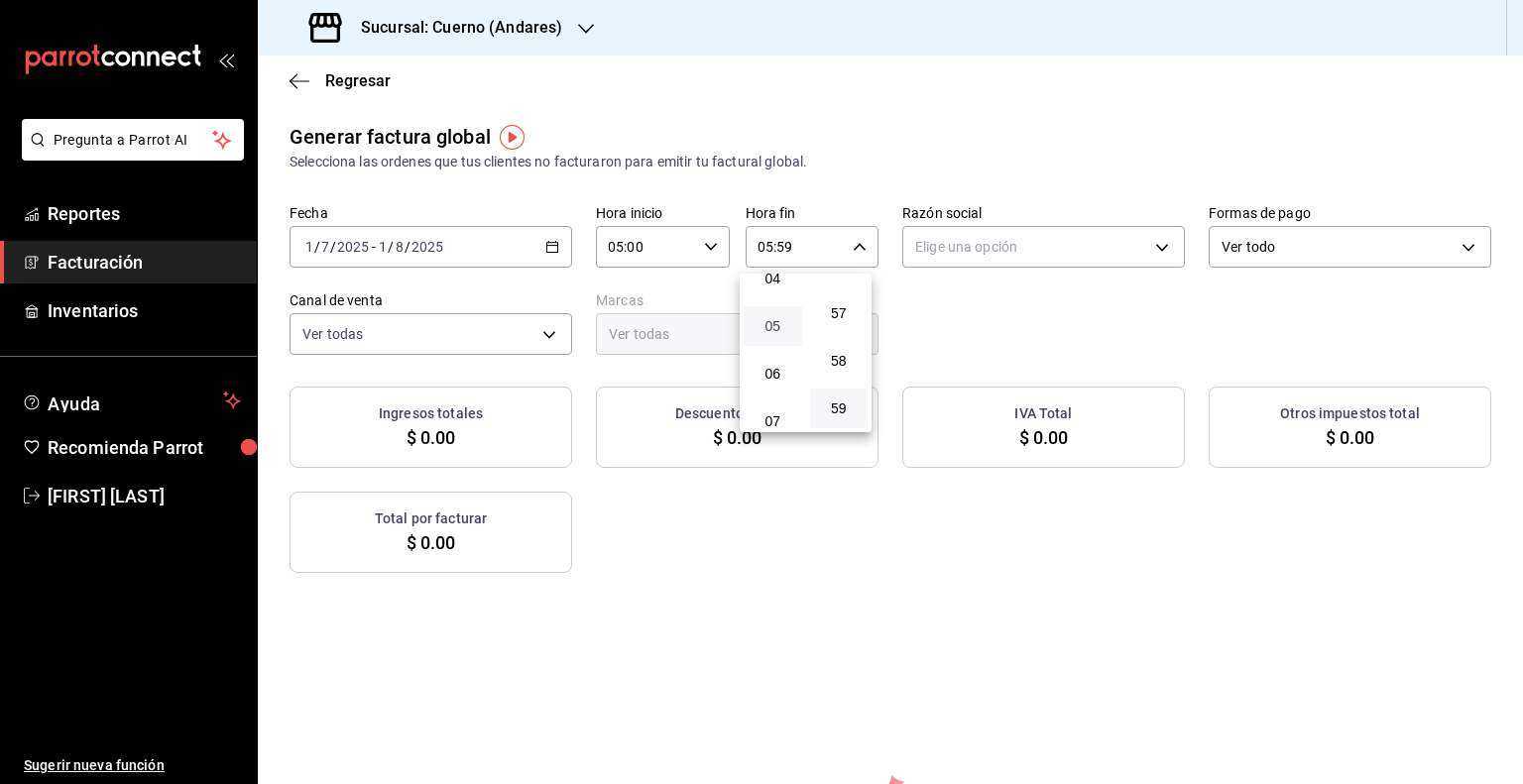 click on "05" at bounding box center (772, 326) 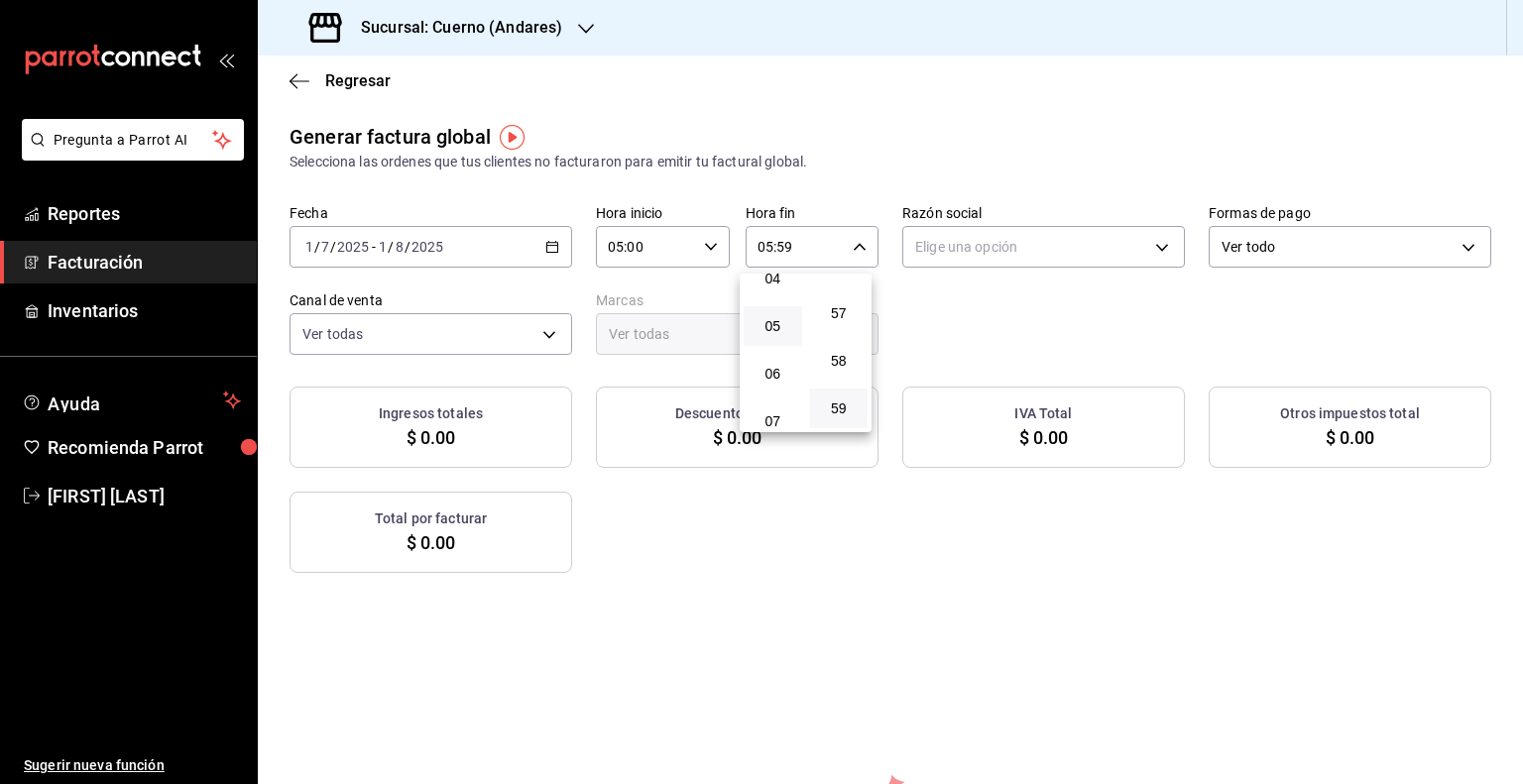 click at bounding box center [762, 392] 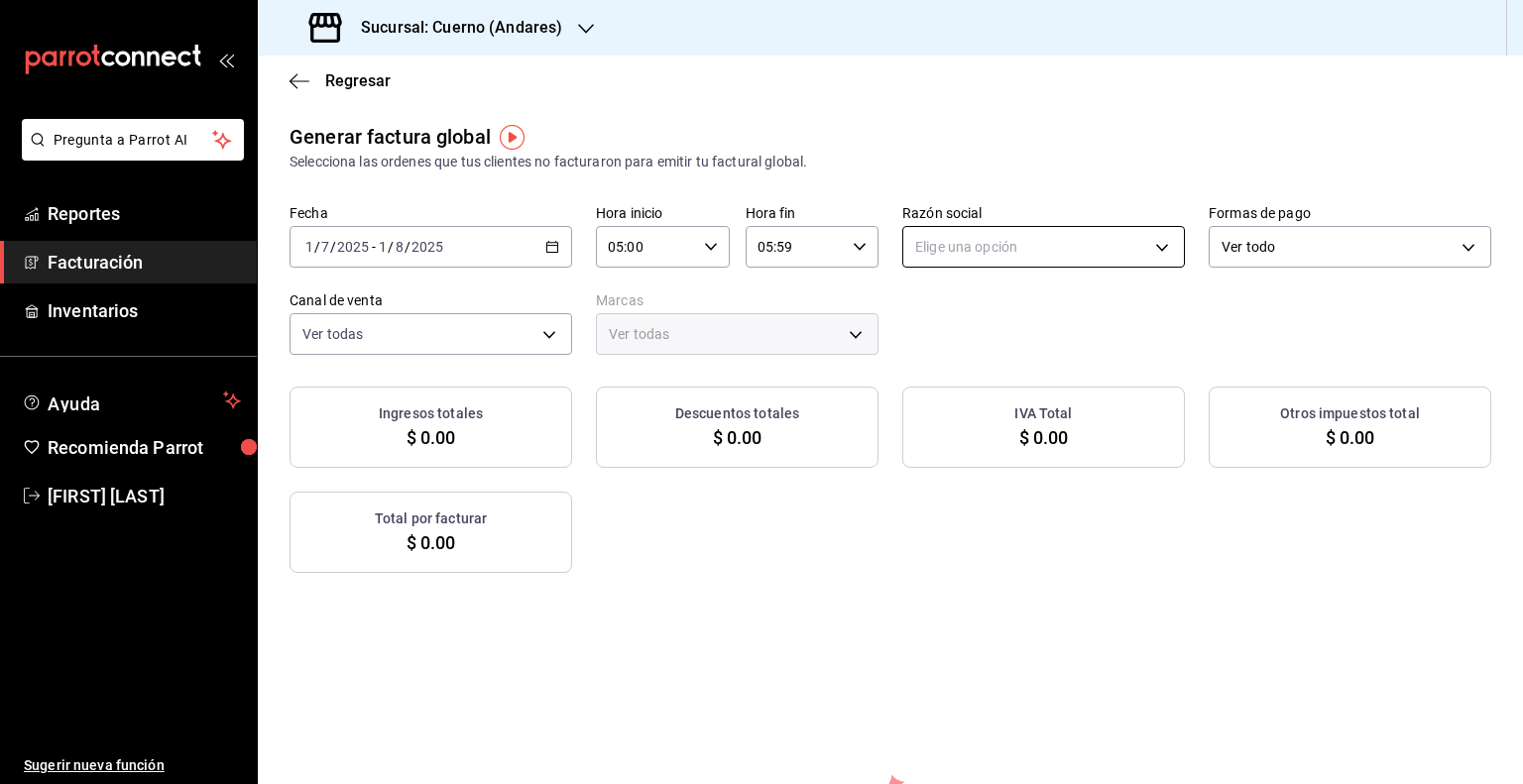 click on "Pregunta a Parrot AI Reportes   Facturación   Inventarios   Ayuda Recomienda Parrot   Guillermo Padilla   Sugerir nueva función   Sucursal: Cuerno (Andares) Regresar Generar factura global Selecciona las ordenes que tus clientes no facturaron para emitir tu factural global. Fecha 2025-07-01 1 / 7 / 2025 - 2025-08-01 1 / 8 / 2025 Hora inicio 05:00 Hora inicio Hora fin 05:59 Hora fin Razón social Elige una opción Formas de pago Ver todo ALL Canal de venta Ver todas PARROT,UBER_EATS,RAPPI,DIDI_FOOD,ONLINE Marcas Ver todas Ingresos totales $ 0.00 Descuentos totales $ 0.00 IVA Total $ 0.00 Otros impuestos total $ 0.00 Total por facturar $ 0.00 No hay información que mostrar GANA 1 MES GRATIS EN TU SUSCRIPCIÓN AQUÍ ¿Recuerdas cómo empezó tu restaurante?
Hoy puedes ayudar a un colega a tener el mismo cambio que tú viviste.
Recomienda Parrot directamente desde tu Portal Administrador.
Es fácil y rápido.
🎁 Por cada restaurante que se una, ganas 1 mes gratis. Ver video tutorial Ir a video Reportes" at bounding box center [762, 392] 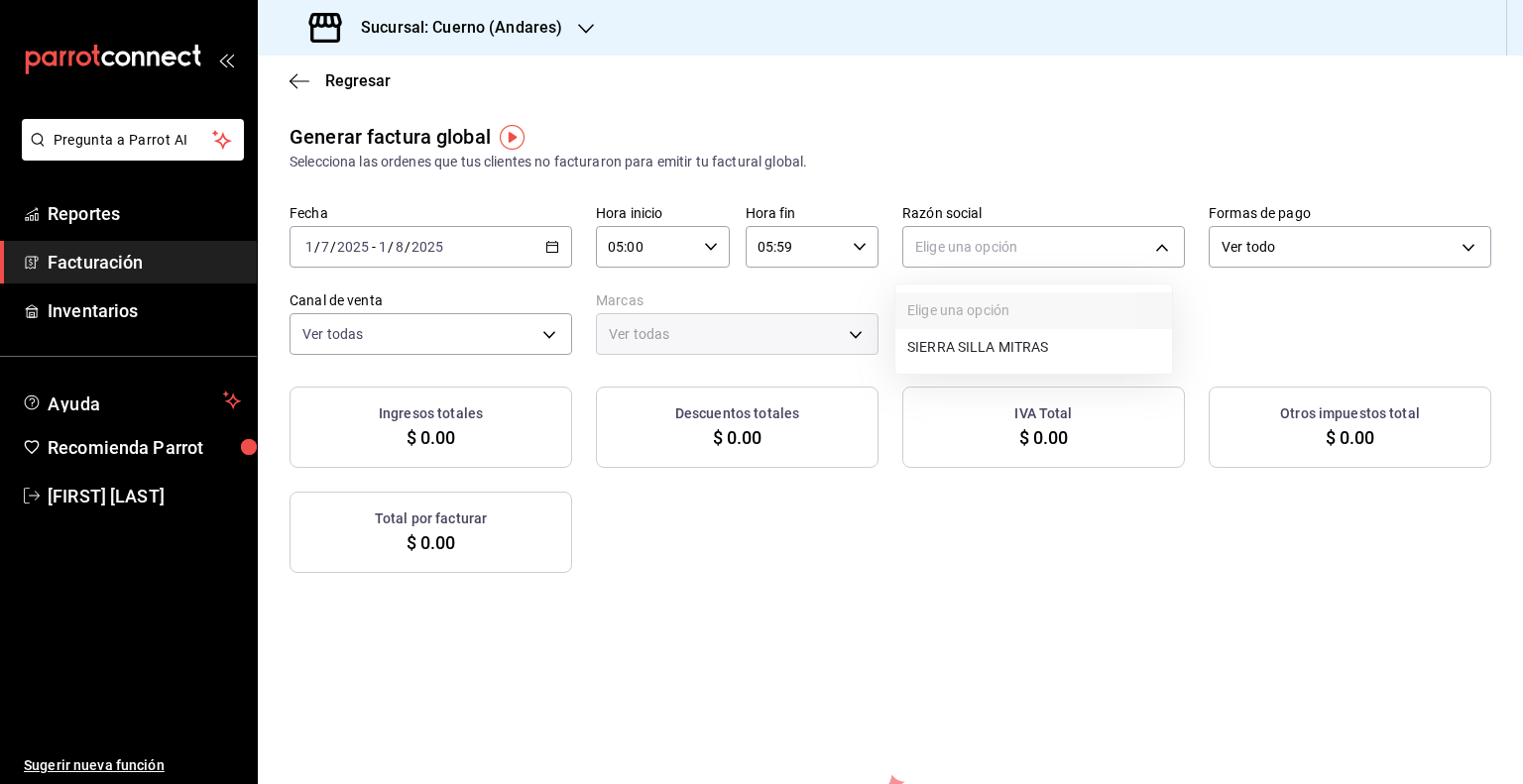 click on "SIERRA SILLA MITRAS" at bounding box center [1033, 347] 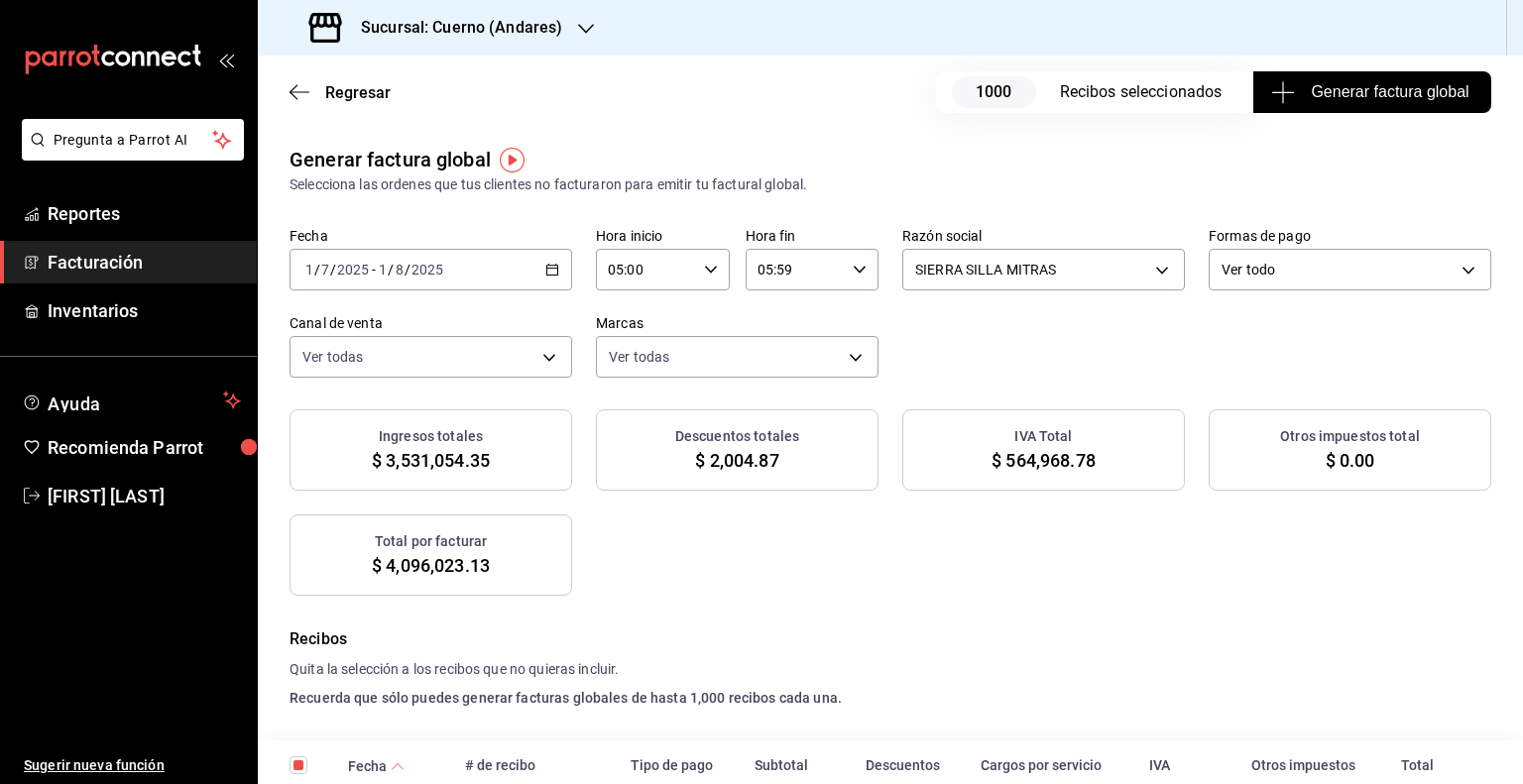 click on "Generar factura global" at bounding box center [1371, 92] 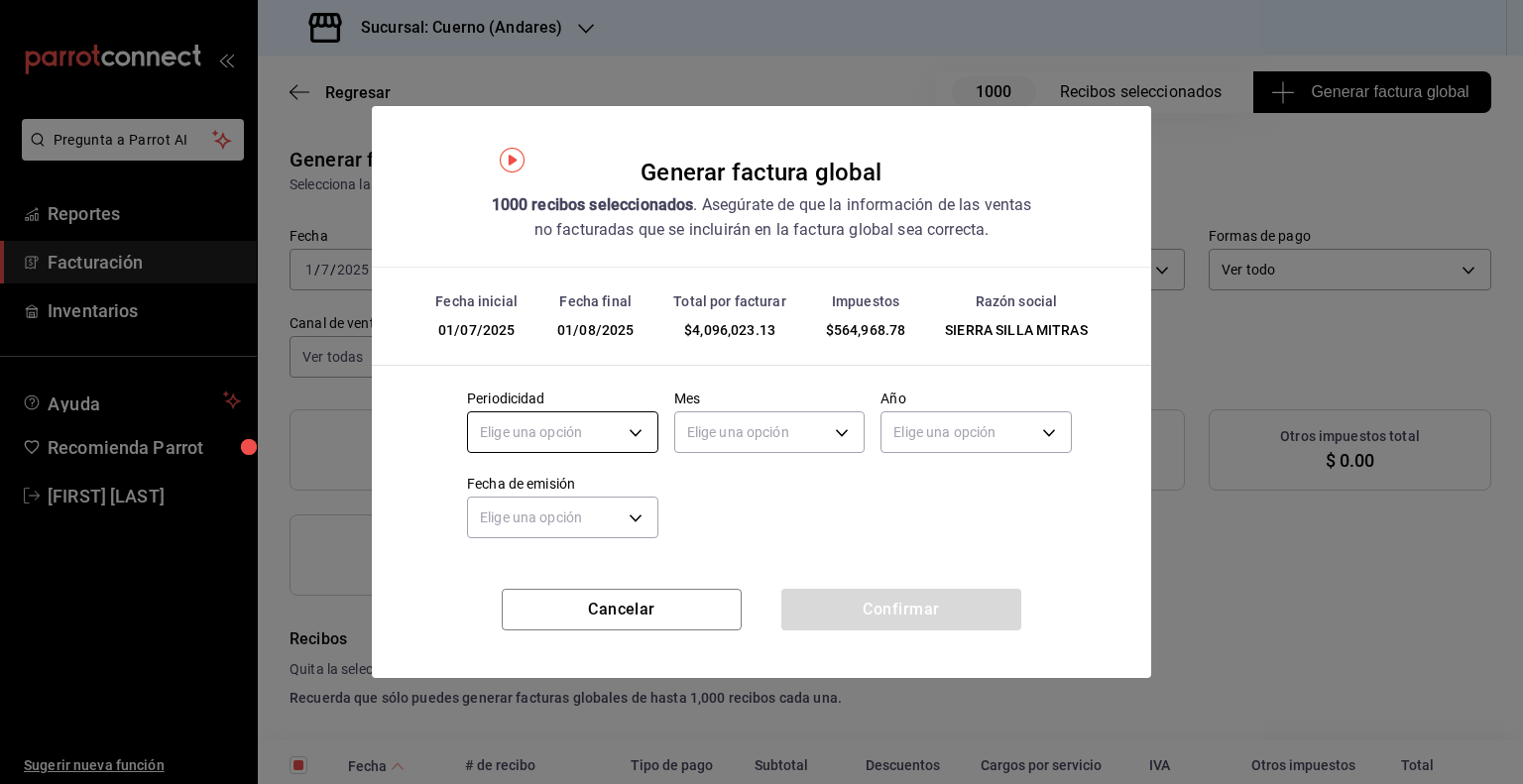 click on "Pregunta a Parrot AI Reportes   Facturación   Inventarios   Ayuda Recomienda Parrot   Guillermo Padilla   Sugerir nueva función   Sucursal: Cuerno (Andares) Regresar 1000 Recibos seleccionados Generar factura global Generar factura global Selecciona las ordenes que tus clientes no facturaron para emitir tu factural global. Fecha 2025-07-01 1 / 7 / 2025 - 2025-08-01 1 / 8 / 2025 Hora inicio 05:00 Hora inicio Hora fin 05:59 Hora fin Razón social SIERRA SILLA MITRAS dd0f7145-1c26-4781-81e9-6a513cb22311 Formas de pago Ver todo ALL Canal de venta Ver todas PARROT,UBER_EATS,RAPPI,DIDI_FOOD,ONLINE Marcas Ver todas c9e961b9-bc29-480f-a65c-324ff110f526 Ingresos totales $ 3,531,054.35 Descuentos totales $ 2,004.87 IVA Total $ 564,968.78 Otros impuestos total $ 0.00 Total por facturar $ 4,096,023.13 Recibos Quita la selección a los recibos que no quieras incluir. Recuerda que sólo puedes generar facturas globales de hasta 1,000 recibos cada una. Fecha # de recibo Tipo de pago Subtotal Descuentos Cargos por servicio" at bounding box center [762, 392] 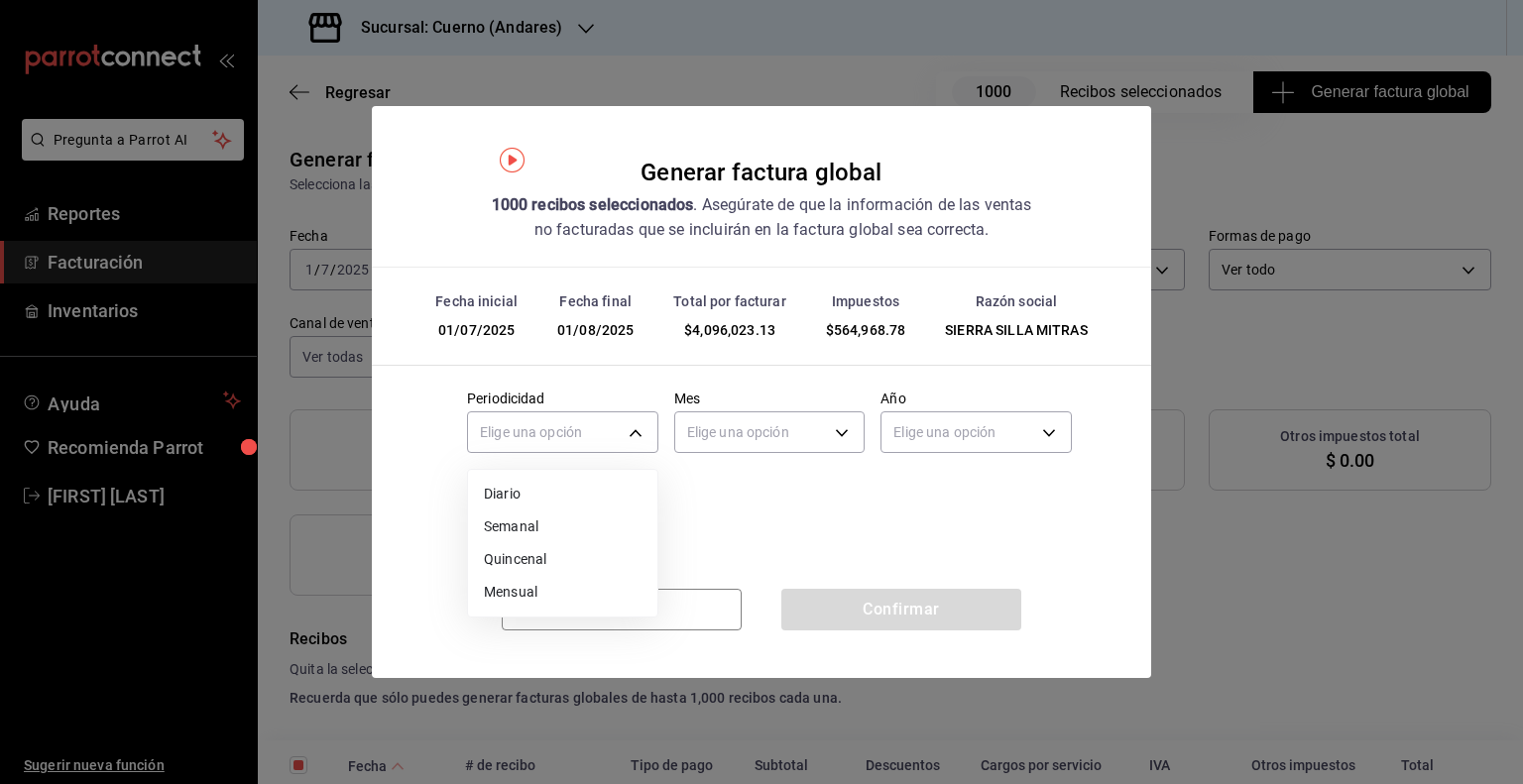 click on "Mensual" at bounding box center [562, 592] 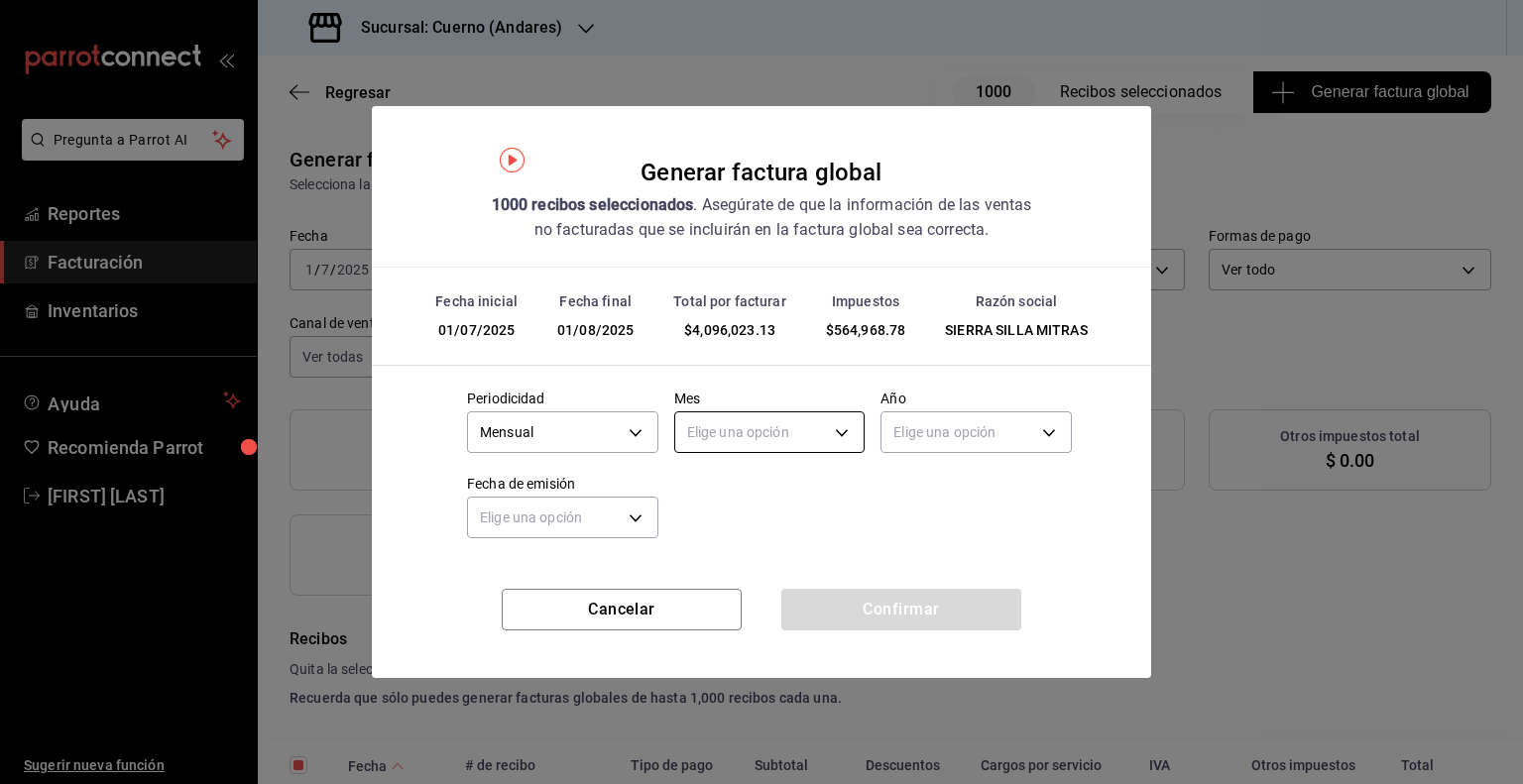 click on "Pregunta a Parrot AI Reportes   Facturación   Inventarios   Ayuda Recomienda Parrot   Guillermo Padilla   Sugerir nueva función   Sucursal: Cuerno (Andares) Regresar 1000 Recibos seleccionados Generar factura global Generar factura global Selecciona las ordenes que tus clientes no facturaron para emitir tu factural global. Fecha 2025-07-01 1 / 7 / 2025 - 2025-08-01 1 / 8 / 2025 Hora inicio 05:00 Hora inicio Hora fin 05:59 Hora fin Razón social SIERRA SILLA MITRAS dd0f7145-1c26-4781-81e9-6a513cb22311 Formas de pago Ver todo ALL Canal de venta Ver todas PARROT,UBER_EATS,RAPPI,DIDI_FOOD,ONLINE Marcas Ver todas c9e961b9-bc29-480f-a65c-324ff110f526 Ingresos totales $ 3,531,054.35 Descuentos totales $ 2,004.87 IVA Total $ 564,968.78 Otros impuestos total $ 0.00 Total por facturar $ 4,096,023.13 Recibos Quita la selección a los recibos que no quieras incluir. Recuerda que sólo puedes generar facturas globales de hasta 1,000 recibos cada una. Fecha # de recibo Tipo de pago Subtotal Descuentos Cargos por servicio" at bounding box center [762, 392] 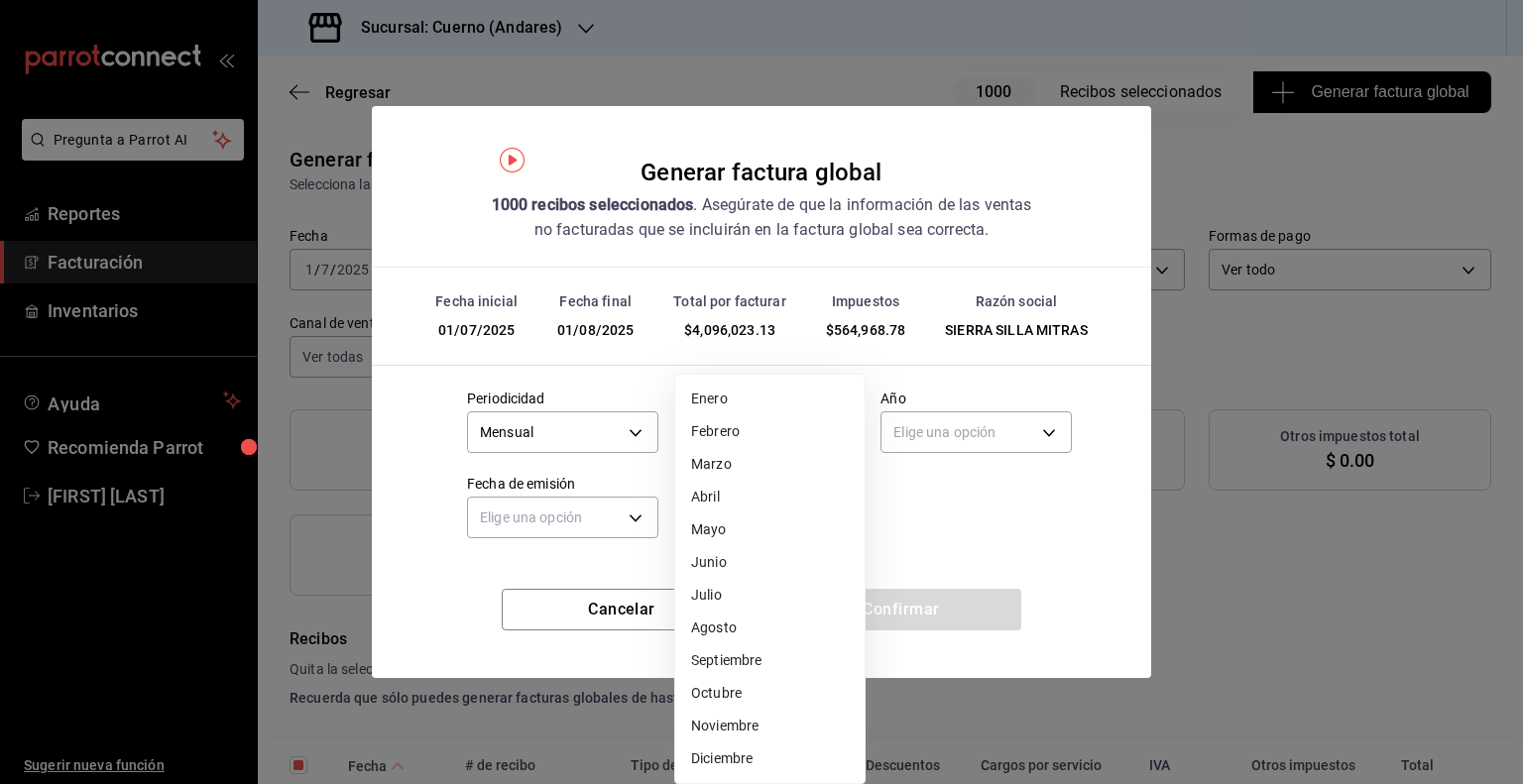drag, startPoint x: 711, startPoint y: 587, endPoint x: 869, endPoint y: 498, distance: 181.34222 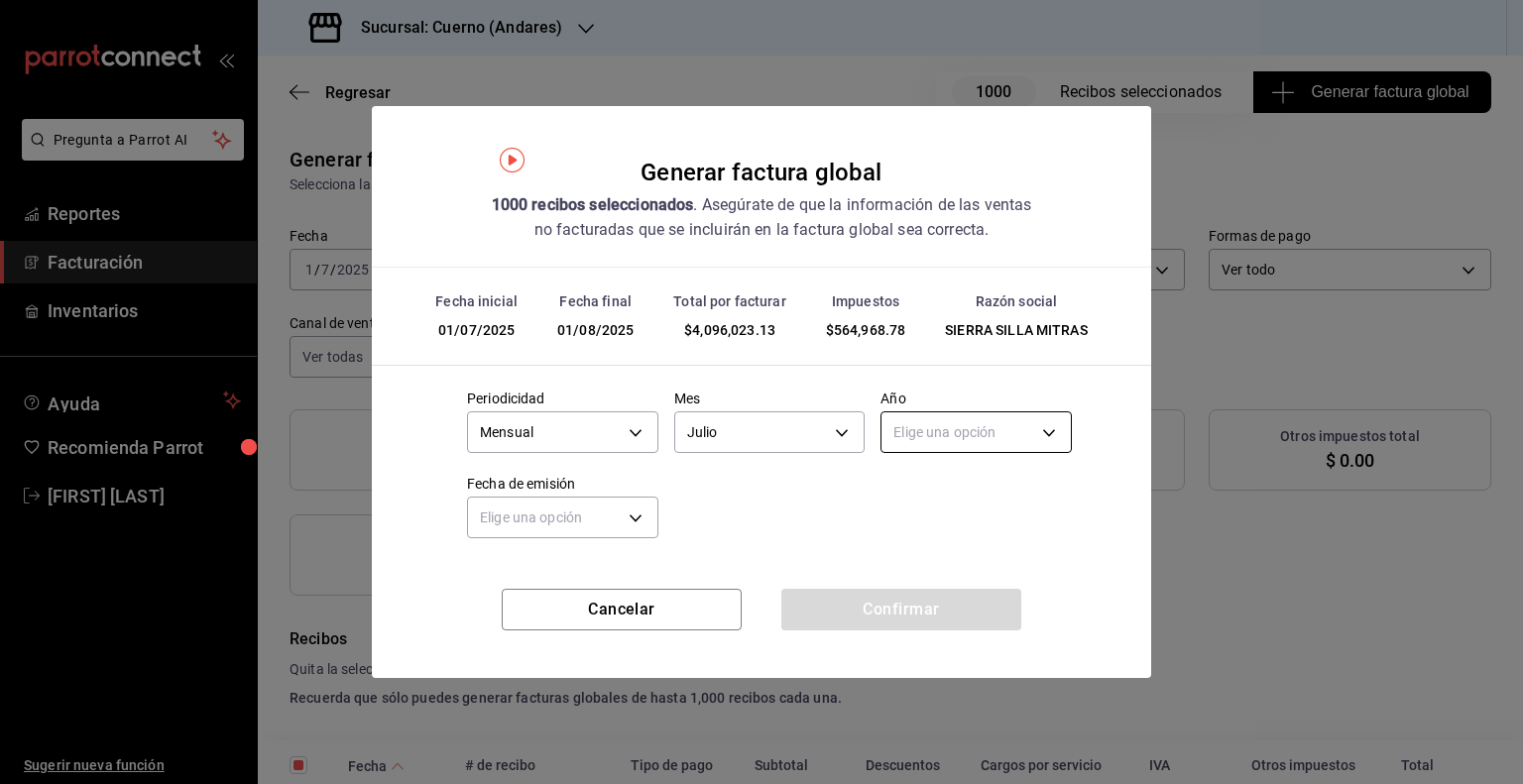 click on "Pregunta a Parrot AI Reportes   Facturación   Inventarios   Ayuda Recomienda Parrot   Guillermo Padilla   Sugerir nueva función   Sucursal: Cuerno (Andares) Regresar 1000 Recibos seleccionados Generar factura global Generar factura global Selecciona las ordenes que tus clientes no facturaron para emitir tu factural global. Fecha 2025-07-01 1 / 7 / 2025 - 2025-08-01 1 / 8 / 2025 Hora inicio 05:00 Hora inicio Hora fin 05:59 Hora fin Razón social SIERRA SILLA MITRAS dd0f7145-1c26-4781-81e9-6a513cb22311 Formas de pago Ver todo ALL Canal de venta Ver todas PARROT,UBER_EATS,RAPPI,DIDI_FOOD,ONLINE Marcas Ver todas c9e961b9-bc29-480f-a65c-324ff110f526 Ingresos totales $ 3,531,054.35 Descuentos totales $ 2,004.87 IVA Total $ 564,968.78 Otros impuestos total $ 0.00 Total por facturar $ 4,096,023.13 Recibos Quita la selección a los recibos que no quieras incluir. Recuerda que sólo puedes generar facturas globales de hasta 1,000 recibos cada una. Fecha # de recibo Tipo de pago Subtotal Descuentos Cargos por servicio" at bounding box center (762, 392) 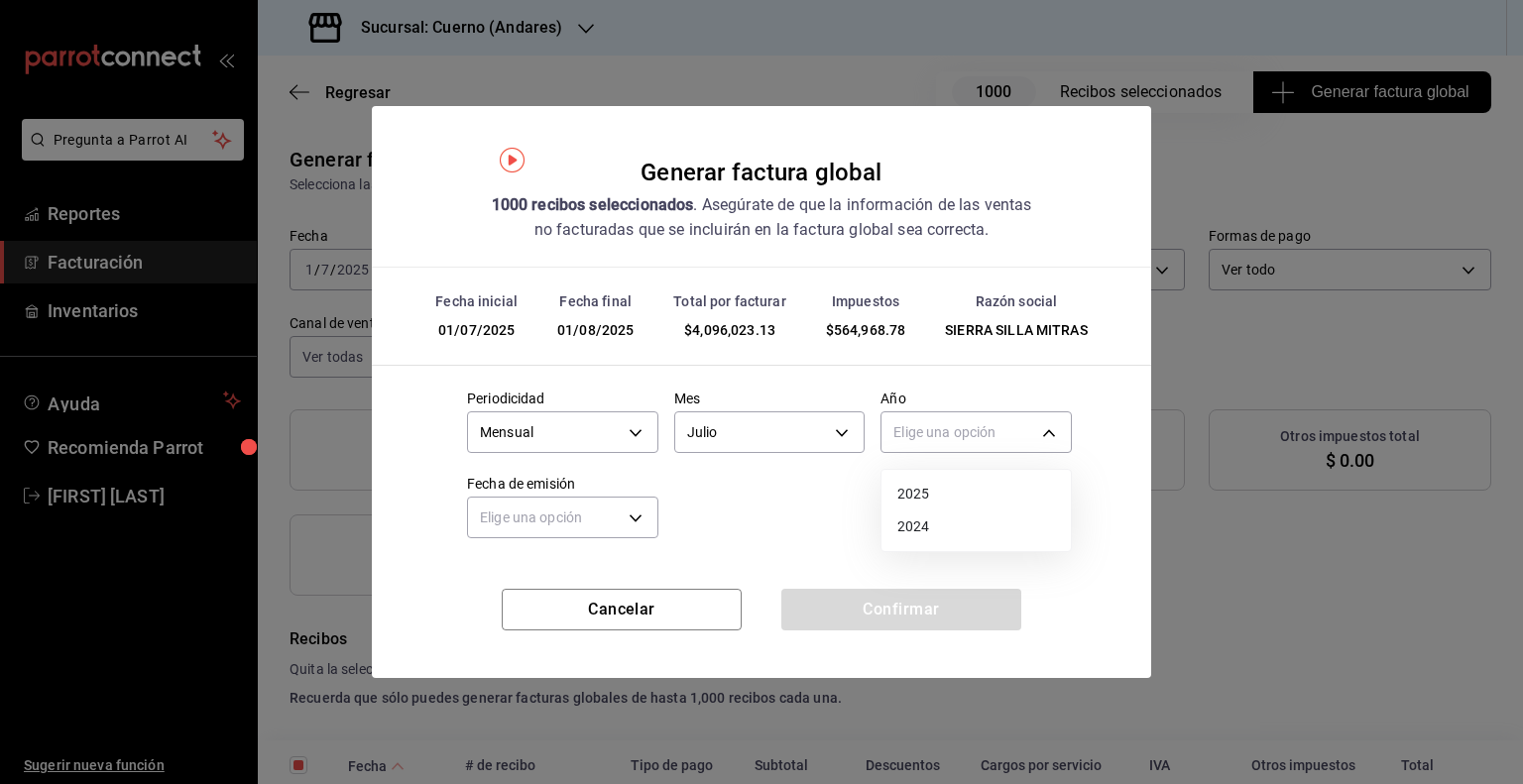 click on "2025" at bounding box center (976, 494) 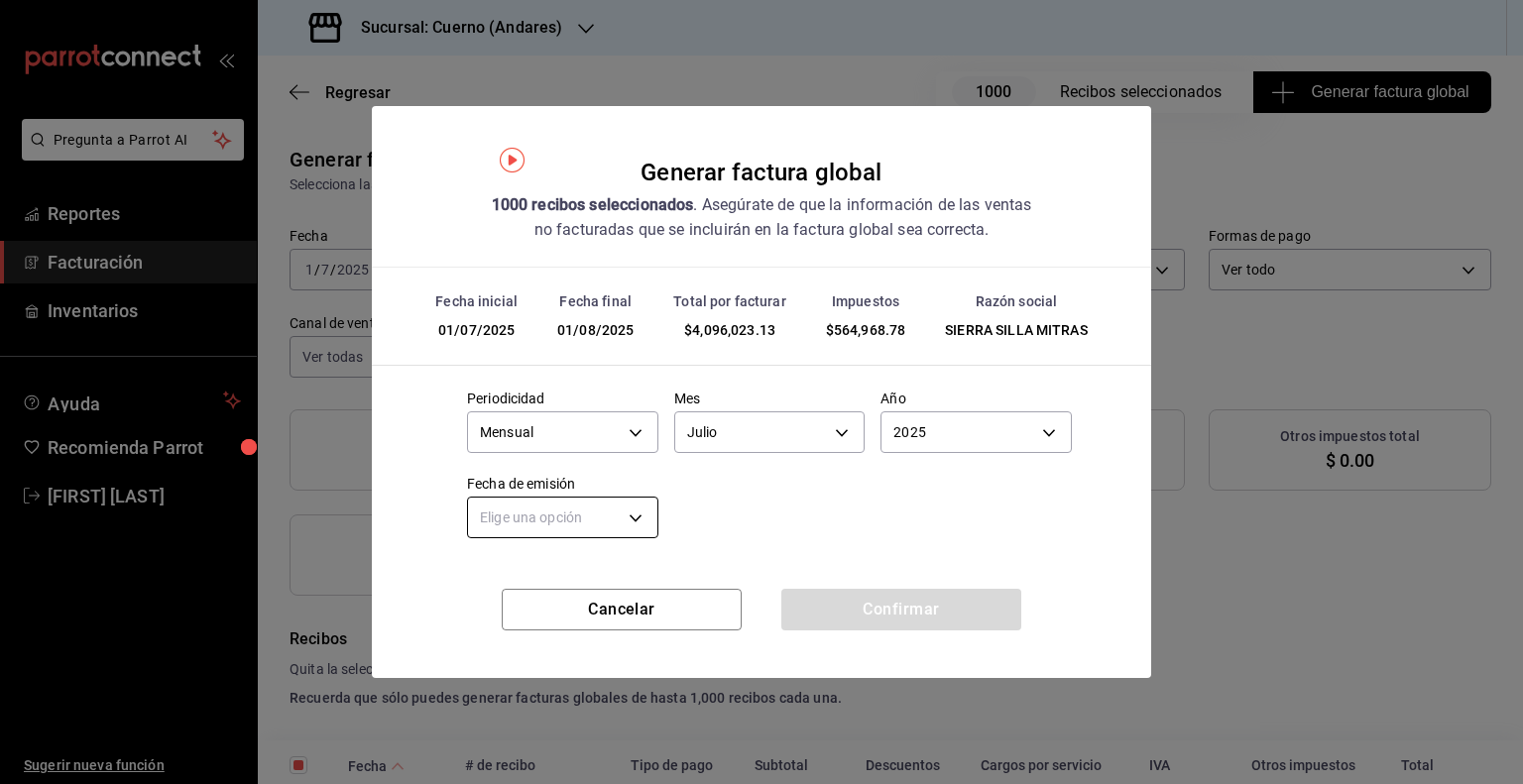 click on "Pregunta a Parrot AI Reportes   Facturación   Inventarios   Ayuda Recomienda Parrot   Guillermo Padilla   Sugerir nueva función   Sucursal: Cuerno (Andares) Regresar 1000 Recibos seleccionados Generar factura global Generar factura global Selecciona las ordenes que tus clientes no facturaron para emitir tu factural global. Fecha 2025-07-01 1 / 7 / 2025 - 2025-08-01 1 / 8 / 2025 Hora inicio 05:00 Hora inicio Hora fin 05:59 Hora fin Razón social SIERRA SILLA MITRAS dd0f7145-1c26-4781-81e9-6a513cb22311 Formas de pago Ver todo ALL Canal de venta Ver todas PARROT,UBER_EATS,RAPPI,DIDI_FOOD,ONLINE Marcas Ver todas c9e961b9-bc29-480f-a65c-324ff110f526 Ingresos totales $ 3,531,054.35 Descuentos totales $ 2,004.87 IVA Total $ 564,968.78 Otros impuestos total $ 0.00 Total por facturar $ 4,096,023.13 Recibos Quita la selección a los recibos que no quieras incluir. Recuerda que sólo puedes generar facturas globales de hasta 1,000 recibos cada una. Fecha # de recibo Tipo de pago Subtotal Descuentos Cargos por servicio" at bounding box center [762, 392] 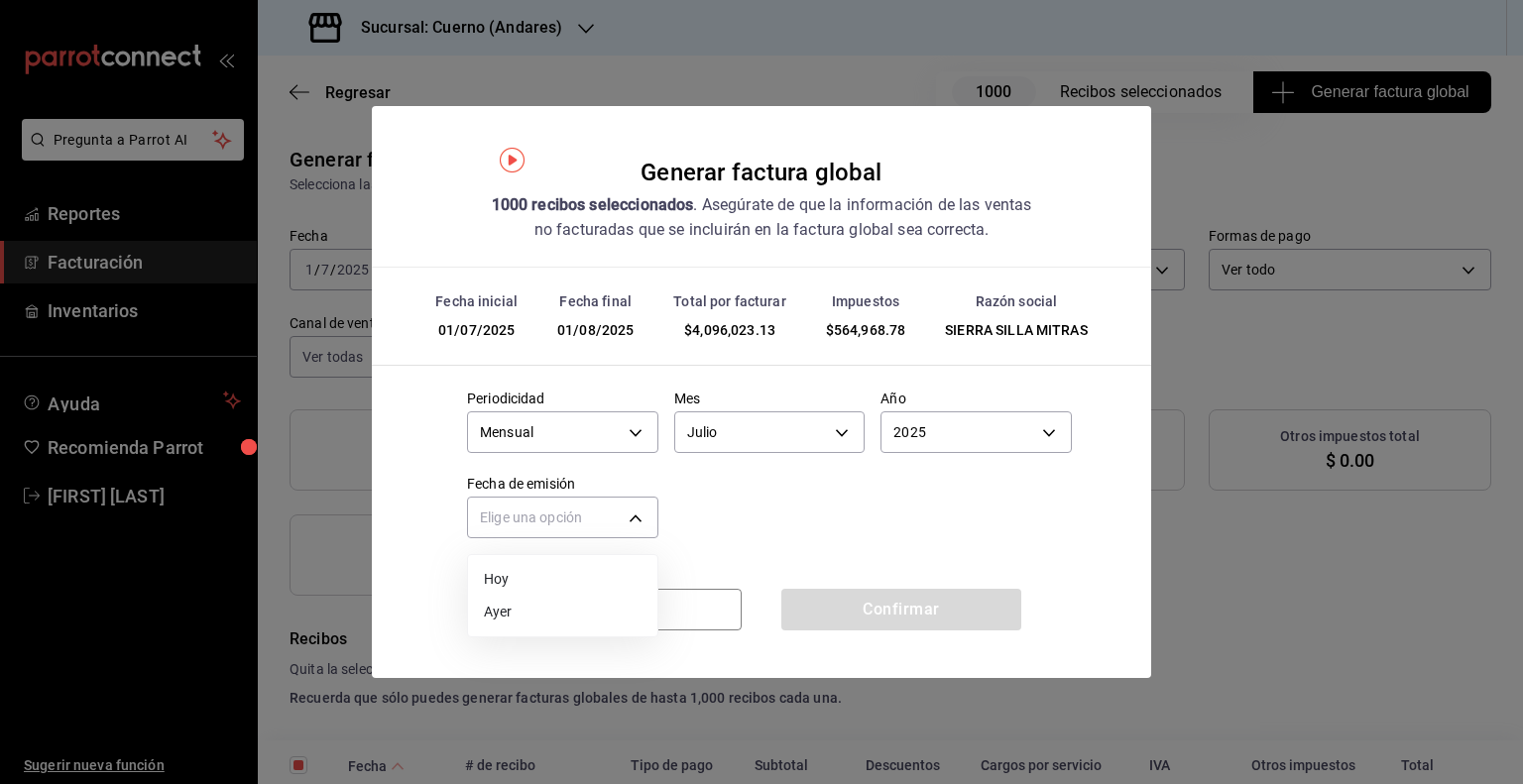 click on "Ayer" at bounding box center (562, 612) 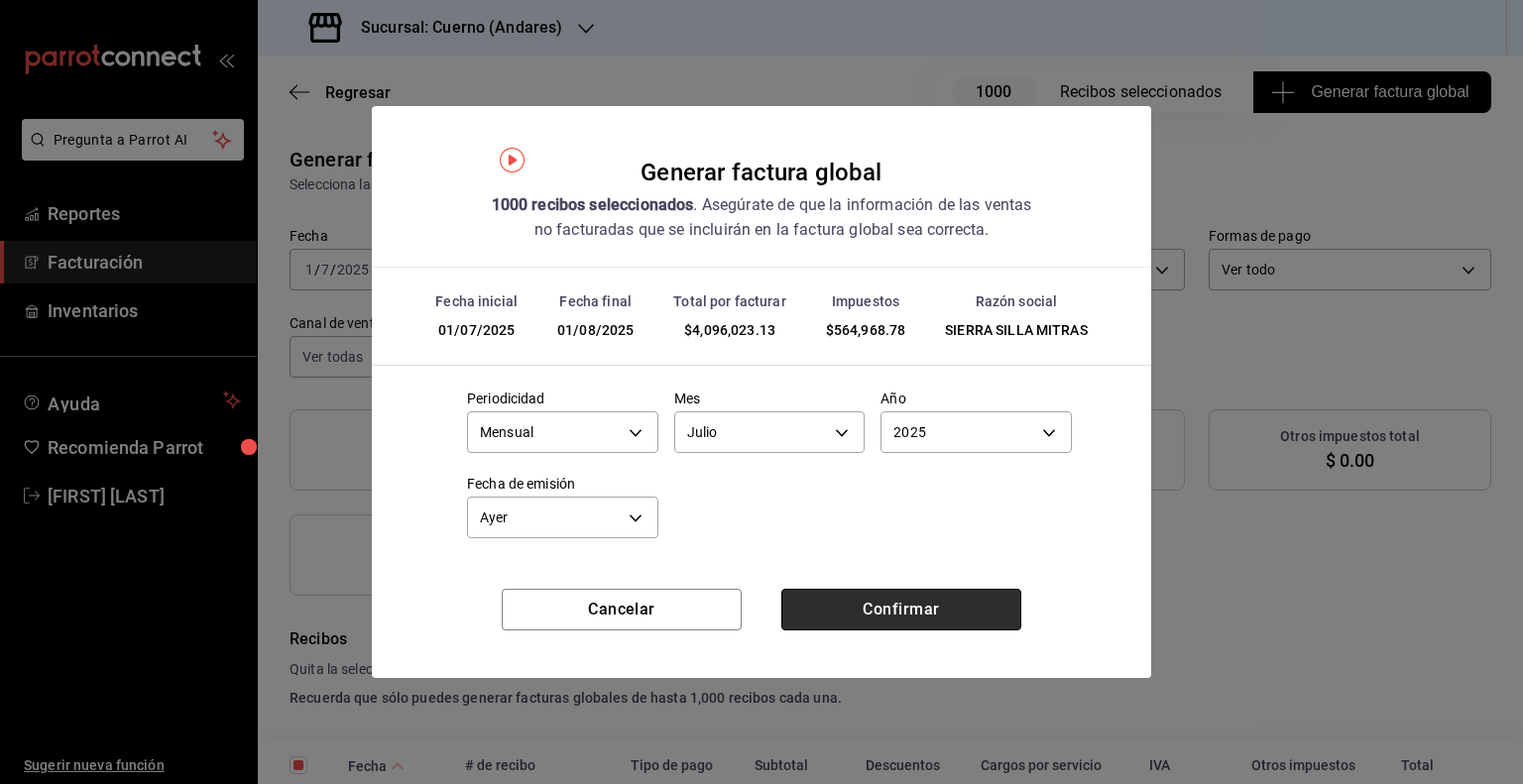 click on "Confirmar" at bounding box center (901, 610) 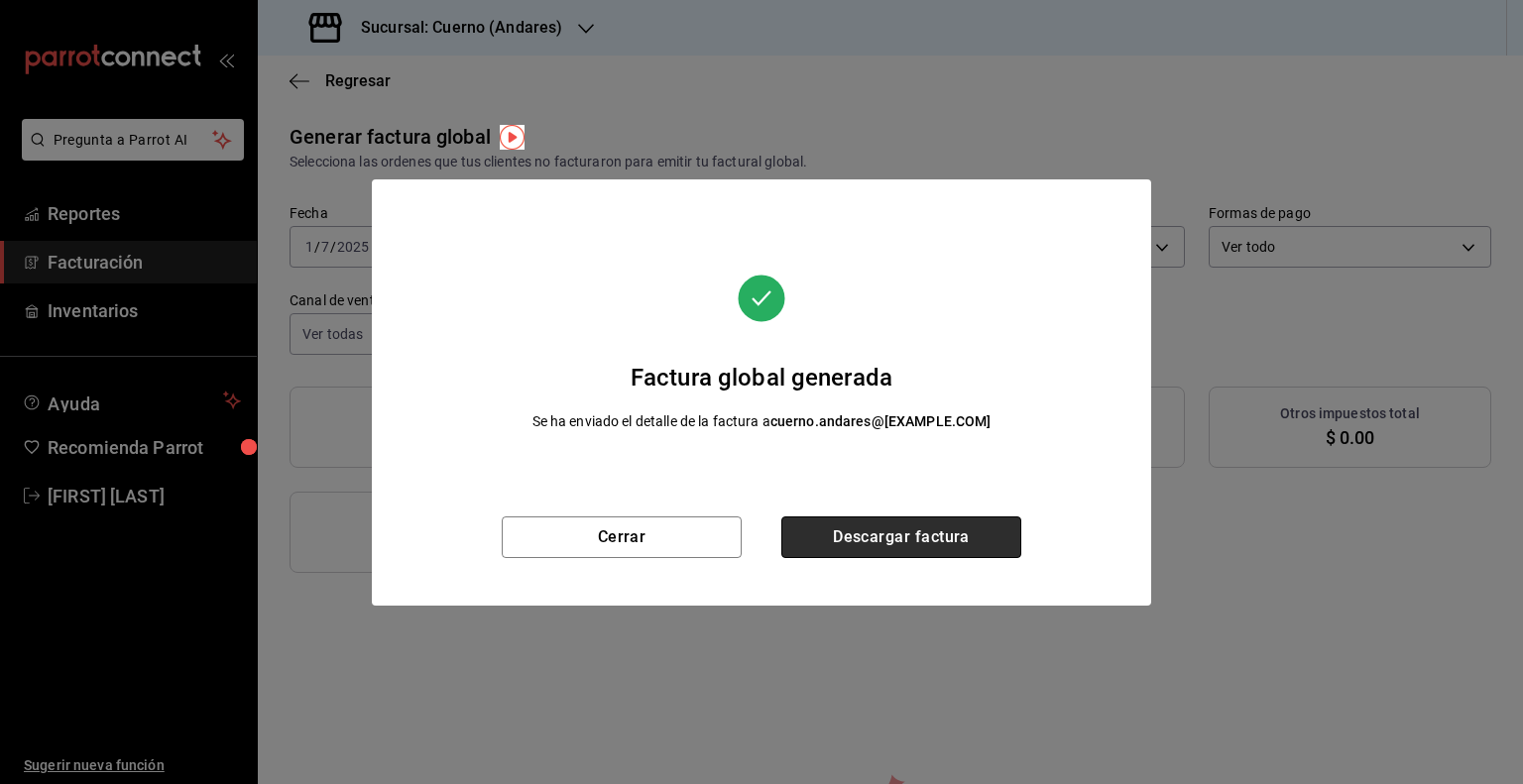 click on "Descargar factura" at bounding box center [901, 537] 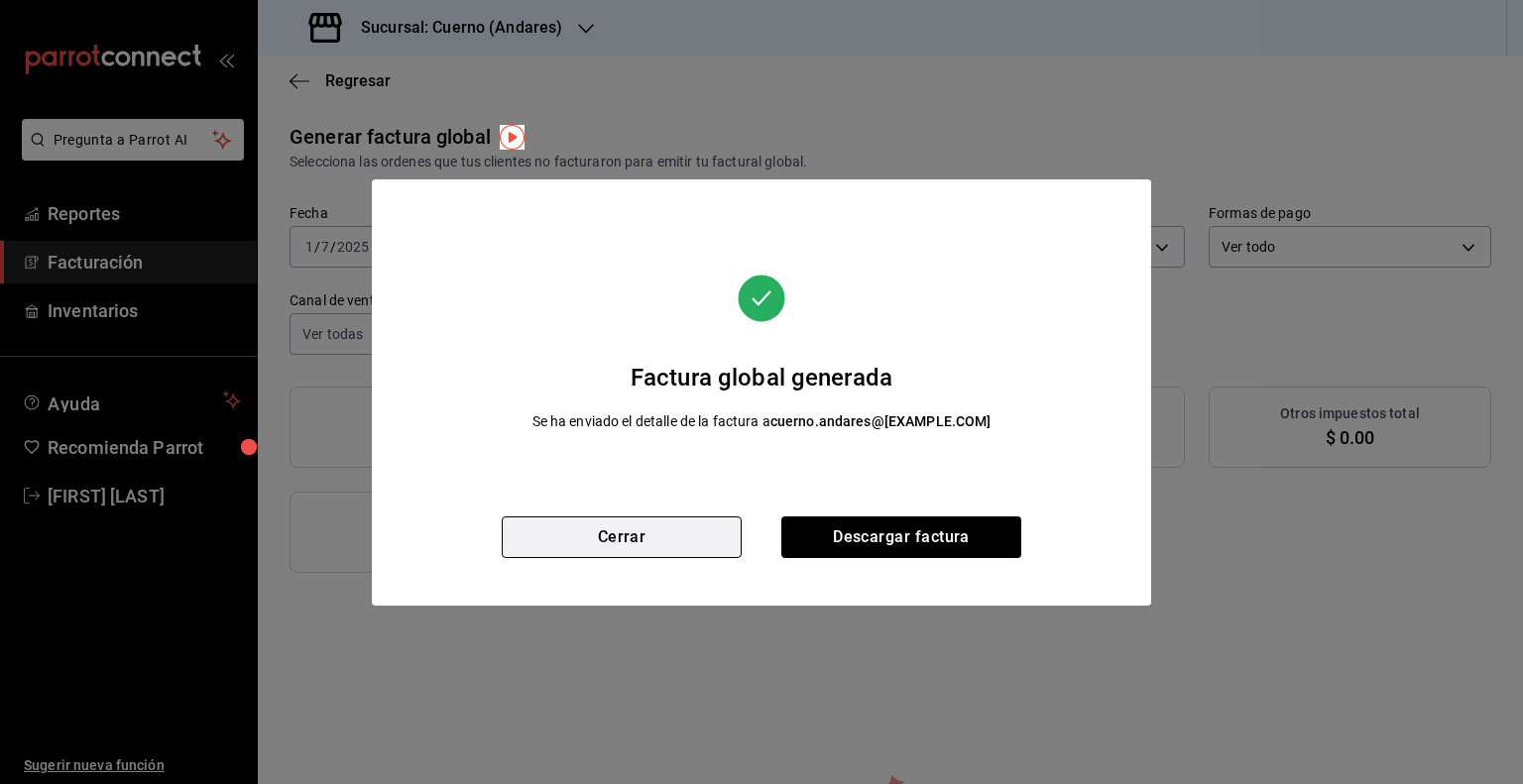 click on "Cerrar" at bounding box center (622, 537) 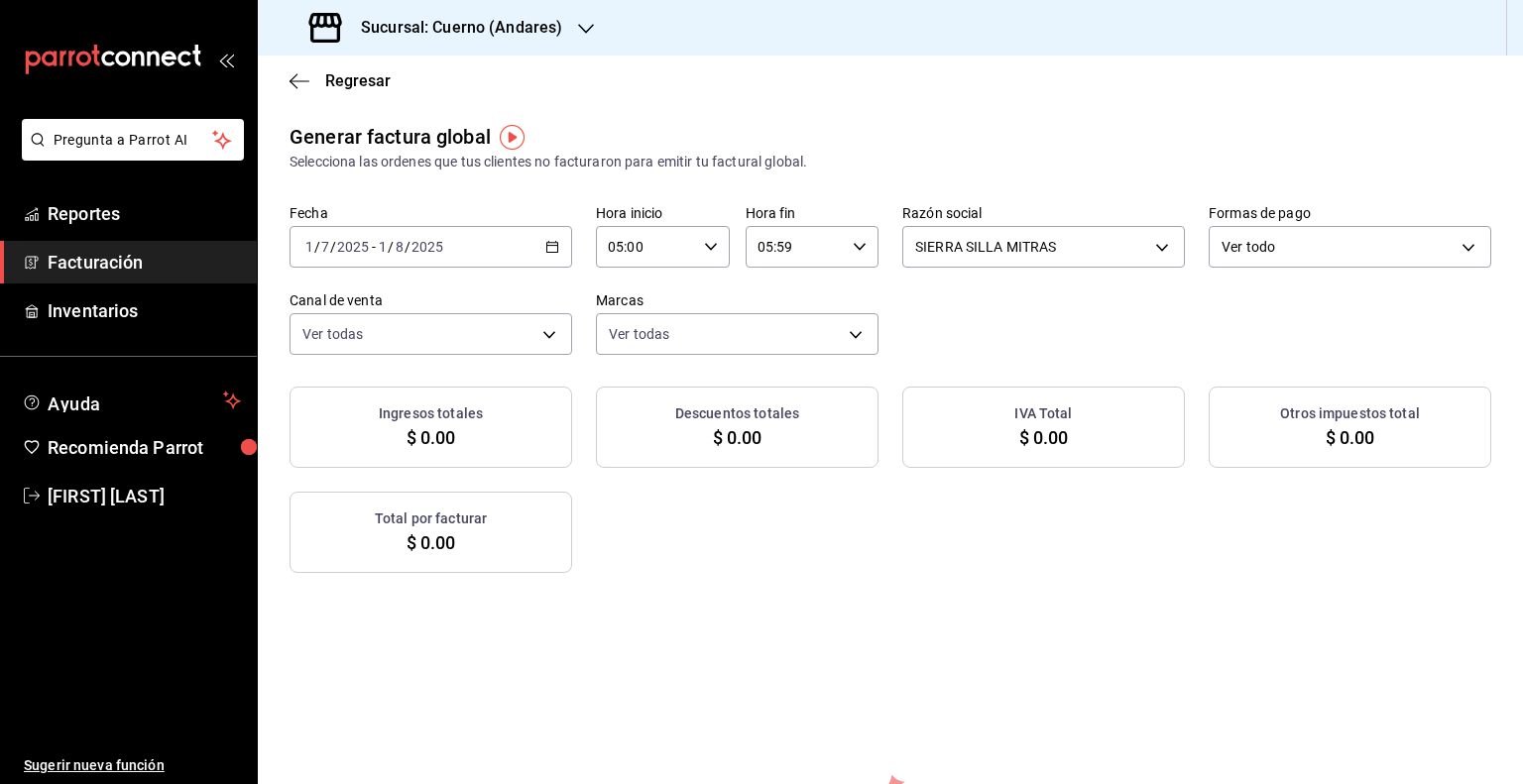 click on "Generar factura global Selecciona las ordenes que tus clientes no facturaron para emitir tu factural global. Fecha 2025-07-01 1 / 7 / 2025 - 2025-08-01 1 / 8 / 2025 Hora inicio 05:00 Hora inicio Hora fin 05:59 Hora fin Razón social SIERRA SILLA MITRAS dd0f7145-1c26-4781-81e9-6a513cb22311 Formas de pago Ver todo ALL Canal de venta Ver todas PARROT,UBER_EATS,RAPPI,DIDI_FOOD,ONLINE Marcas Ver todas c9e961b9-bc29-480f-a65c-324ff110f526 Ingresos totales $ 0.00 Descuentos totales $ 0.00 IVA Total $ 0.00 Otros impuestos total $ 0.00 Total por facturar $ 0.00 No hay información que mostrar" at bounding box center [890, 557] 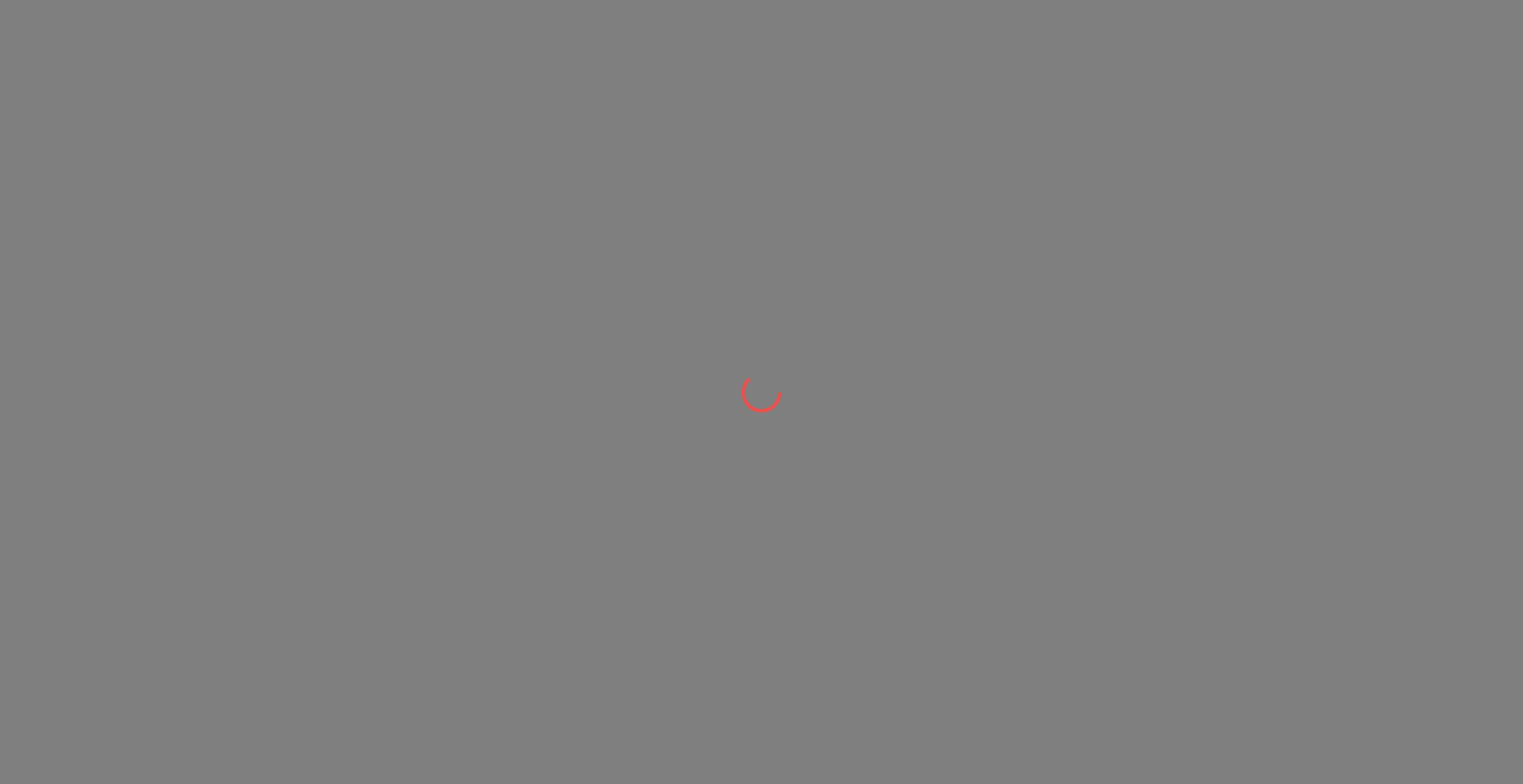 scroll, scrollTop: 0, scrollLeft: 0, axis: both 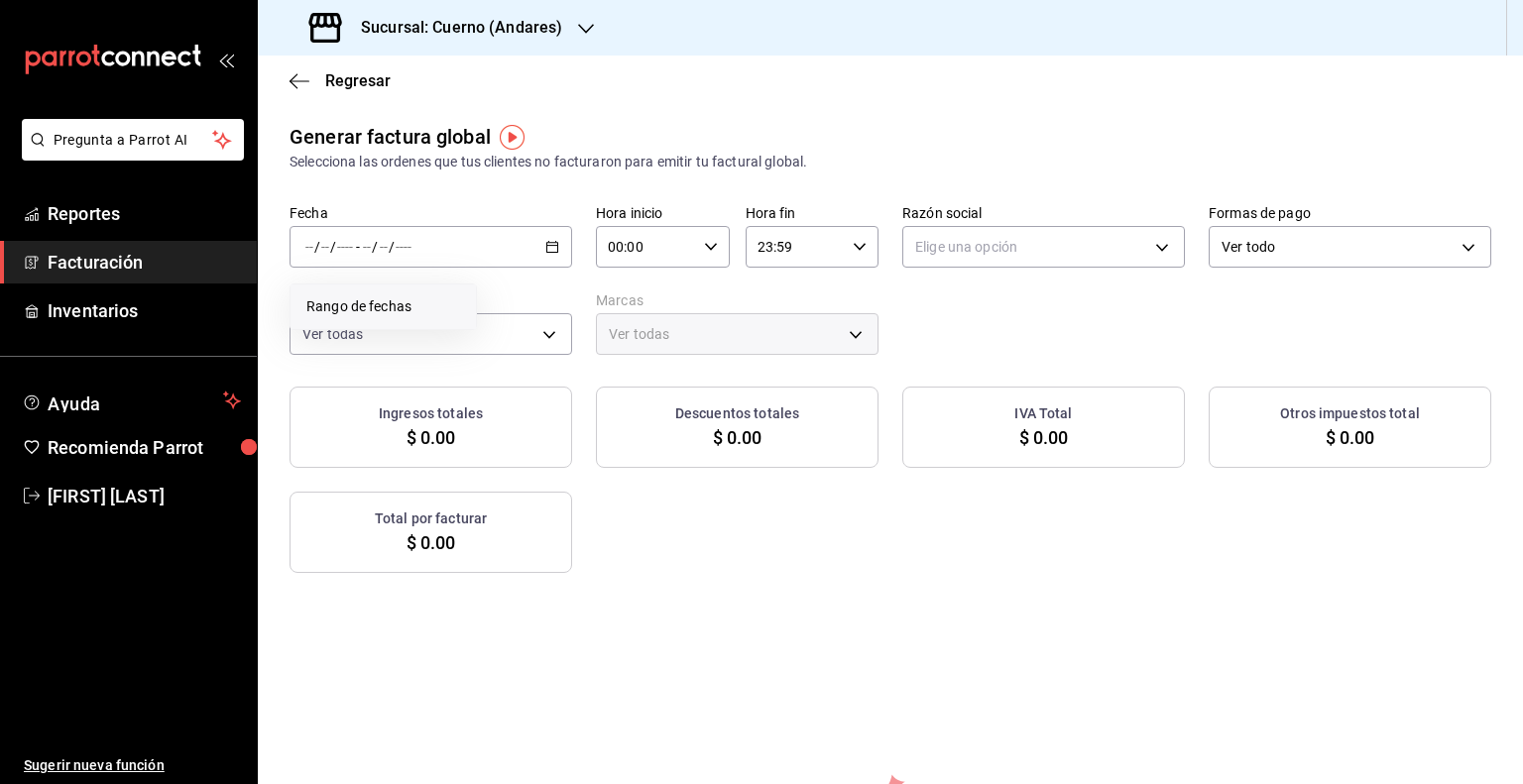 click on "Rango de fechas" at bounding box center (383, 306) 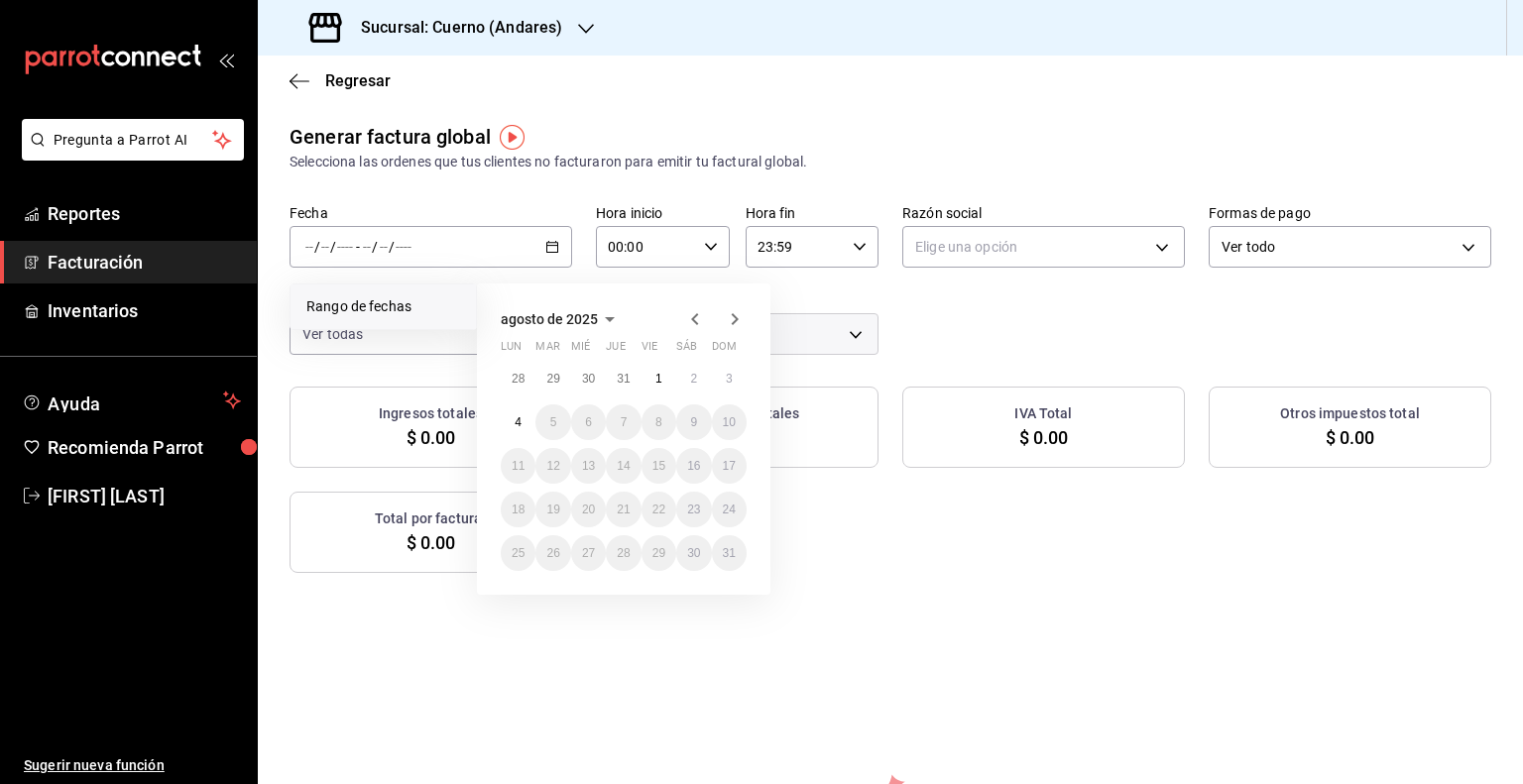 click 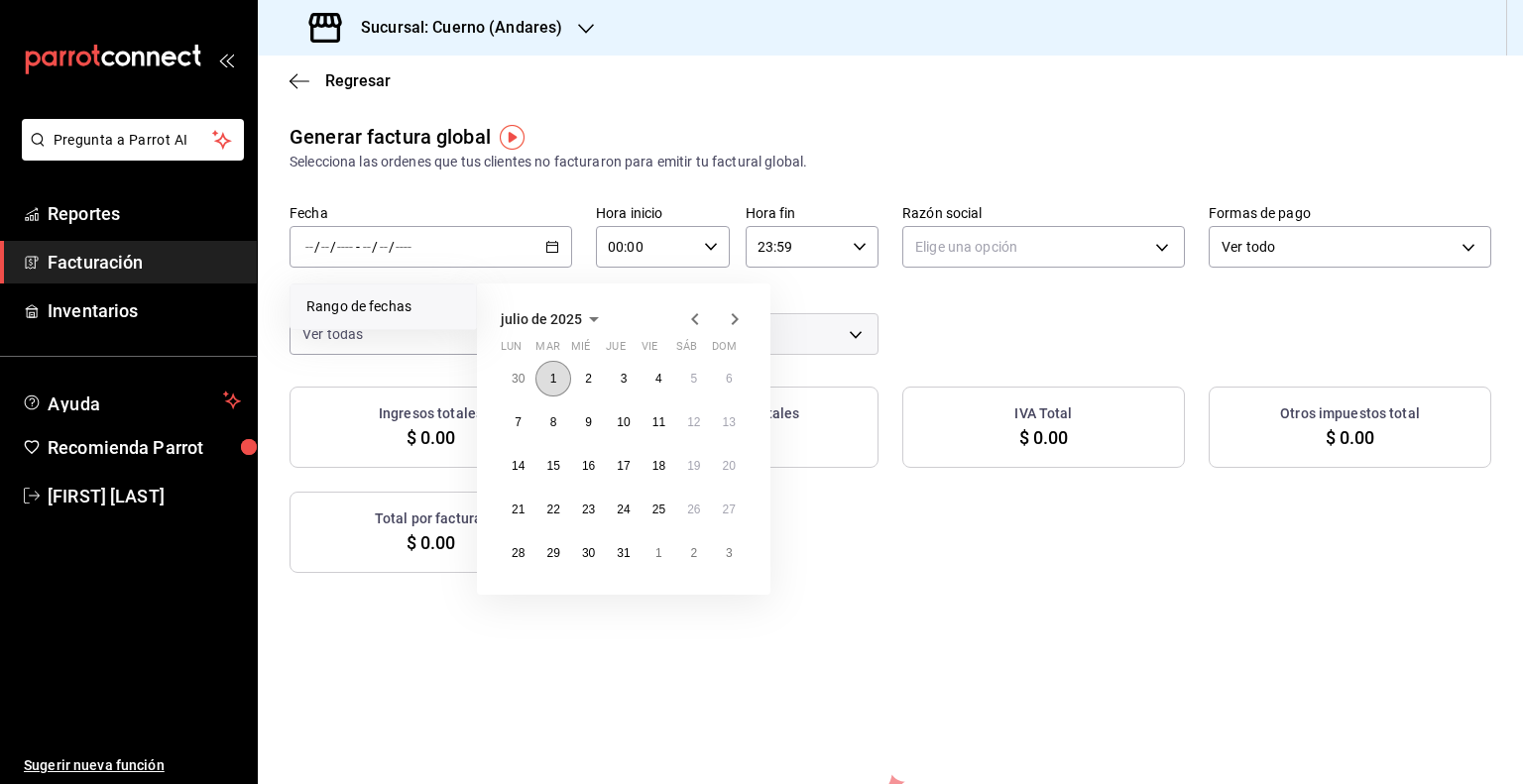 click on "1" at bounding box center [553, 379] 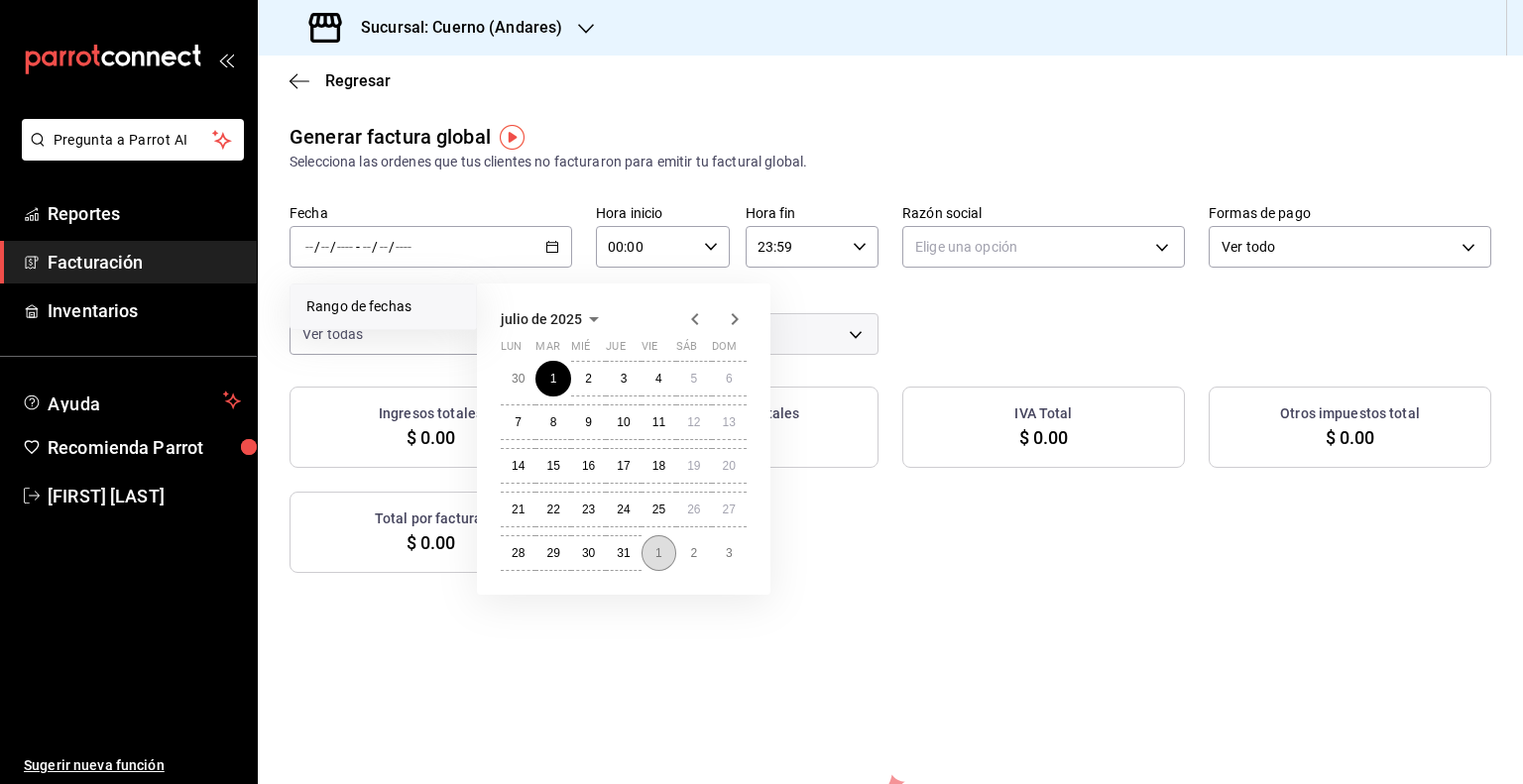 click on "1" at bounding box center (658, 553) 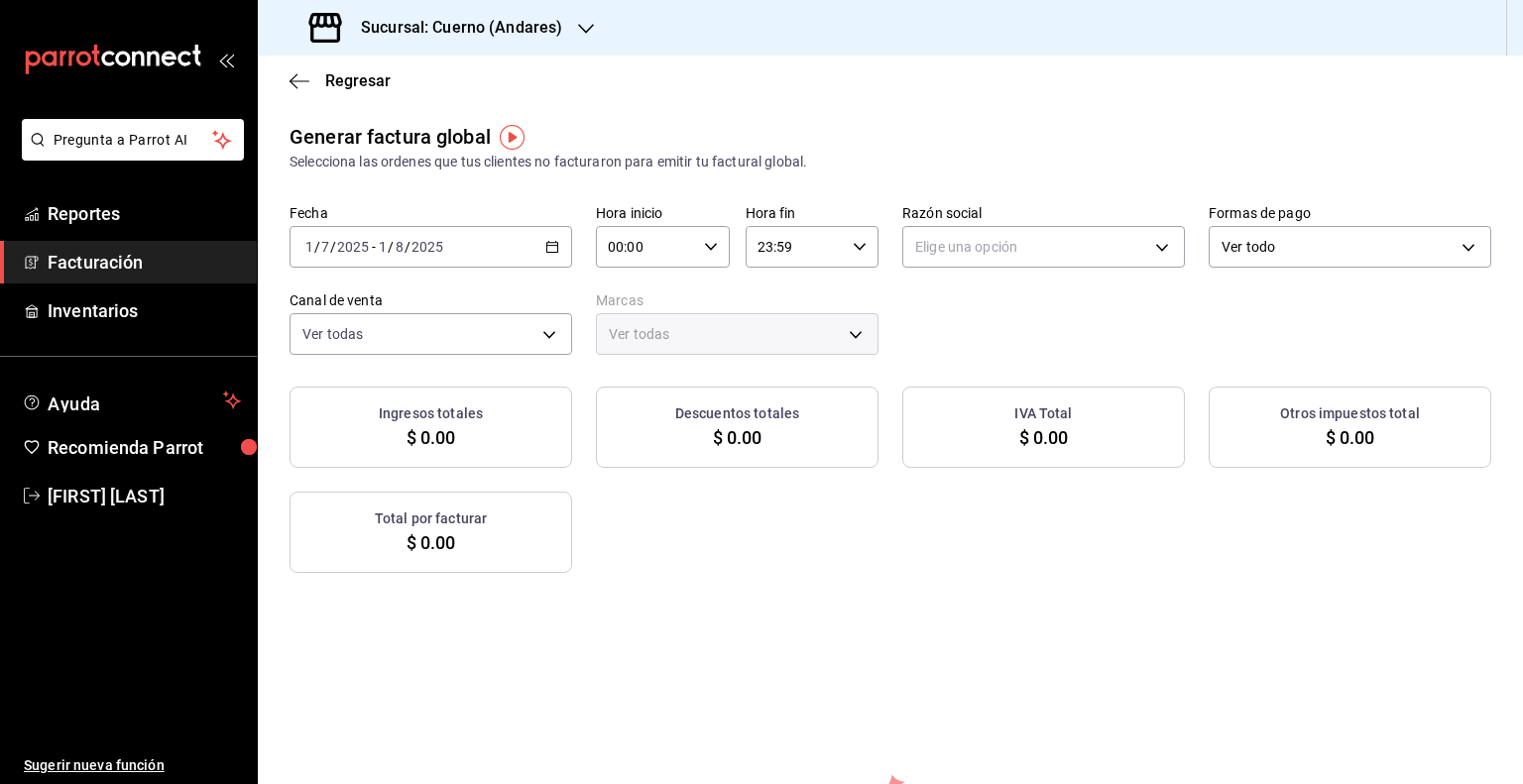 click on "00:00" at bounding box center (645, 247) 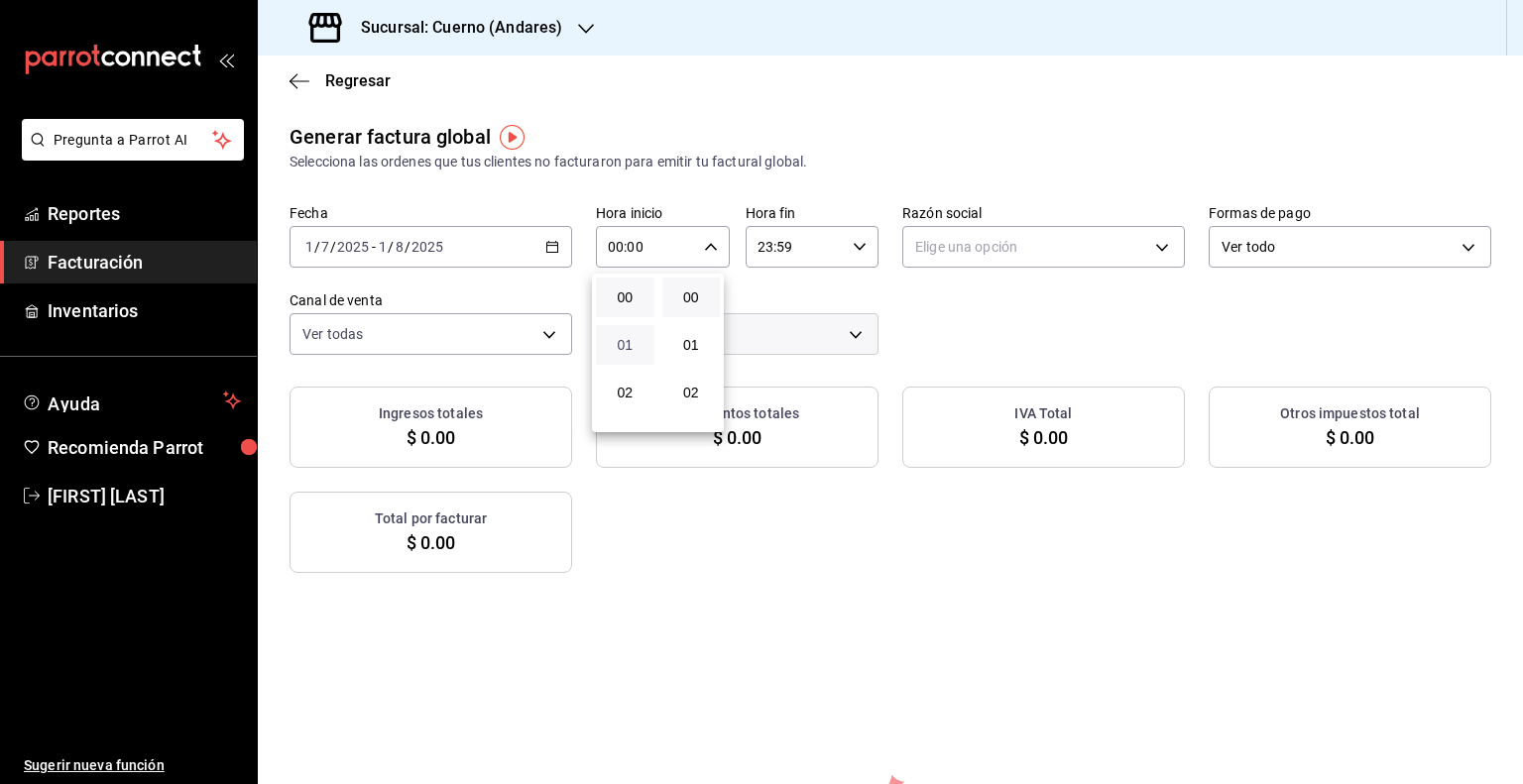 click on "01" at bounding box center [625, 345] 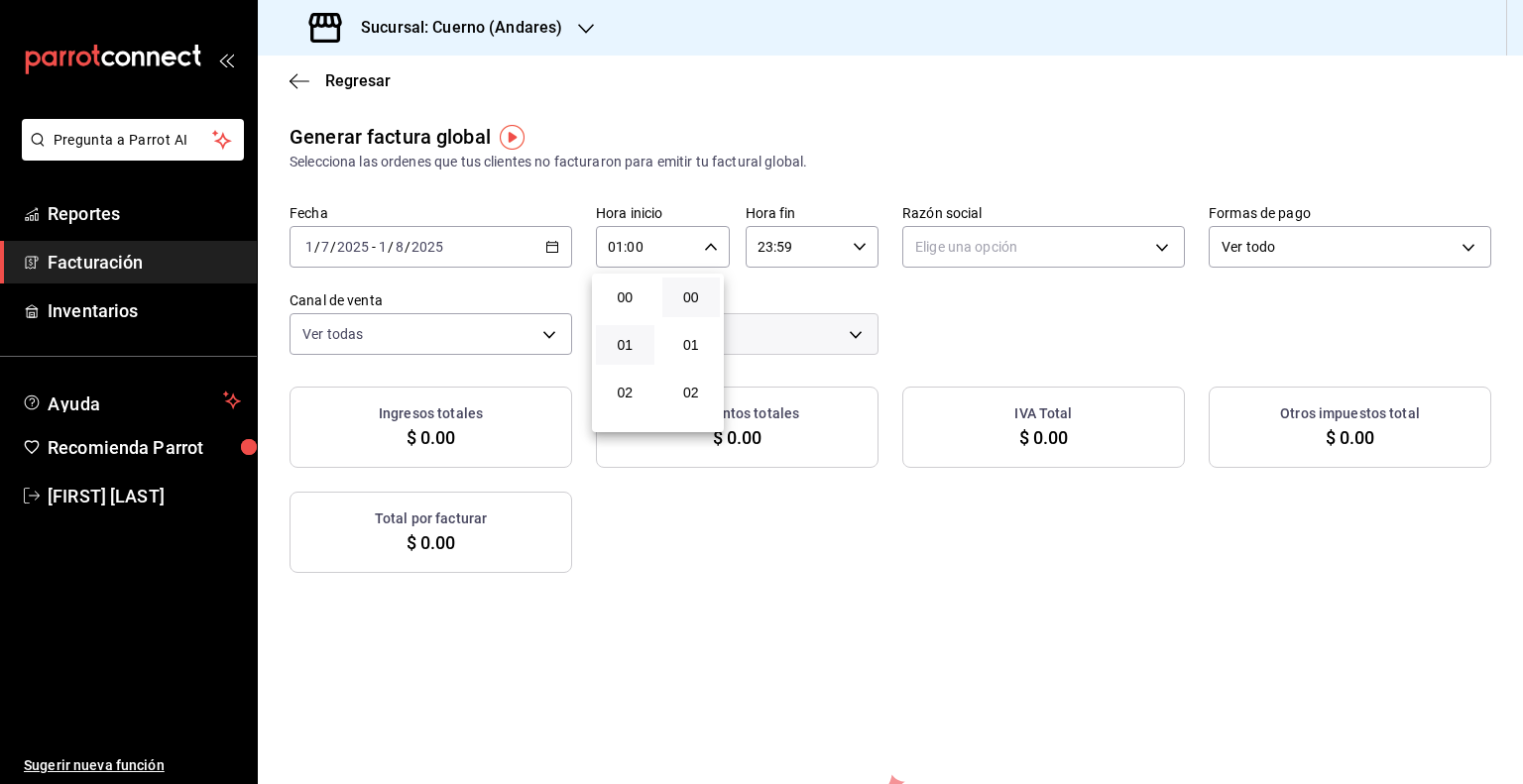 click at bounding box center [762, 392] 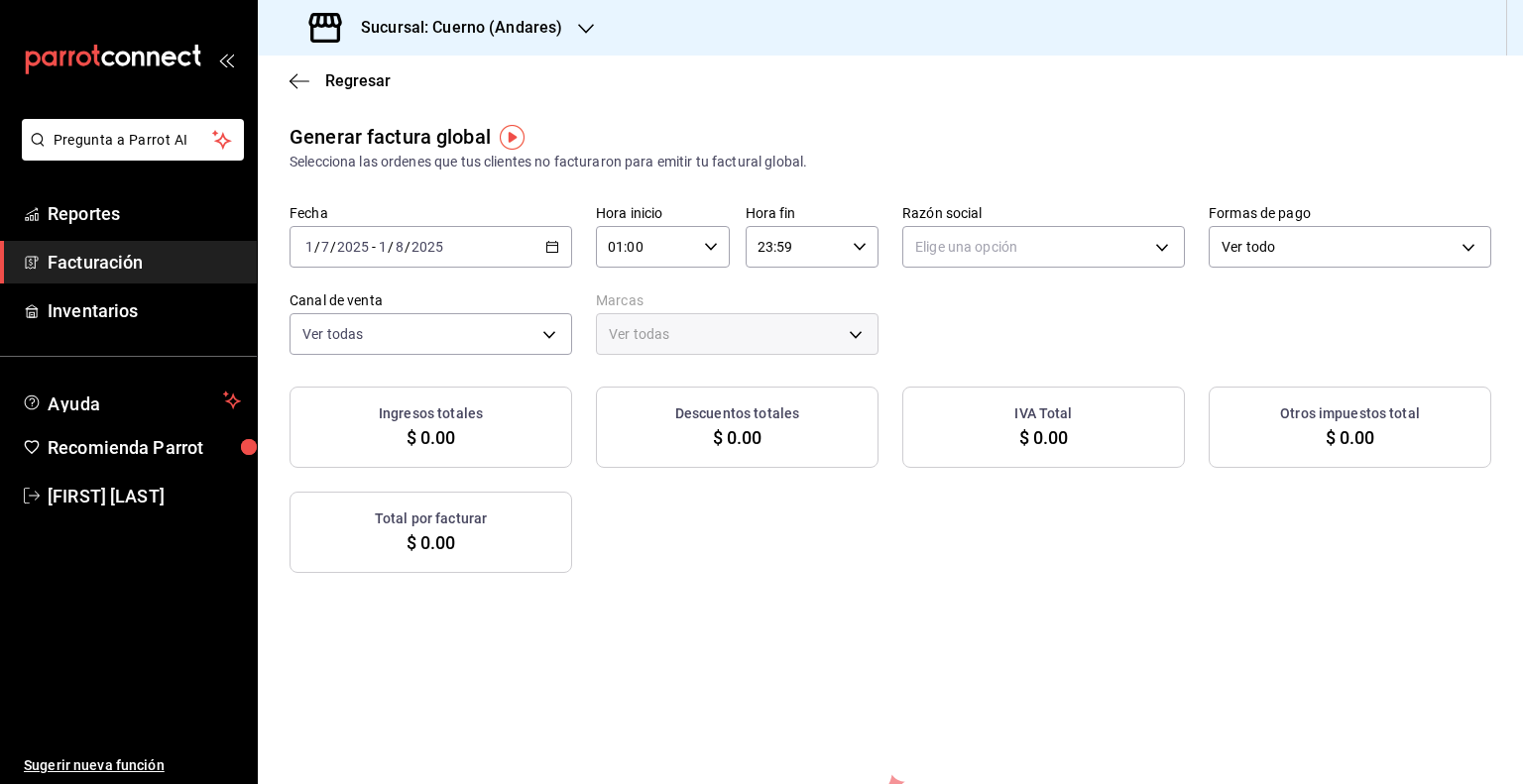 click 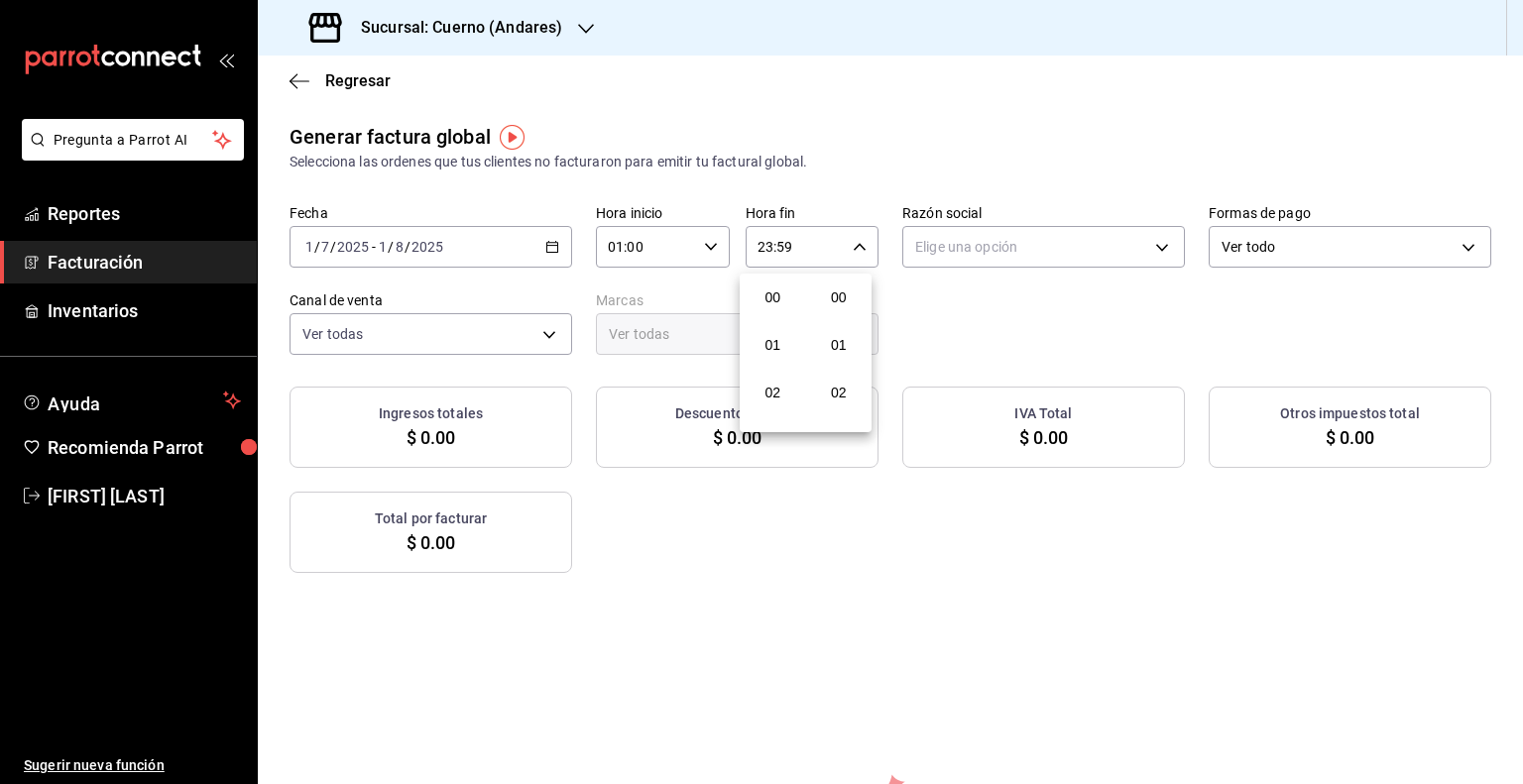 scroll, scrollTop: 1002, scrollLeft: 0, axis: vertical 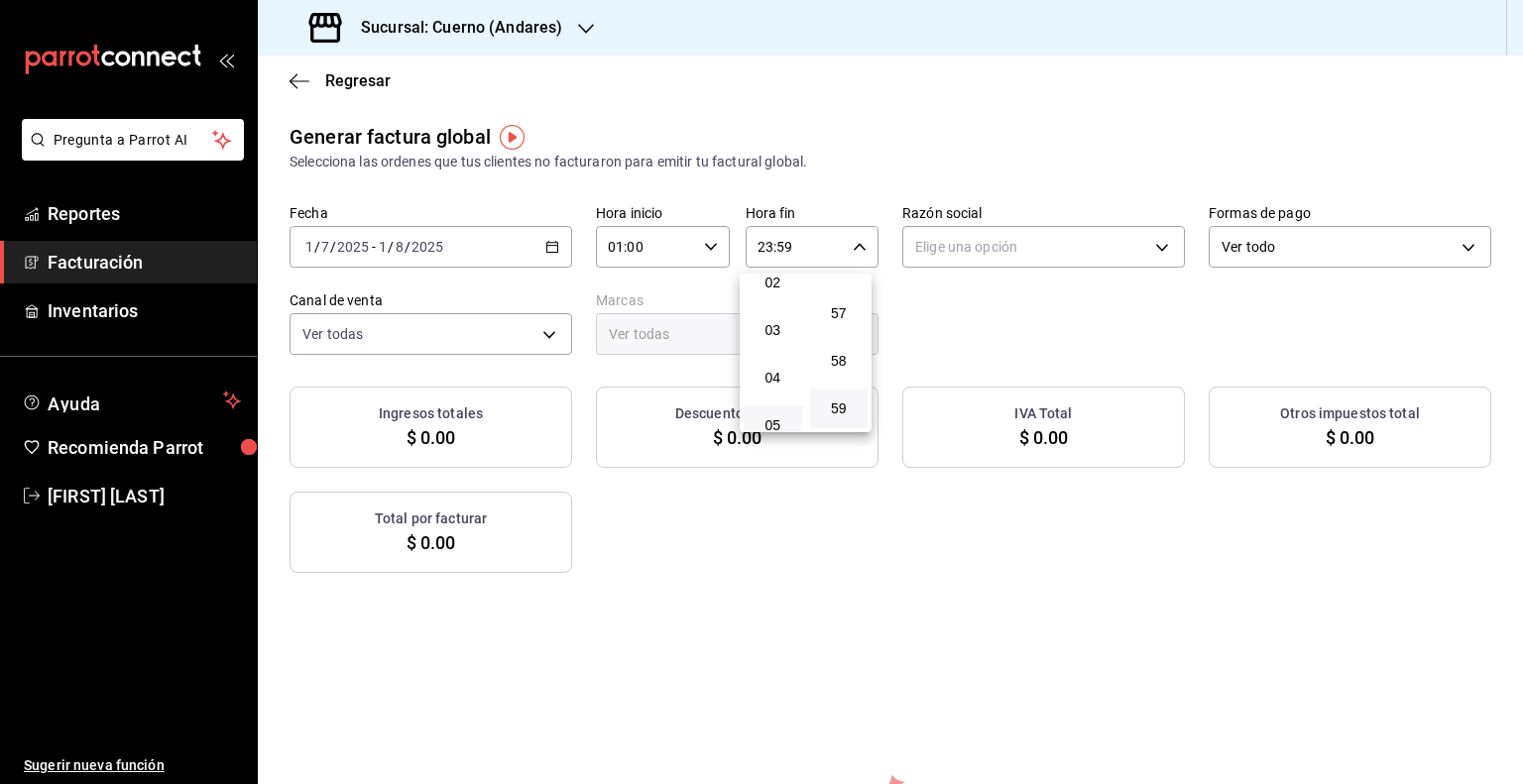 click on "05" at bounding box center (772, 425) 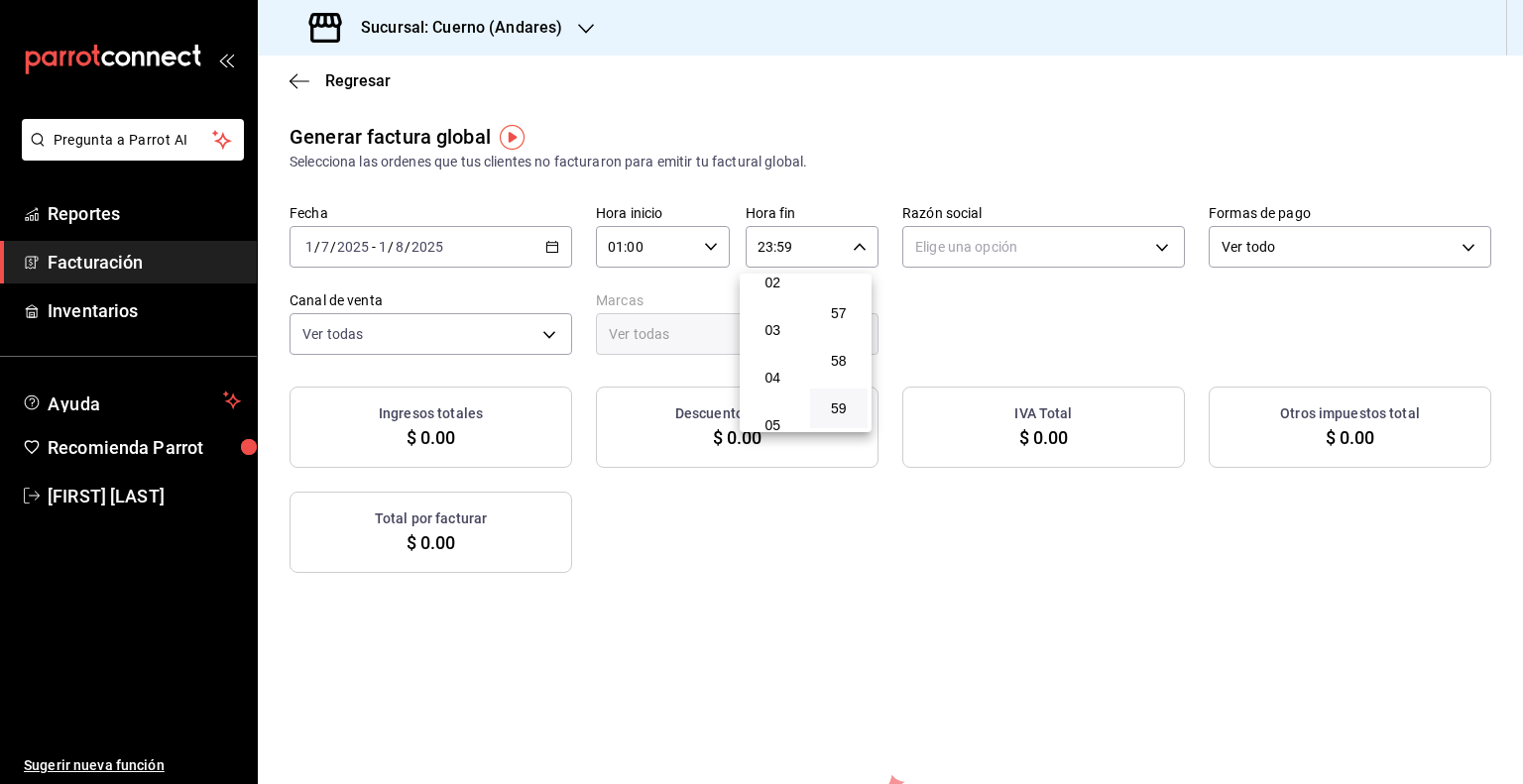 type on "05:59" 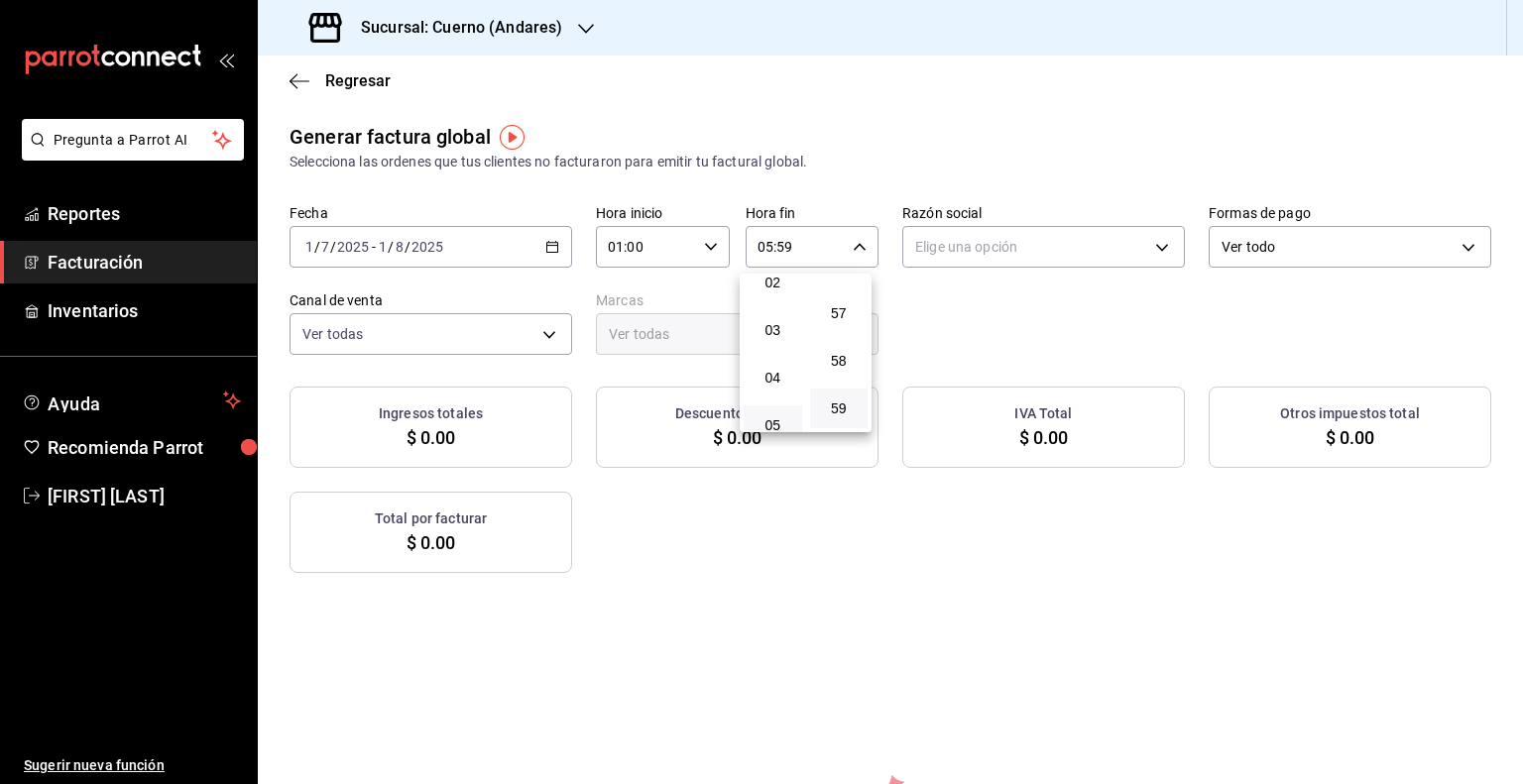 drag, startPoint x: 978, startPoint y: 289, endPoint x: 997, endPoint y: 289, distance: 19 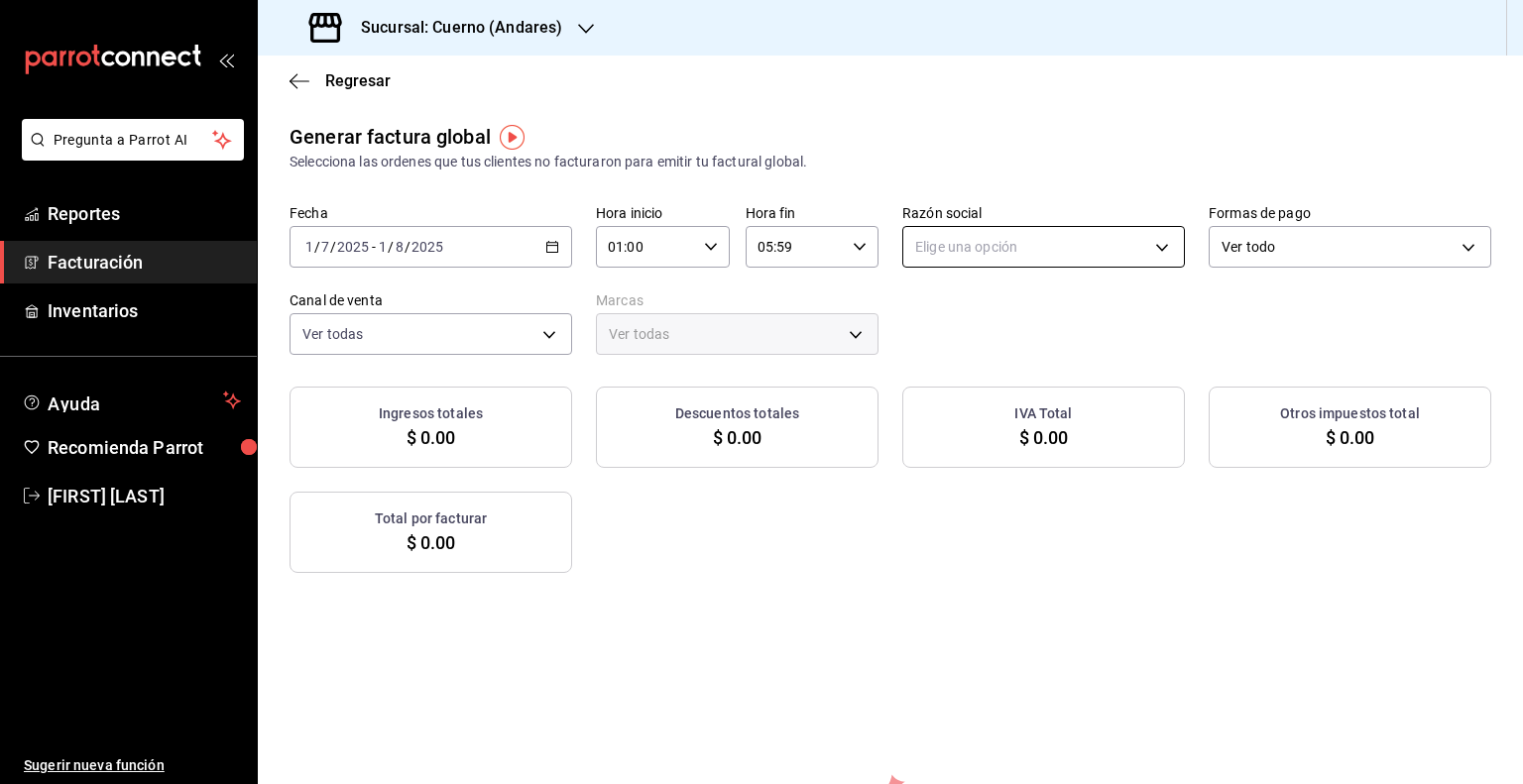 click on "Pregunta a Parrot AI Reportes Facturación Inventarios Ayuda Recomienda Parrot [FIRST_NAME] [LAST_NAME] Sugerir nueva función Sucursal: Cuerno (Andares) Regresar Generar factura global Selecciona las ordenes que tus clientes no facturaron para emitir tu factural global. Fecha [DATE] / [DATE] - [DATE] / [DATE] Hora inicio [TIME] Hora inicio Hora fin [TIME] Hora fin Razón social Elige una opción Formas de pago Ver todo ALL Canal de venta Ver todas PARROT,UBER_EATS,RAPPI,DIDI_FOOD,ONLINE Marcas Ver todo Ingresos totales [CURRENCY] [AMOUNT] Descuentos totales [CURRENCY] [AMOUNT] IVA Total [CURRENCY] [AMOUNT] Otros impuestos total [CURRENCY] [AMOUNT] Total por facturar [CURRENCY] [AMOUNT] No hay información que mostrar Pregunta a Parrot AI Reportes Facturación Inventarios Ayuda Recomienda Parrot [FIRST_NAME] [LAST_NAME] Sugerir nueva función GANA 1 MES GRATIS EN TU SUSCRIPCIÓN AQUÍ Ver video tutorial Ir a video Visitar centro de ayuda ([PHONE]) [EMAIL] Visitar centro de ayuda ([PHONE]) [EMAIL] [NUMERIC_STRING]" at bounding box center [762, 392] 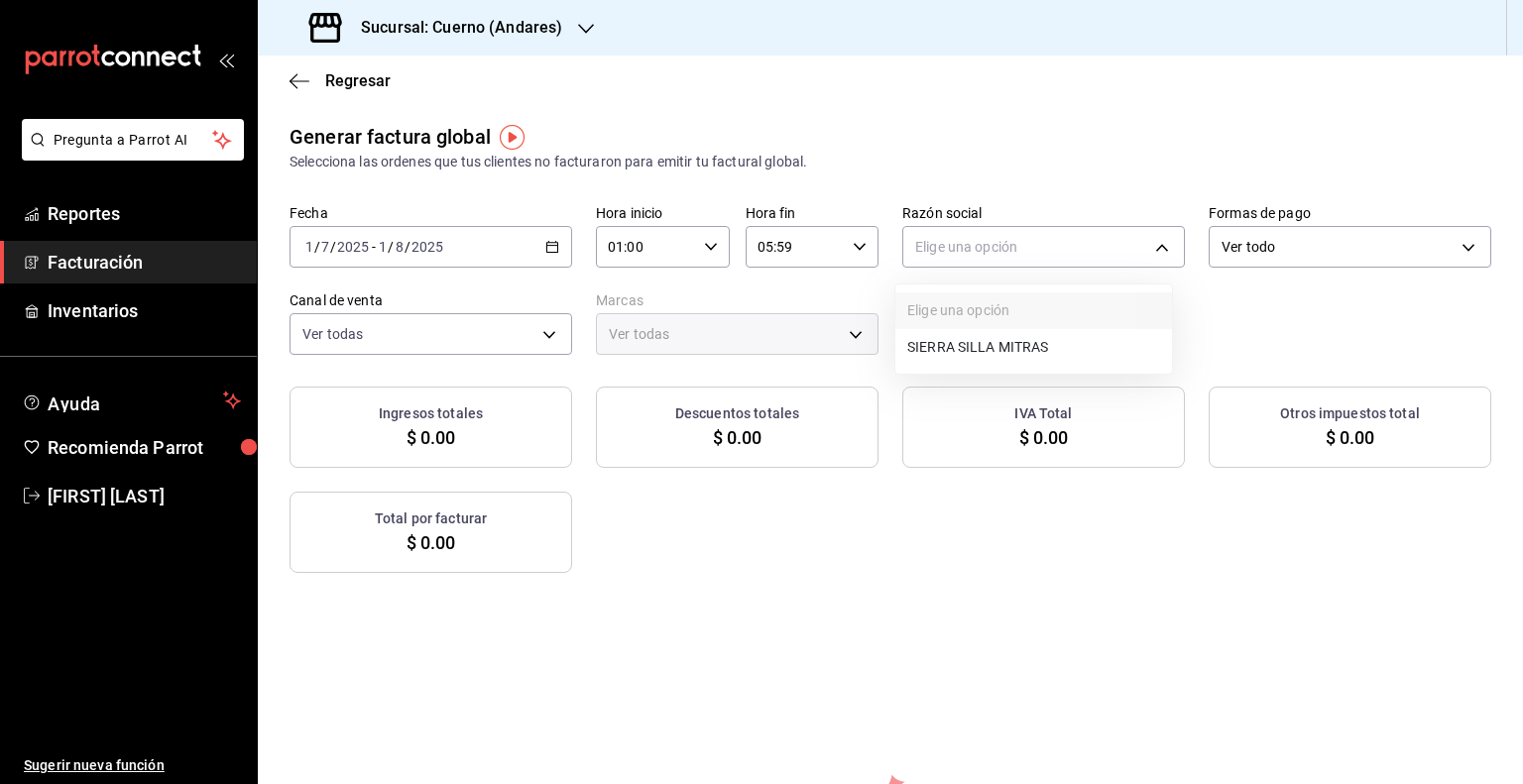 click on "SIERRA SILLA MITRAS" at bounding box center (1033, 347) 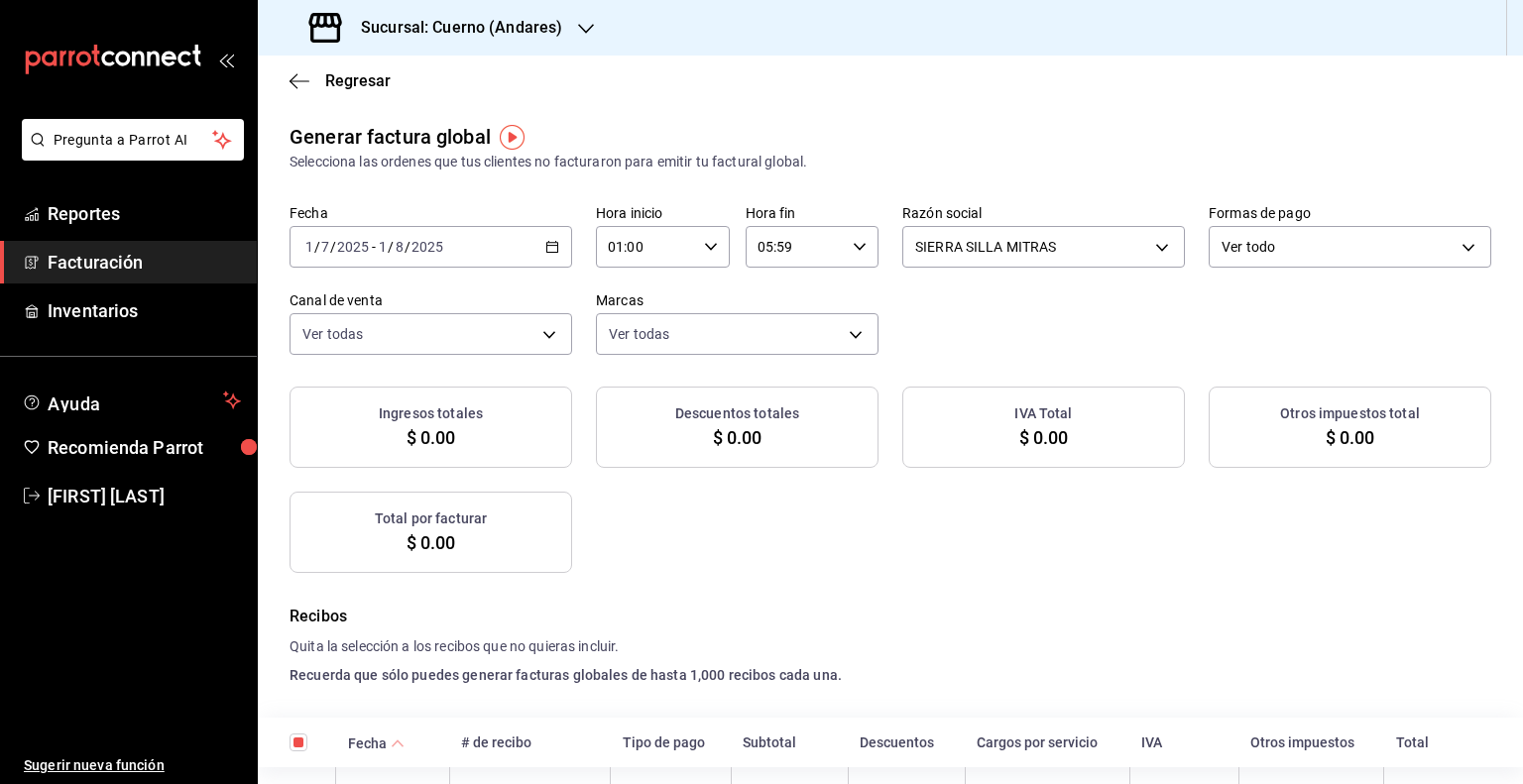checkbox on "true" 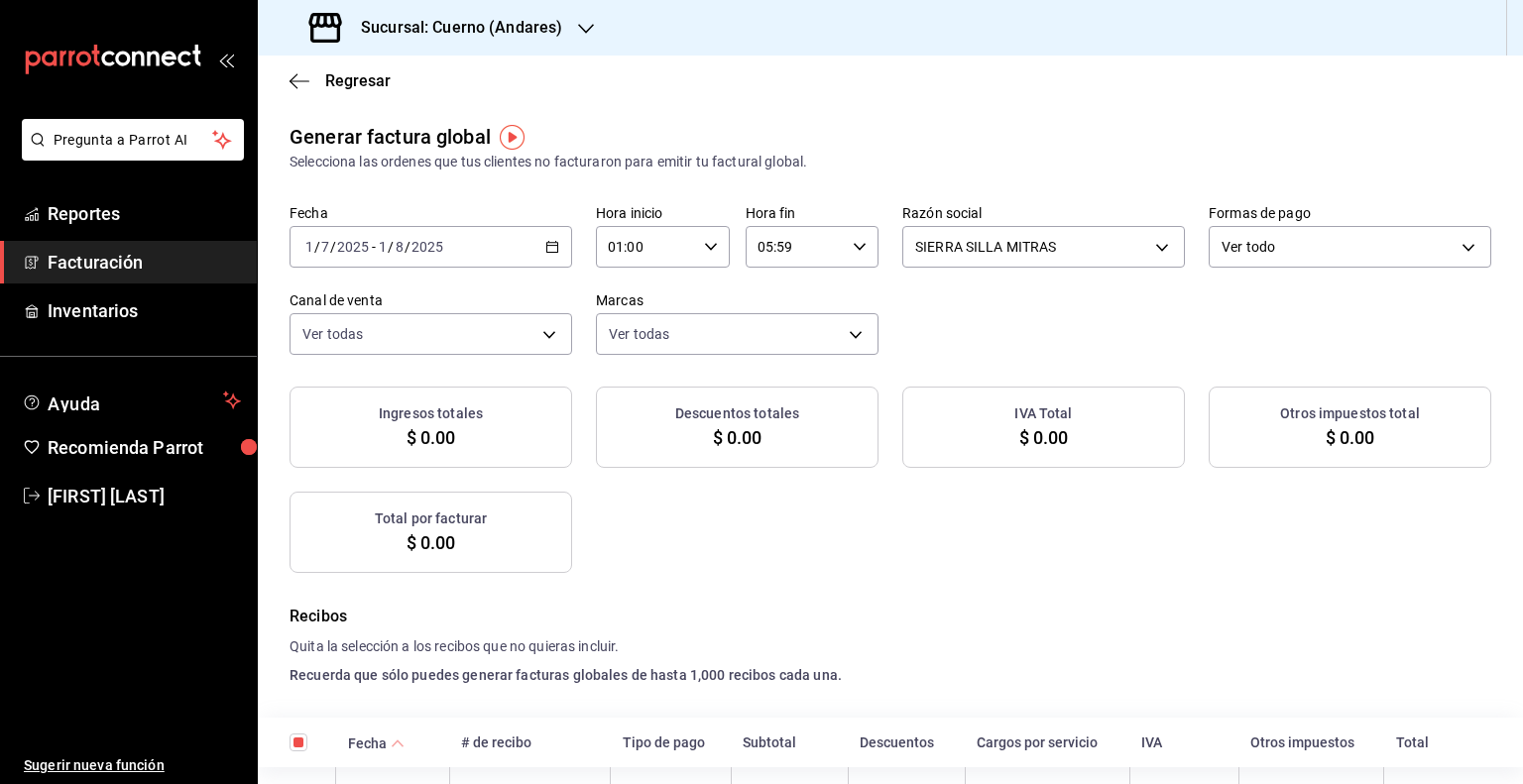 checkbox on "true" 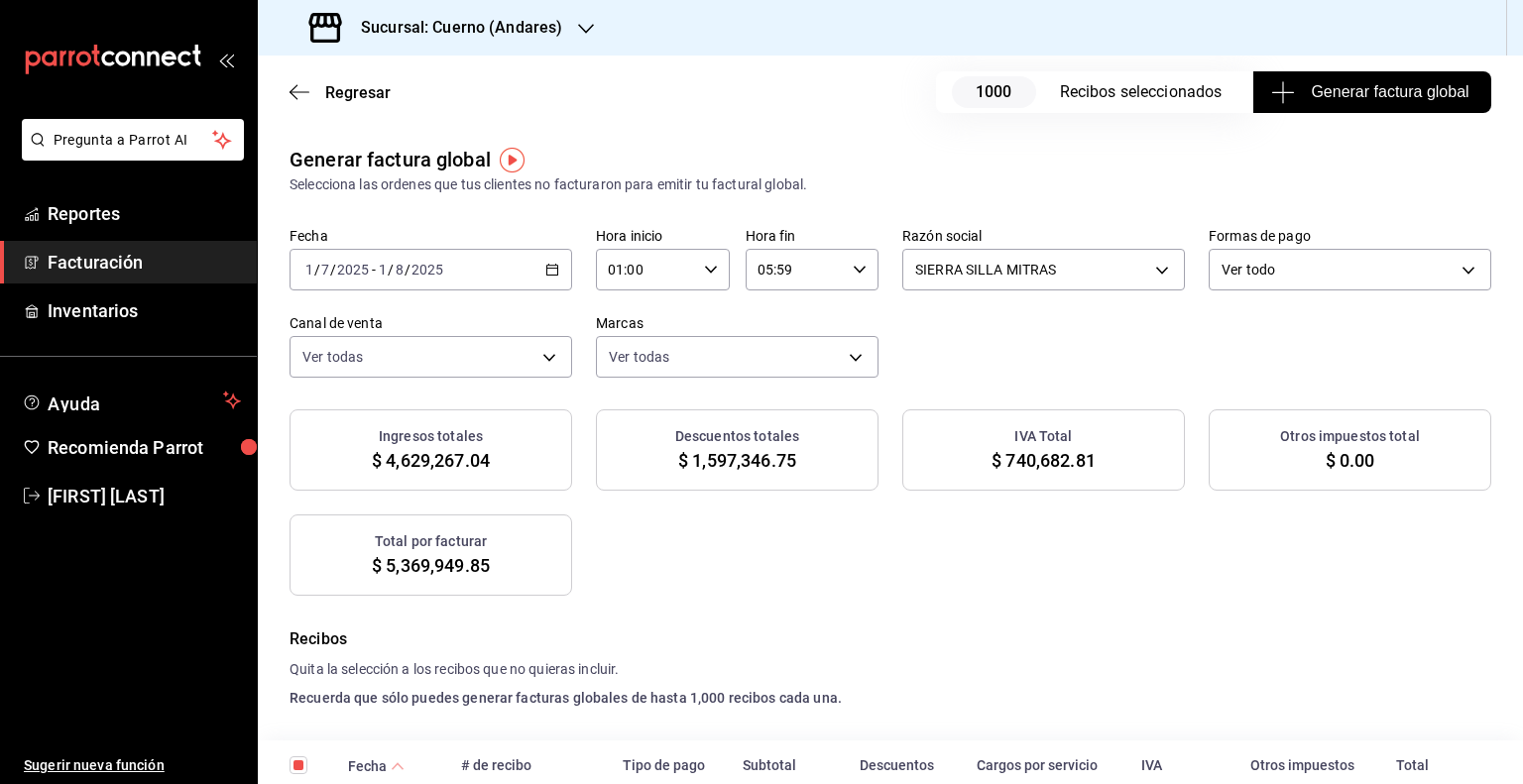 click on "Generar factura global" at bounding box center (1371, 92) 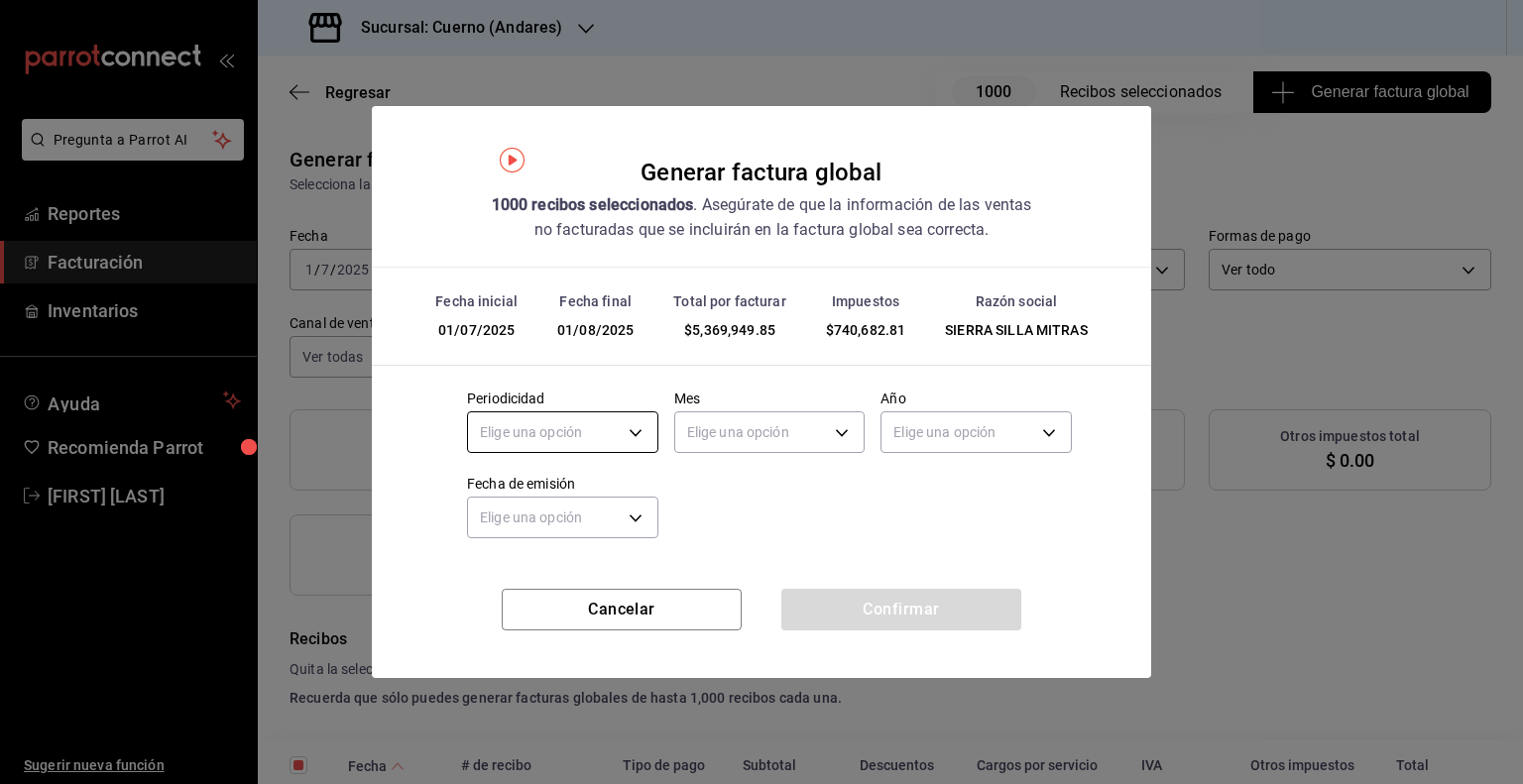 click on "Pregunta a Parrot AI Reportes   Facturación   Inventarios   Ayuda Recomienda Parrot   [FIRST] [LAST]   Sugerir nueva función   Sucursal: Cuerno (Andares) Regresar 1000 Recibos seleccionados Generar factura global Generar factura global Selecciona las ordenes que tus clientes no facturaron para emitir tu factural global. Fecha 2025-07-01 1 / 7 / 2025 - 2025-08-01 1 / 8 / 2025 Hora inicio 01:00 Hora inicio Hora fin 05:59 Hora fin Razón social SIERRA SILLA MITRAS [UUID] Formas de pago Ver todo ALL Canal de venta Ver todas PARROT,UBER_EATS,RAPPI,DIDI_FOOD,ONLINE Marcas Ver todas [UUID] Ingresos totales $ 4,629,267.04 Descuentos totales $ 1,597,346.75 IVA Total $ 740,682.81 Otros impuestos total $ 0.00 Total por facturar $ 5,369,949.85 Recibos Quita la selección a los recibos que no quieras incluir. Recuerda que sólo puedes generar facturas globales de hasta 1,000 recibos cada una. Fecha # de recibo Tipo de pago Subtotal Descuentos IVA Total $0.00" at bounding box center [762, 392] 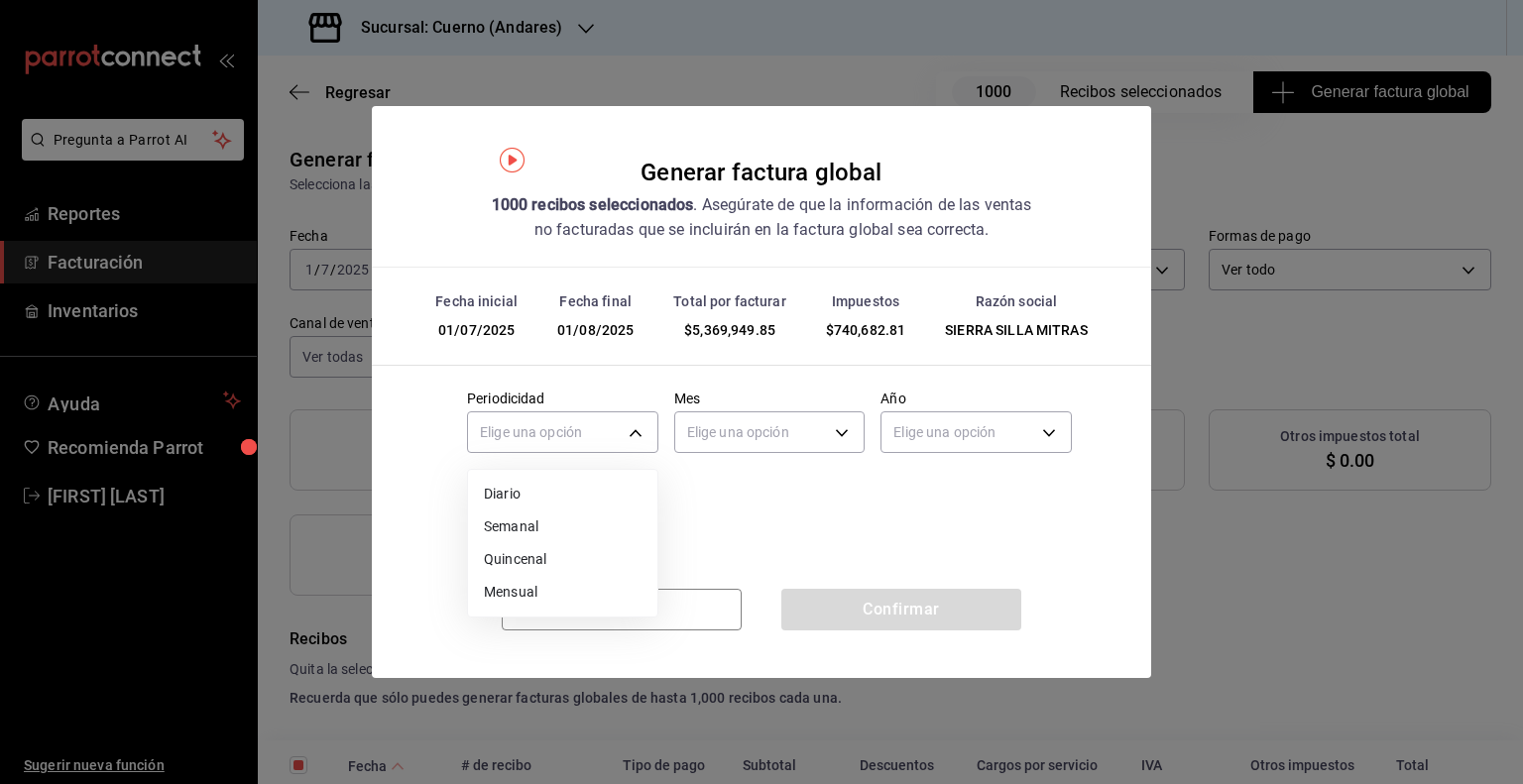 click on "Mensual" at bounding box center [562, 592] 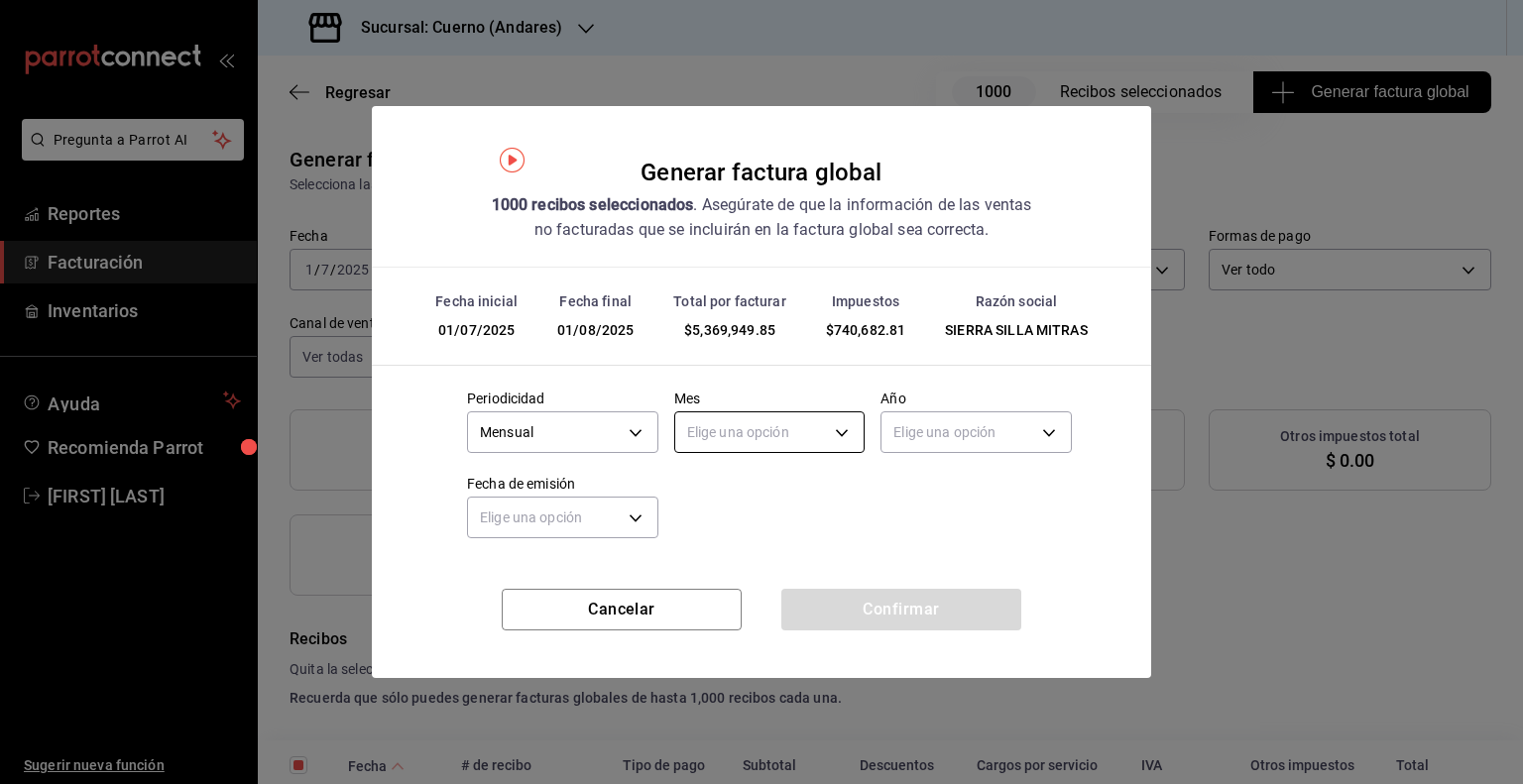click on "Pregunta a Parrot AI Reportes   Facturación   Inventarios   Ayuda Recomienda Parrot   [FIRST] [LAST]   Sugerir nueva función   Sucursal: Cuerno (Andares) Regresar 1000 Recibos seleccionados Generar factura global Generar factura global Selecciona las ordenes que tus clientes no facturaron para emitir tu factural global. Fecha 2025-07-01 1 / 7 / 2025 - 2025-08-01 1 / 8 / 2025 Hora inicio 01:00 Hora inicio Hora fin 05:59 Hora fin Razón social SIERRA SILLA MITRAS [UUID] Formas de pago Ver todo ALL Canal de venta Ver todas PARROT,UBER_EATS,RAPPI,DIDI_FOOD,ONLINE Marcas Ver todas [UUID] Ingresos totales $ 4,629,267.04 Descuentos totales $ 1,597,346.75 IVA Total $ 740,682.81 Otros impuestos total $ 0.00 Total por facturar $ 5,369,949.85 Recibos Quita la selección a los recibos que no quieras incluir. Recuerda que sólo puedes generar facturas globales de hasta 1,000 recibos cada una. Fecha # de recibo Tipo de pago Subtotal Descuentos IVA Total $0.00" at bounding box center (762, 392) 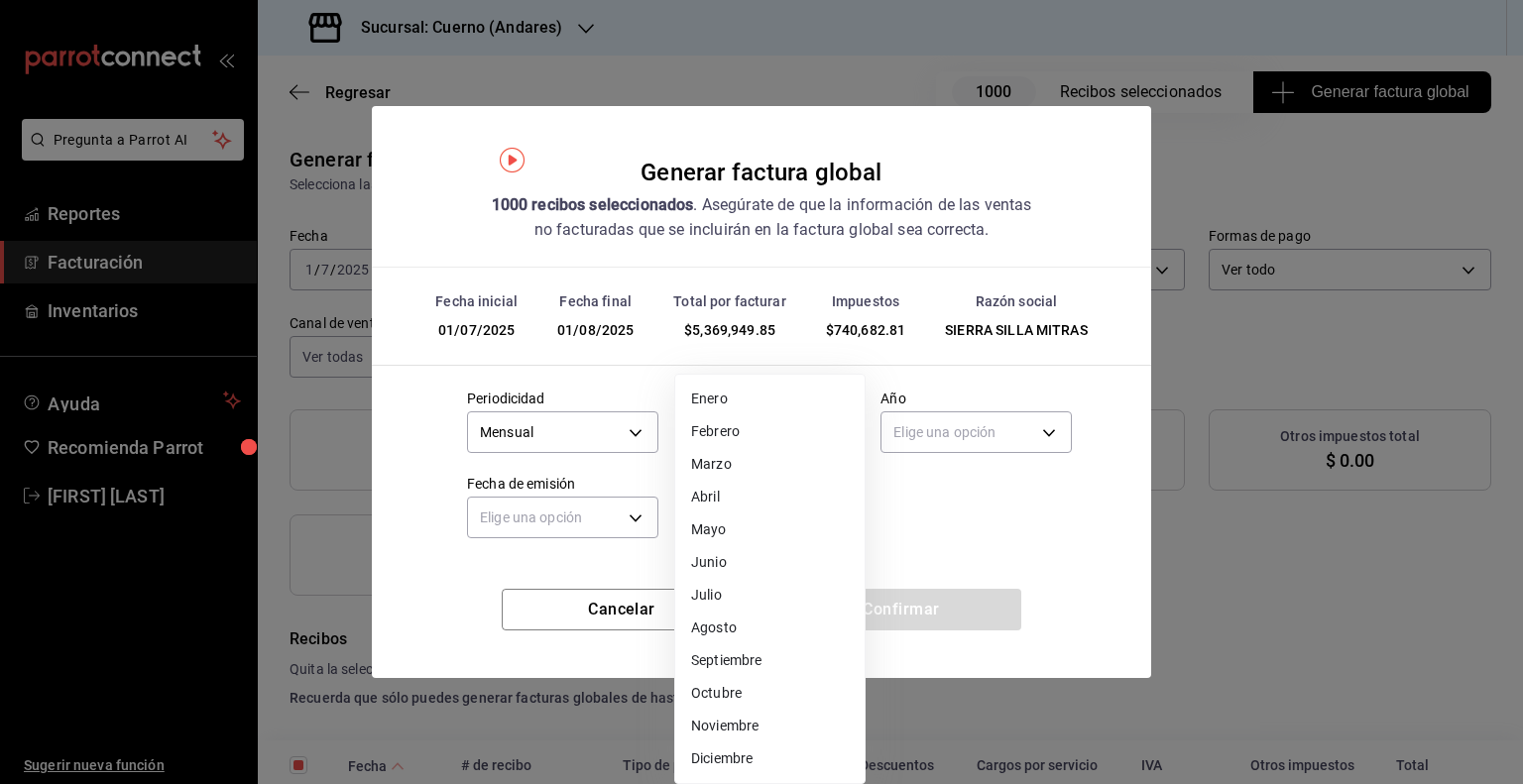 drag, startPoint x: 717, startPoint y: 597, endPoint x: 882, endPoint y: 498, distance: 192.42141 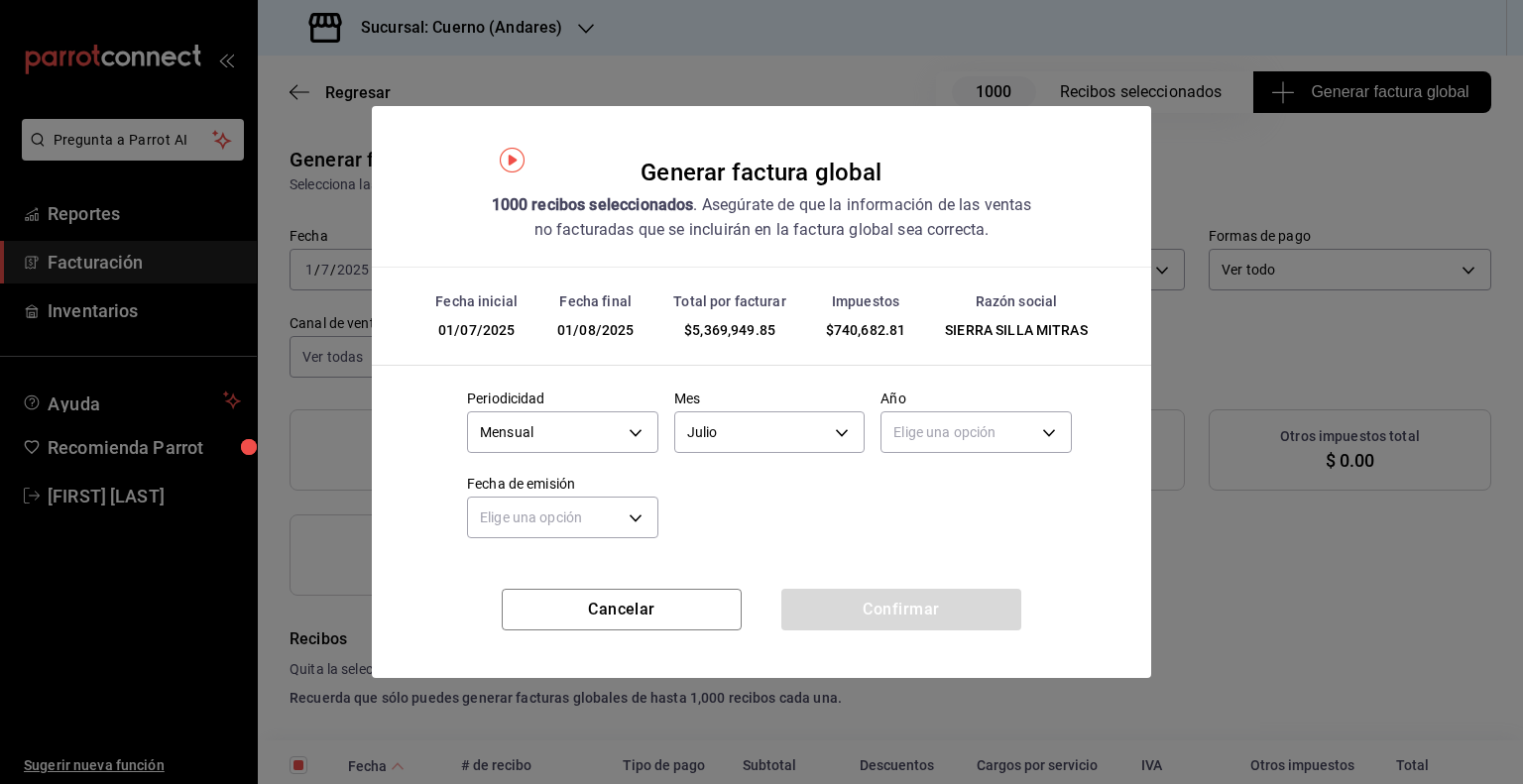 click on "Periodicidad Mensual MONTHLY Mes Julio 7 Año Elige una opción Fecha de emisión Elige una opción" at bounding box center [762, 467] 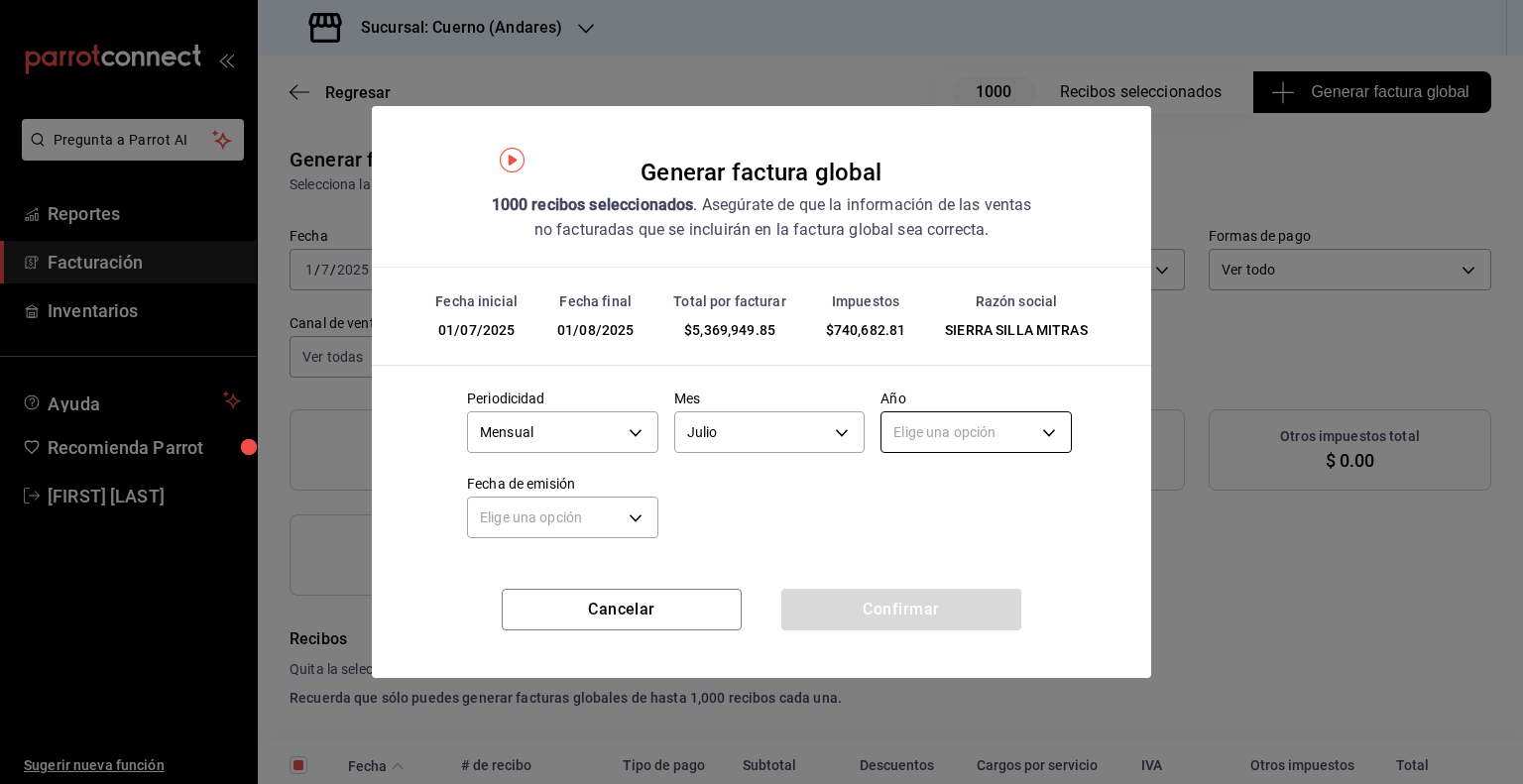click on "Pregunta a Parrot AI Reportes   Facturación   Inventarios   Ayuda Recomienda Parrot   [FIRST] [LAST]   Sugerir nueva función   Sucursal: Cuerno (Andares) Regresar 1000 Recibos seleccionados Generar factura global Generar factura global Selecciona las ordenes que tus clientes no facturaron para emitir tu factural global. Fecha 2025-07-01 1 / 7 / 2025 - 2025-08-01 1 / 8 / 2025 Hora inicio 01:00 Hora inicio Hora fin 05:59 Hora fin Razón social SIERRA SILLA MITRAS [UUID] Formas de pago Ver todo ALL Canal de venta Ver todas PARROT,UBER_EATS,RAPPI,DIDI_FOOD,ONLINE Marcas Ver todas [UUID] Ingresos totales $ 4,629,267.04 Descuentos totales $ 1,597,346.75 IVA Total $ 740,682.81 Otros impuestos total $ 0.00 Total por facturar $ 5,369,949.85 Recibos Quita la selección a los recibos que no quieras incluir. Recuerda que sólo puedes generar facturas globales de hasta 1,000 recibos cada una. Fecha # de recibo Tipo de pago Subtotal Descuentos IVA Total $0.00" at bounding box center (762, 392) 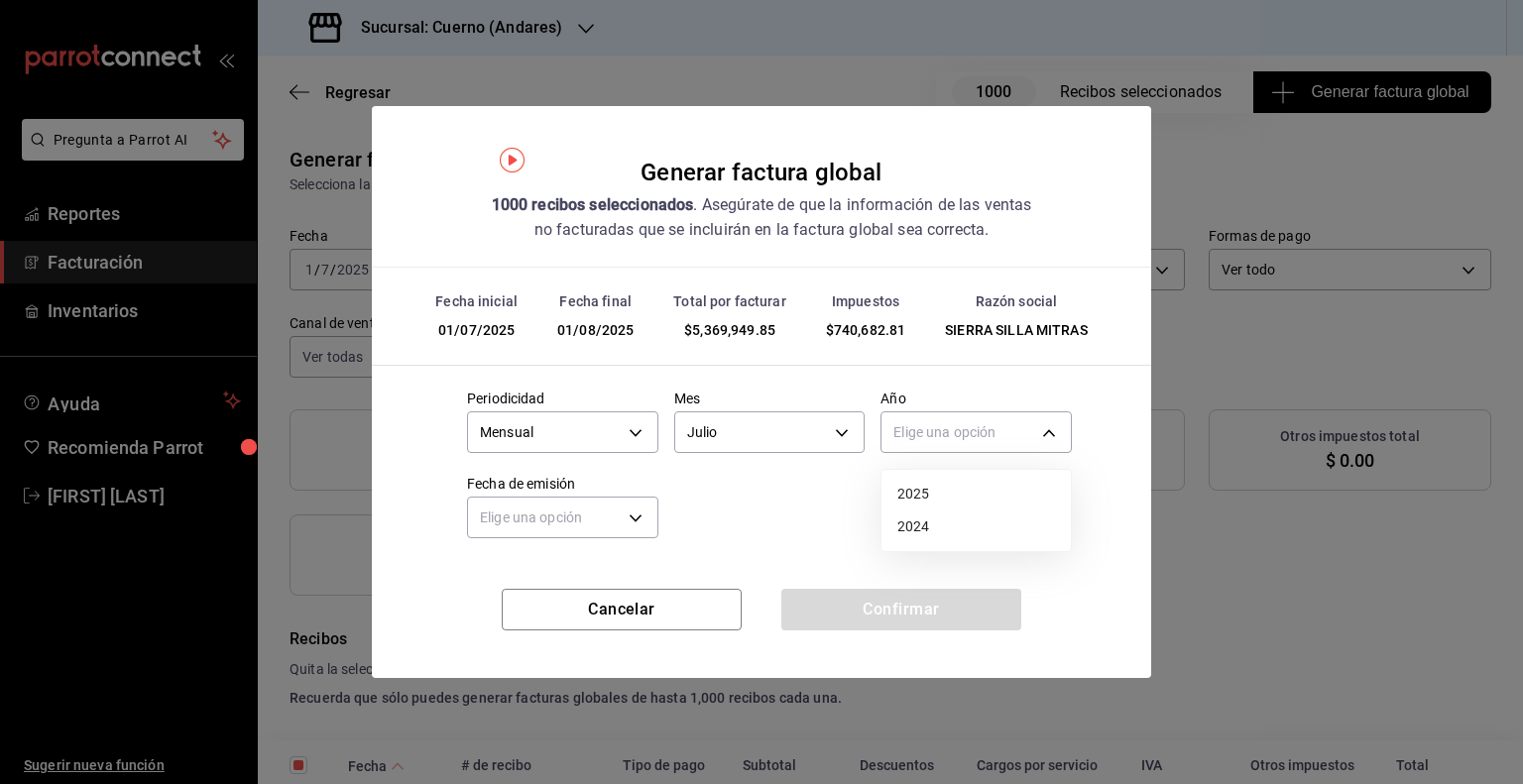 click on "2025" at bounding box center [976, 494] 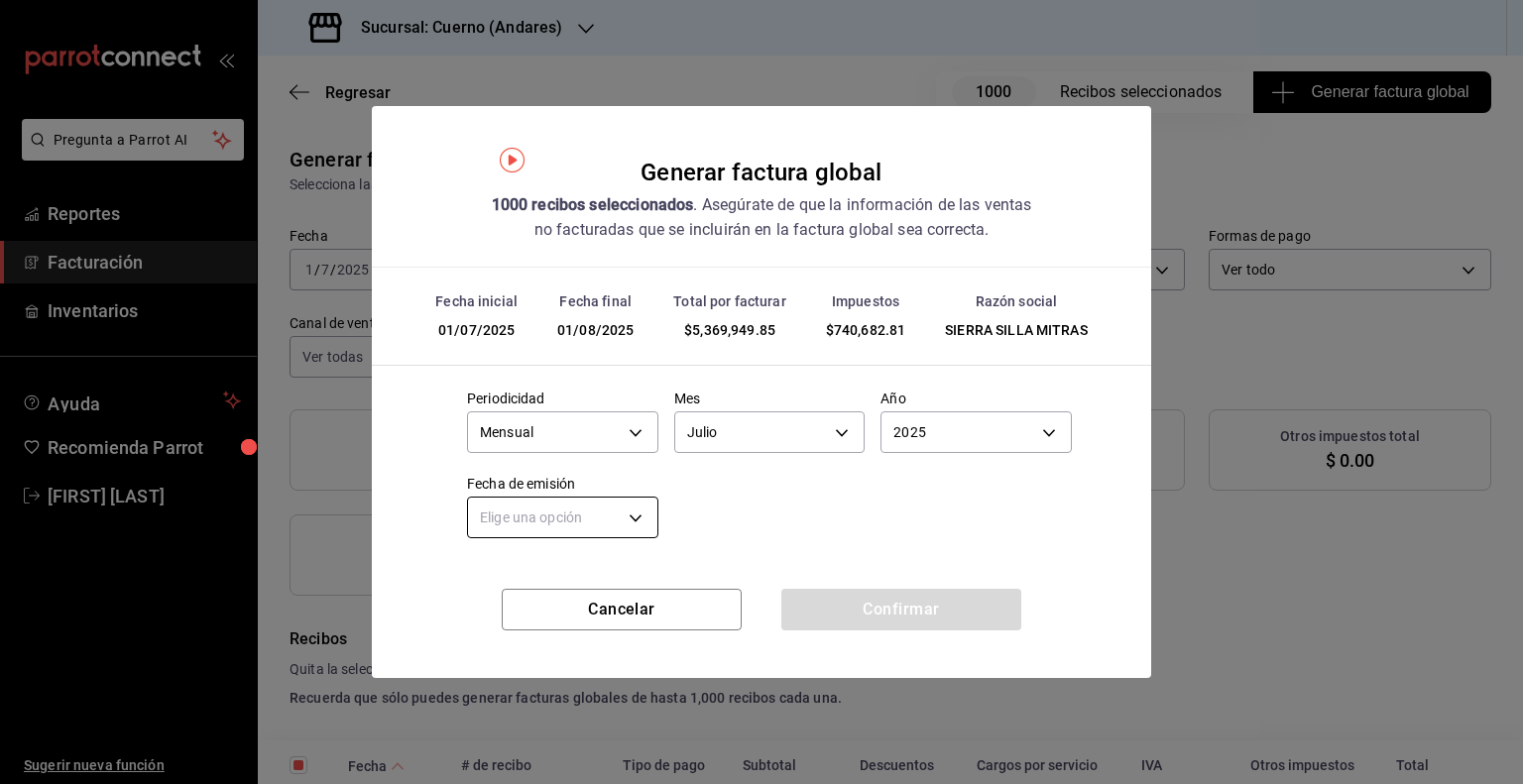 click on "Pregunta a Parrot AI Reportes   Facturación   Inventarios   Ayuda Recomienda Parrot   [FIRST] [LAST]   Sugerir nueva función   Sucursal: Cuerno (Andares) Regresar 1000 Recibos seleccionados Generar factura global Generar factura global Selecciona las ordenes que tus clientes no facturaron para emitir tu factural global. Fecha 2025-07-01 1 / 7 / 2025 - 2025-08-01 1 / 8 / 2025 Hora inicio 01:00 Hora inicio Hora fin 05:59 Hora fin Razón social SIERRA SILLA MITRAS [UUID] Formas de pago Ver todo ALL Canal de venta Ver todas PARROT,UBER_EATS,RAPPI,DIDI_FOOD,ONLINE Marcas Ver todas [UUID] Ingresos totales $ 4,629,267.04 Descuentos totales $ 1,597,346.75 IVA Total $ 740,682.81 Otros impuestos total $ 0.00 Total por facturar $ 5,369,949.85 Recibos Quita la selección a los recibos que no quieras incluir. Recuerda que sólo puedes generar facturas globales de hasta 1,000 recibos cada una. Fecha # de recibo Tipo de pago Subtotal Descuentos IVA Total $0.00" at bounding box center (762, 392) 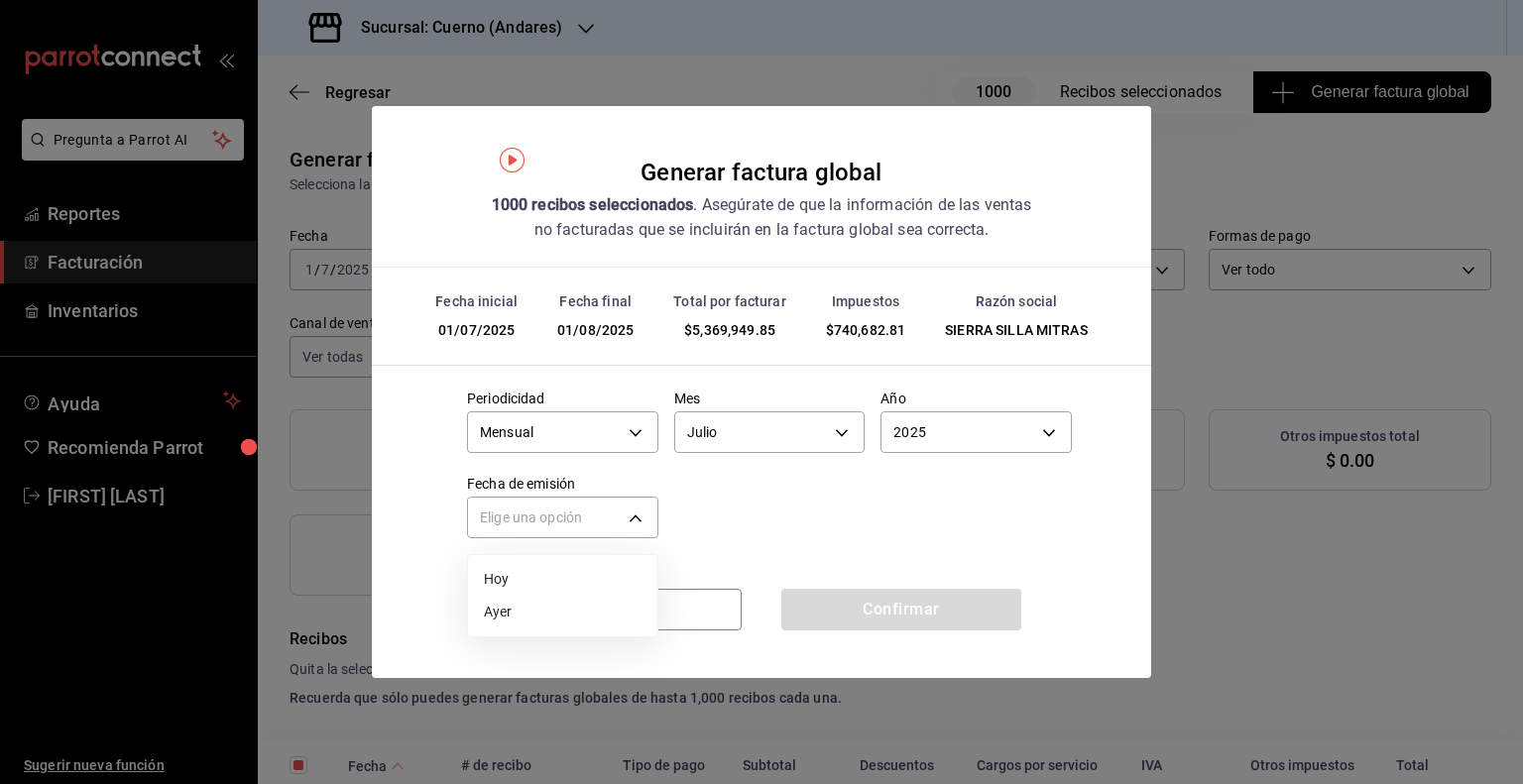 drag, startPoint x: 506, startPoint y: 614, endPoint x: 589, endPoint y: 616, distance: 83.0241 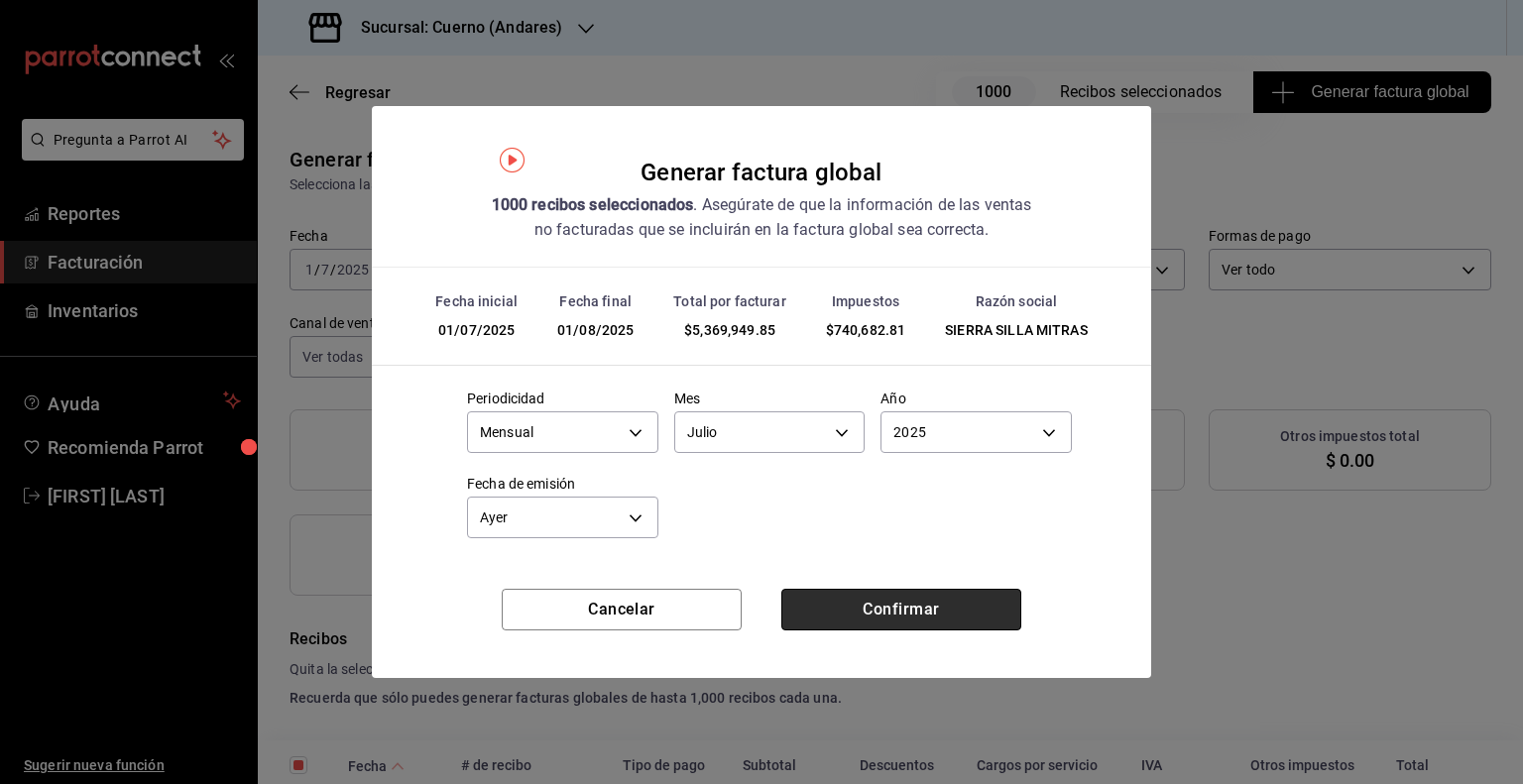 click on "Confirmar" at bounding box center [901, 610] 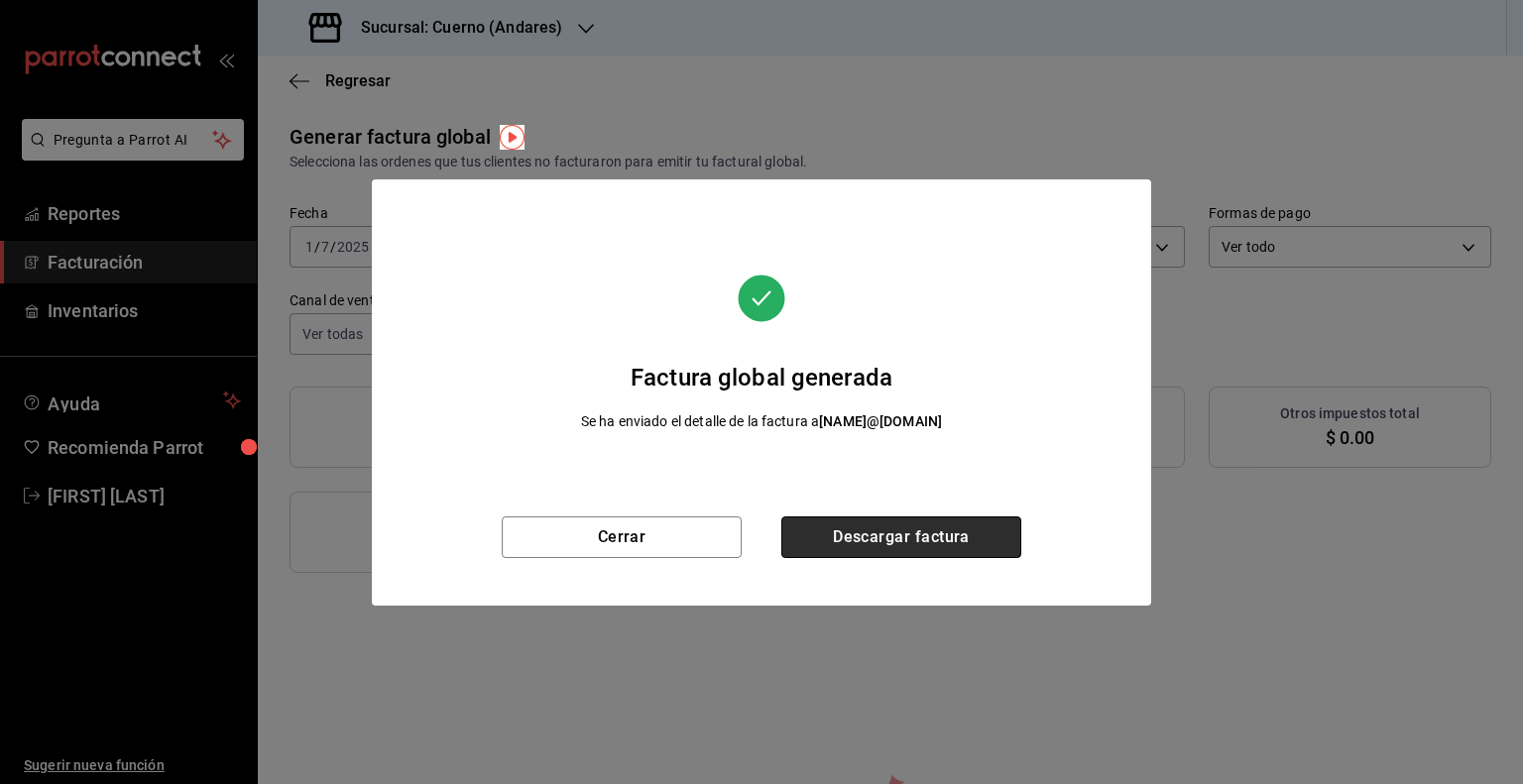 click on "Descargar factura" at bounding box center (901, 537) 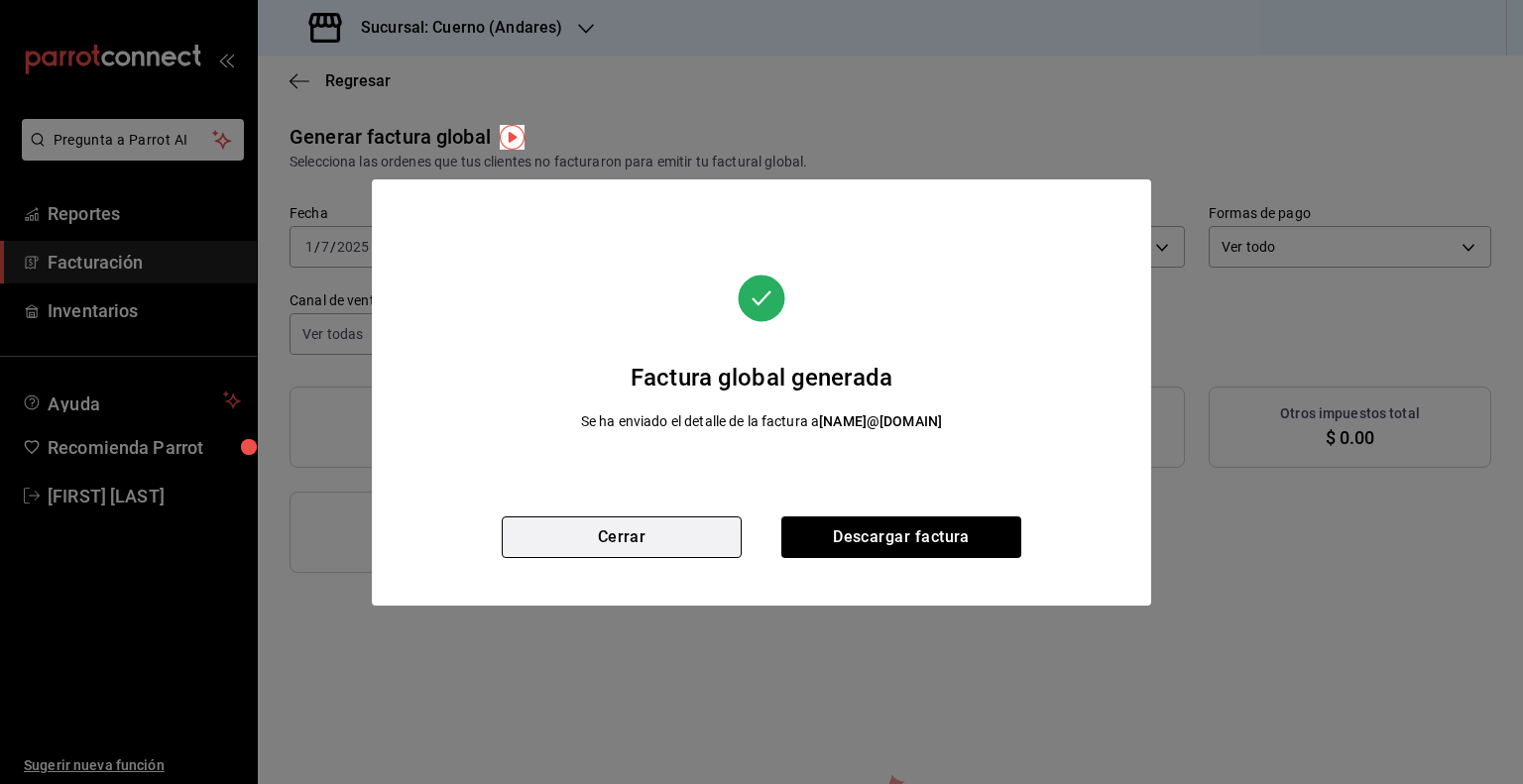 click on "Cerrar" at bounding box center [622, 537] 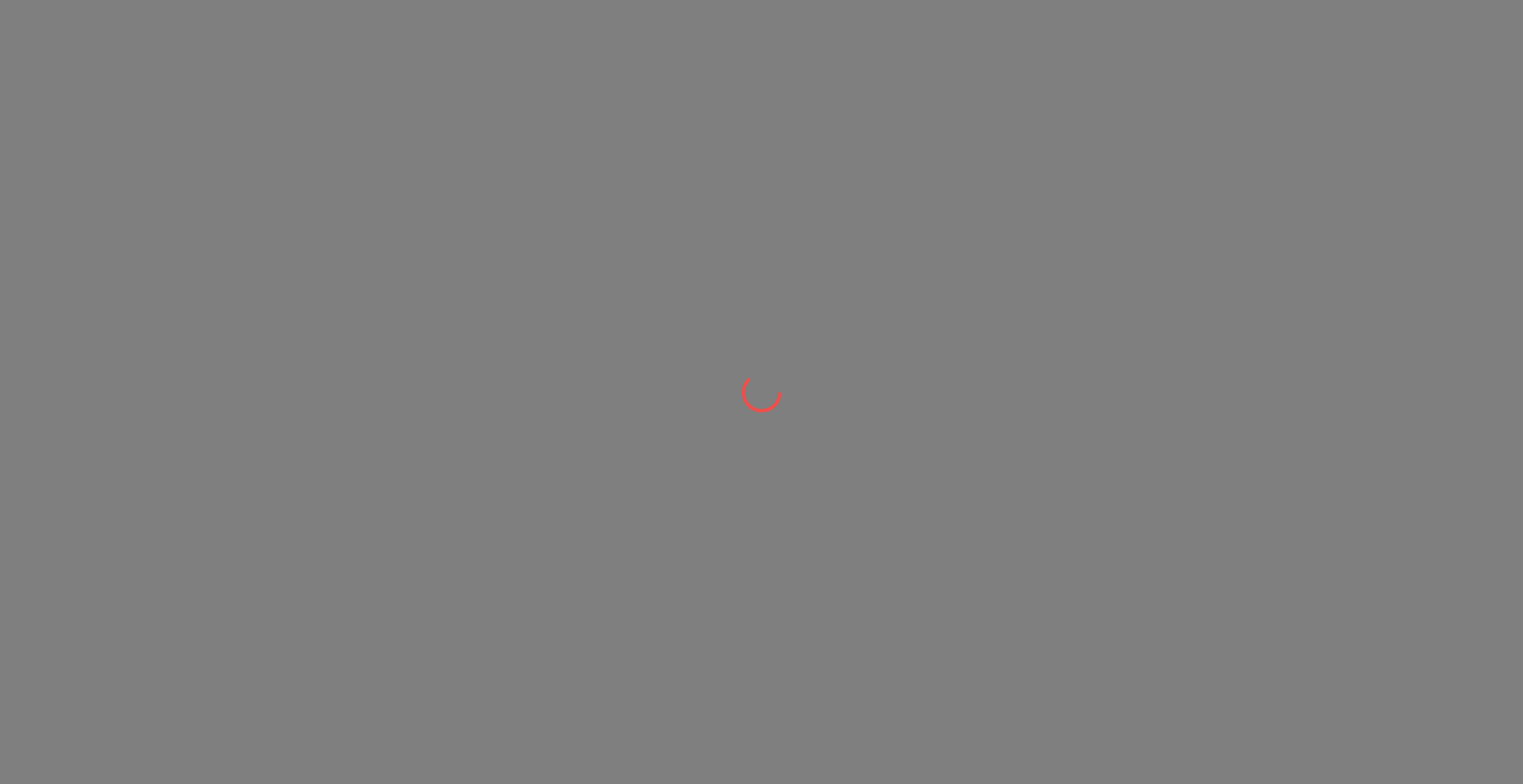 scroll, scrollTop: 0, scrollLeft: 0, axis: both 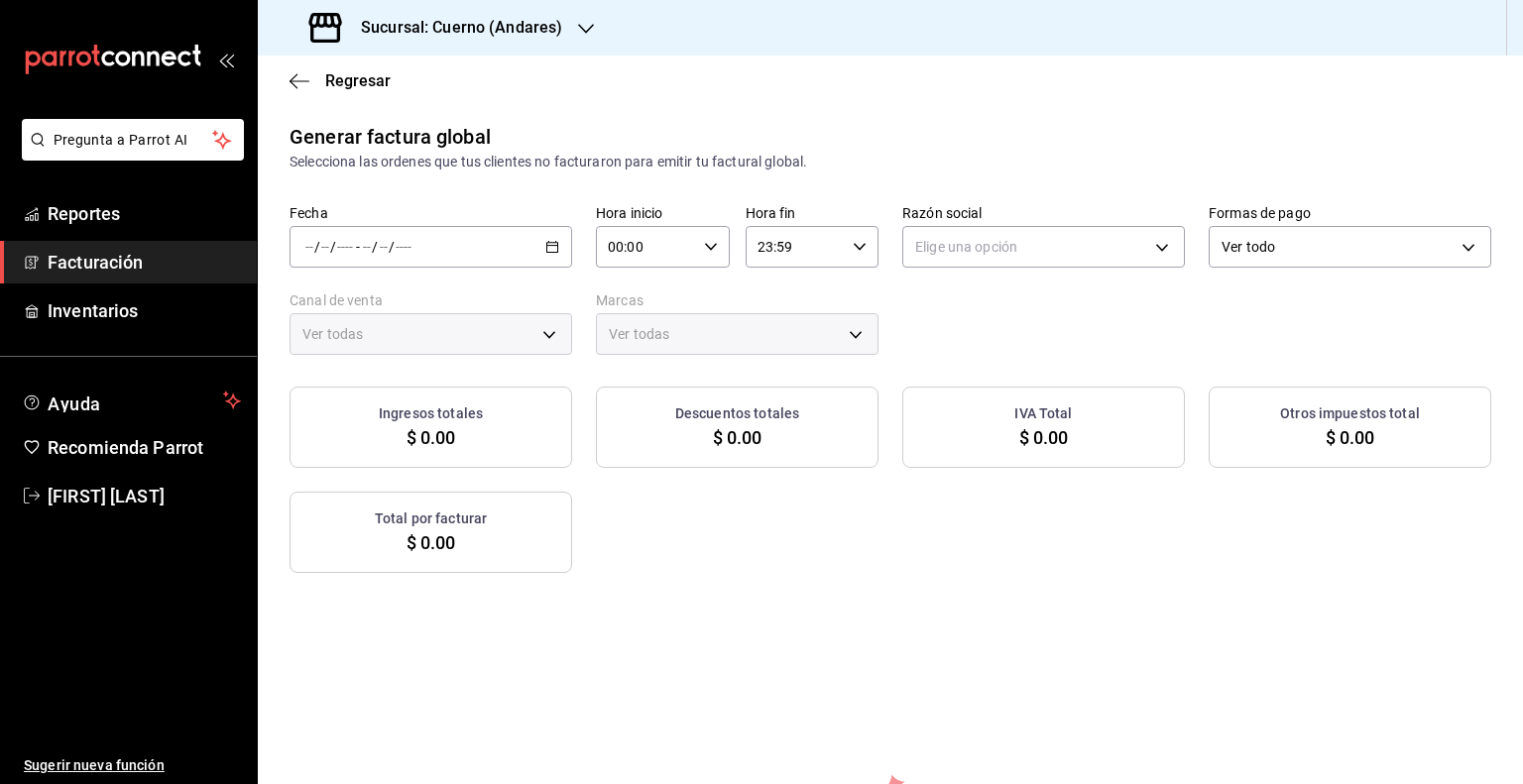 type on "PARROT,UBER_EATS,RAPPI,DIDI_FOOD,ONLINE" 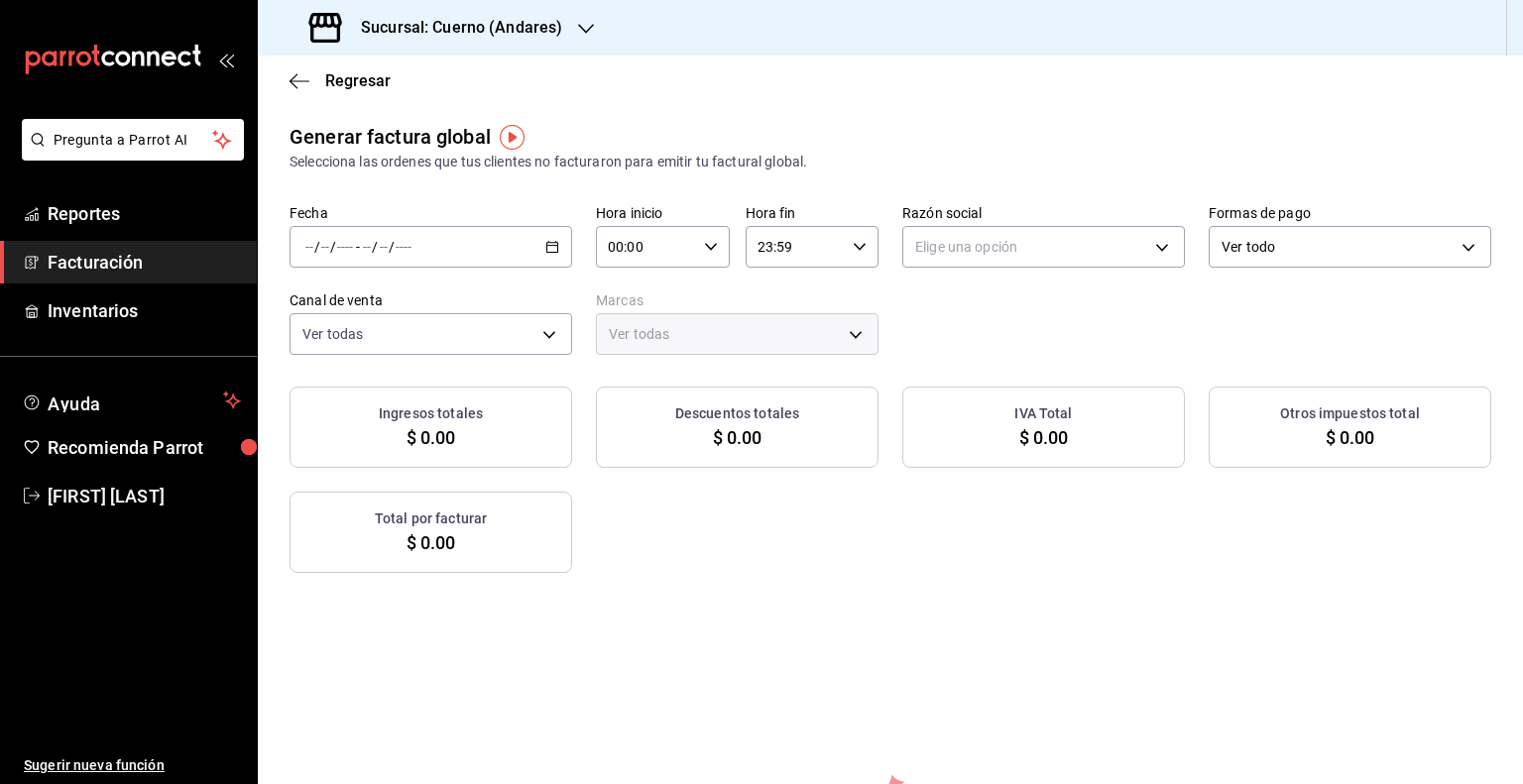 click on "/ / - / /" at bounding box center [430, 247] 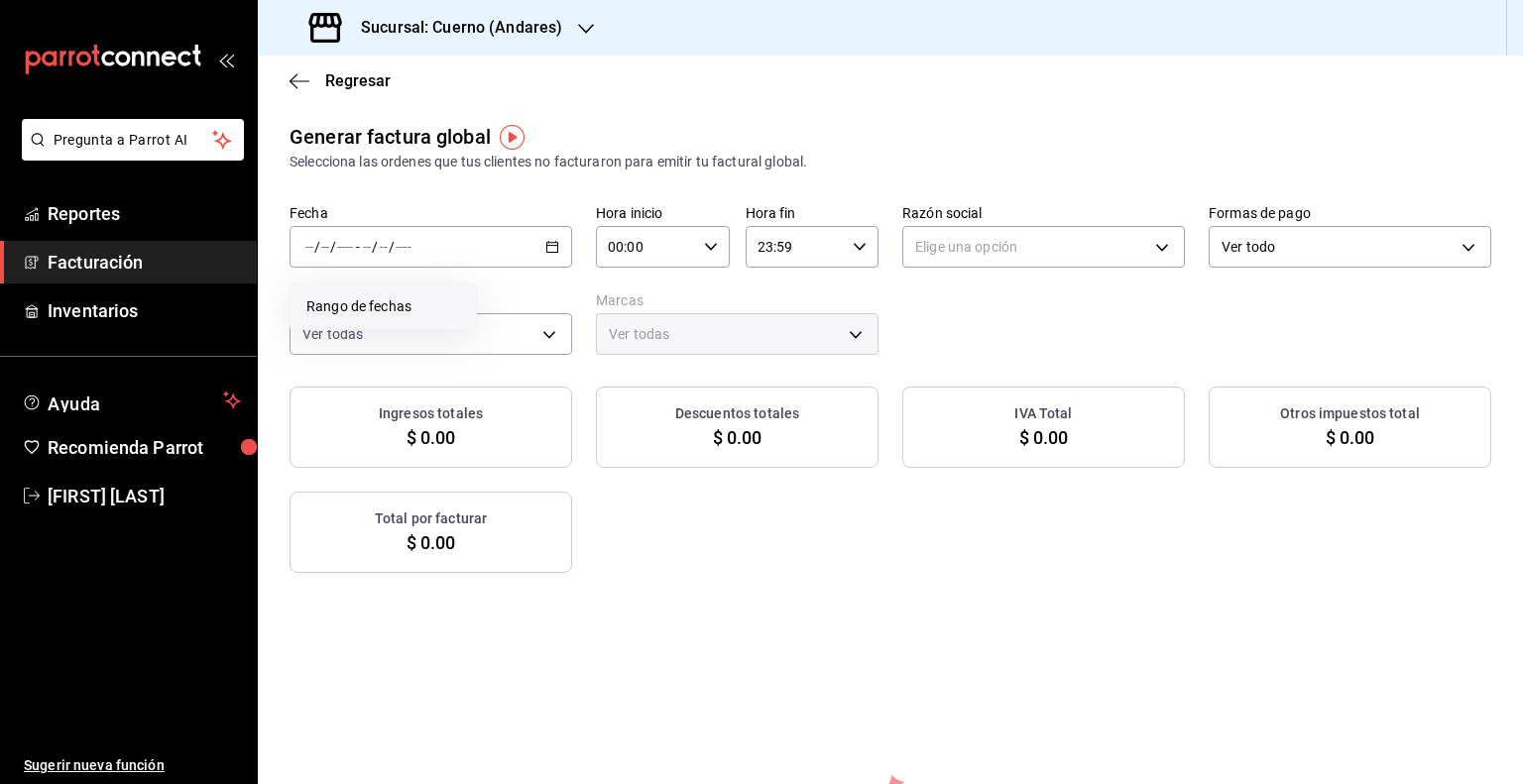 click on "Rango de fechas" at bounding box center [383, 306] 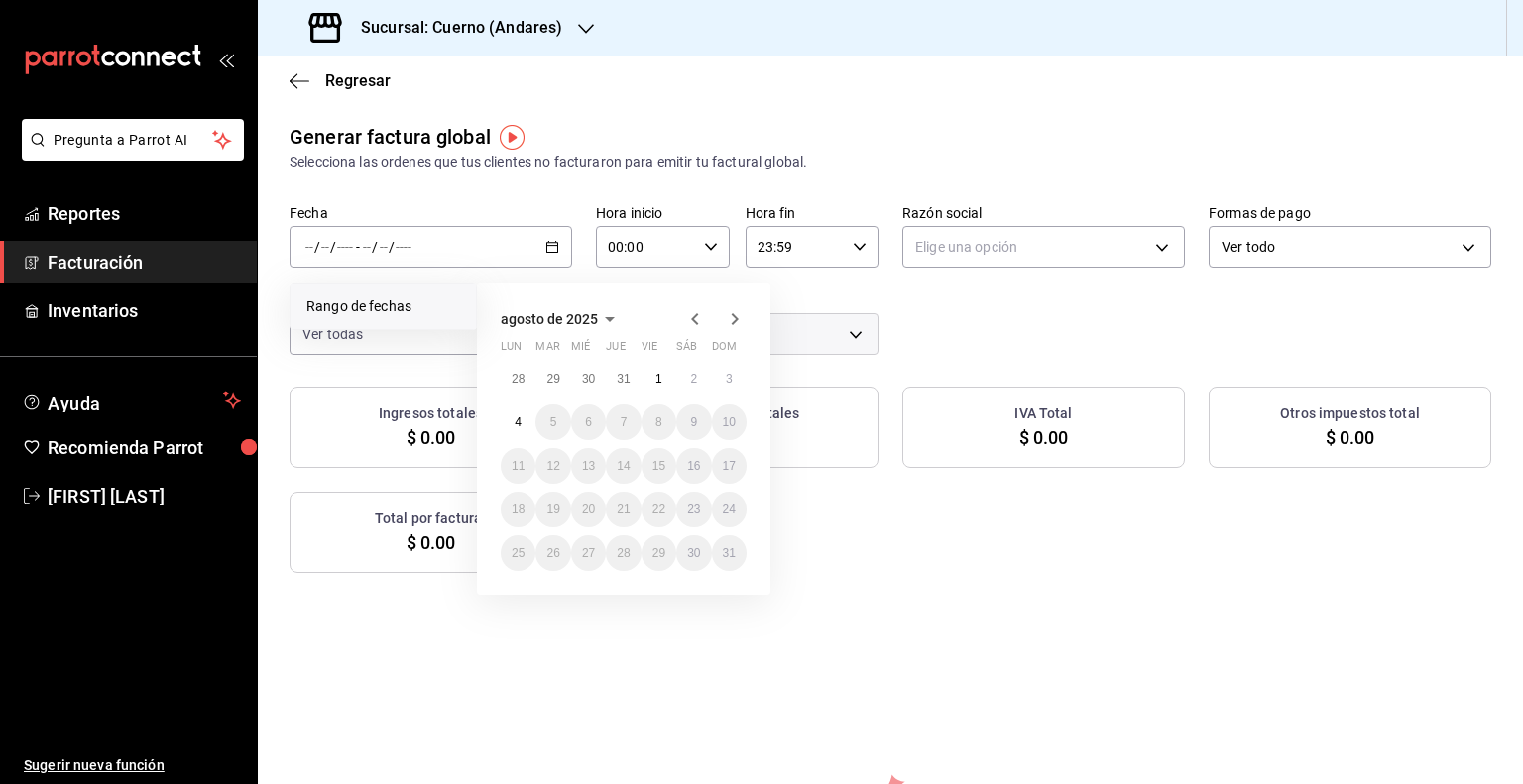 click on "Rango de fechas" at bounding box center (383, 306) 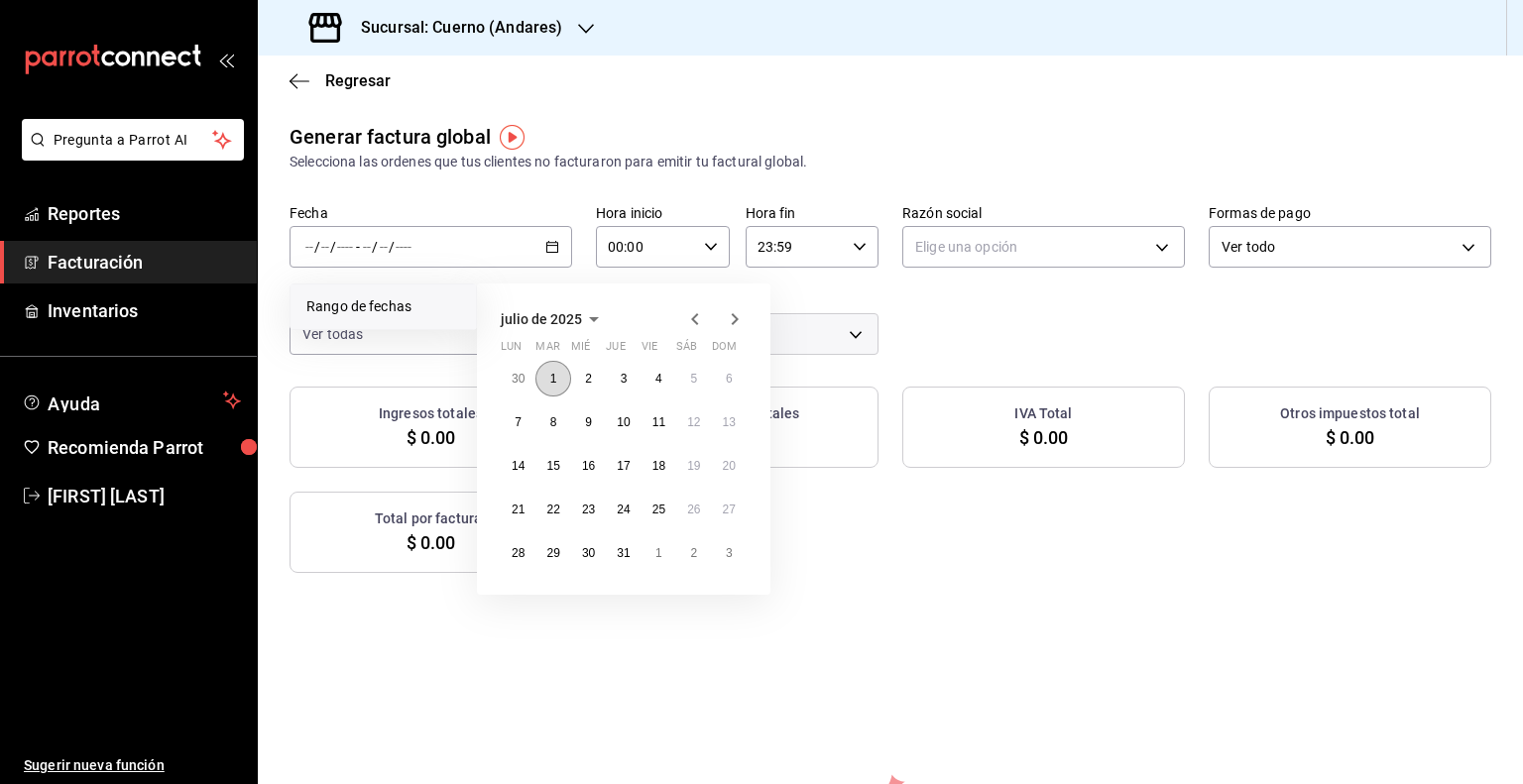 click on "1" at bounding box center [553, 379] 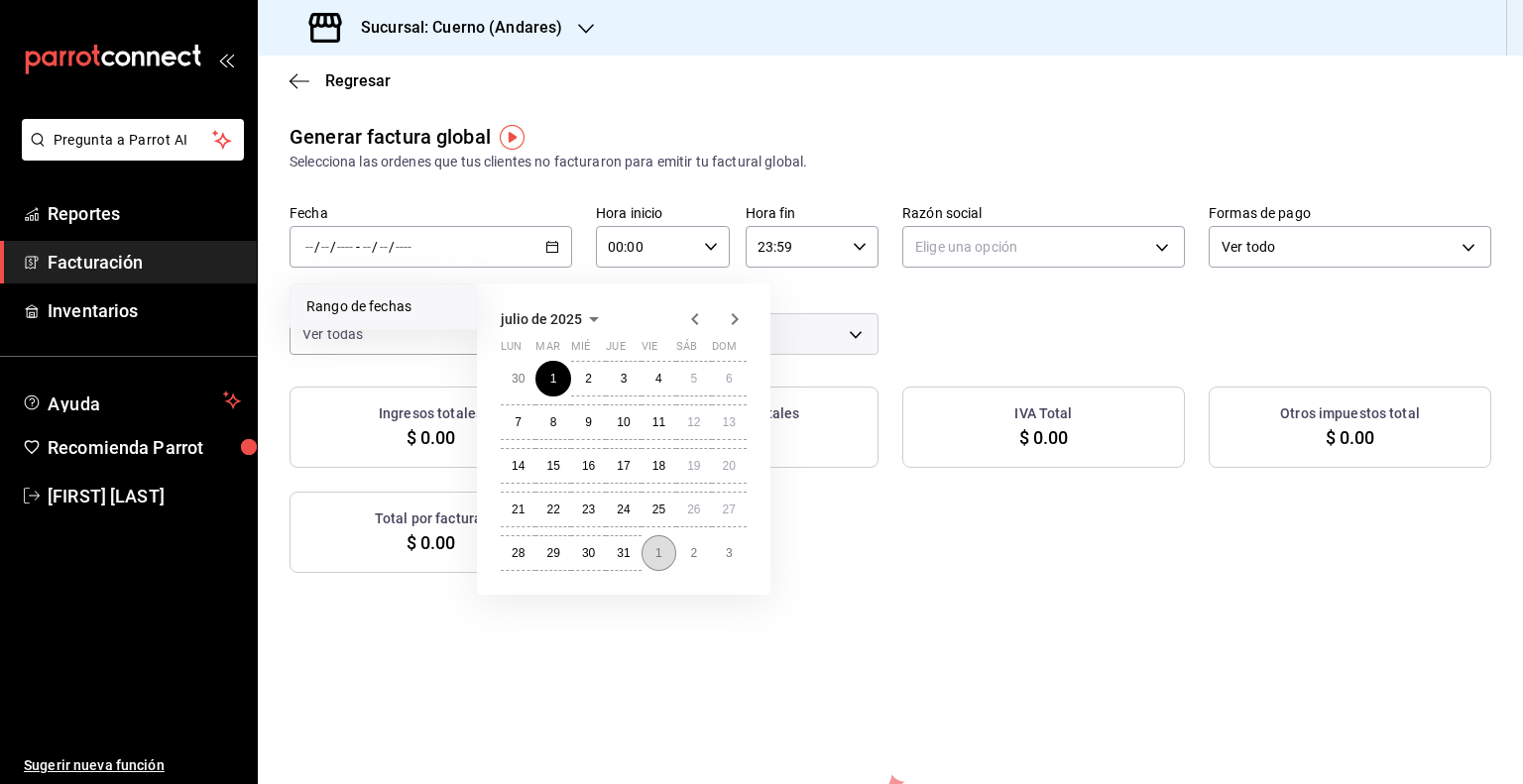 click on "1" at bounding box center [658, 553] 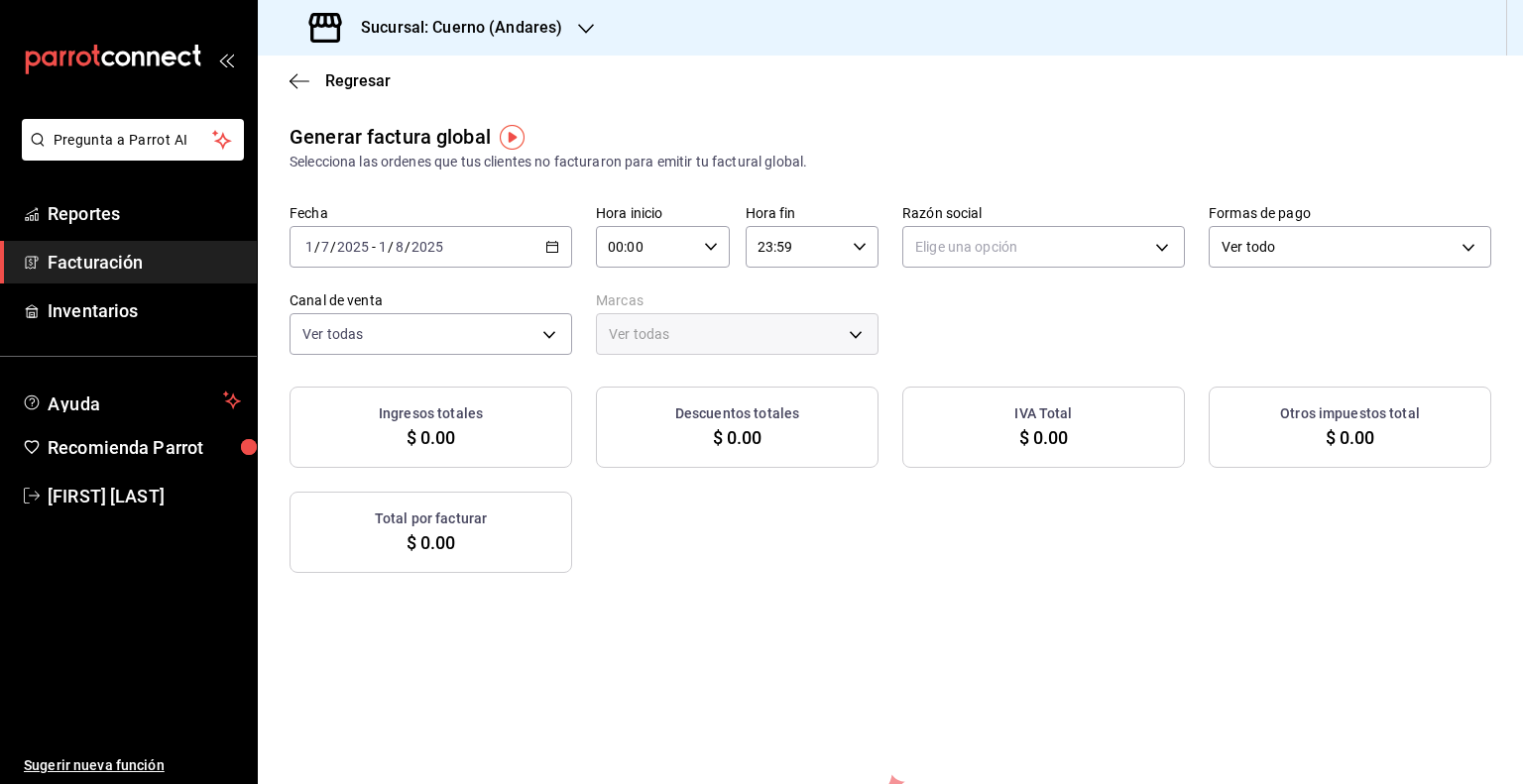 click on "00:00" at bounding box center [645, 247] 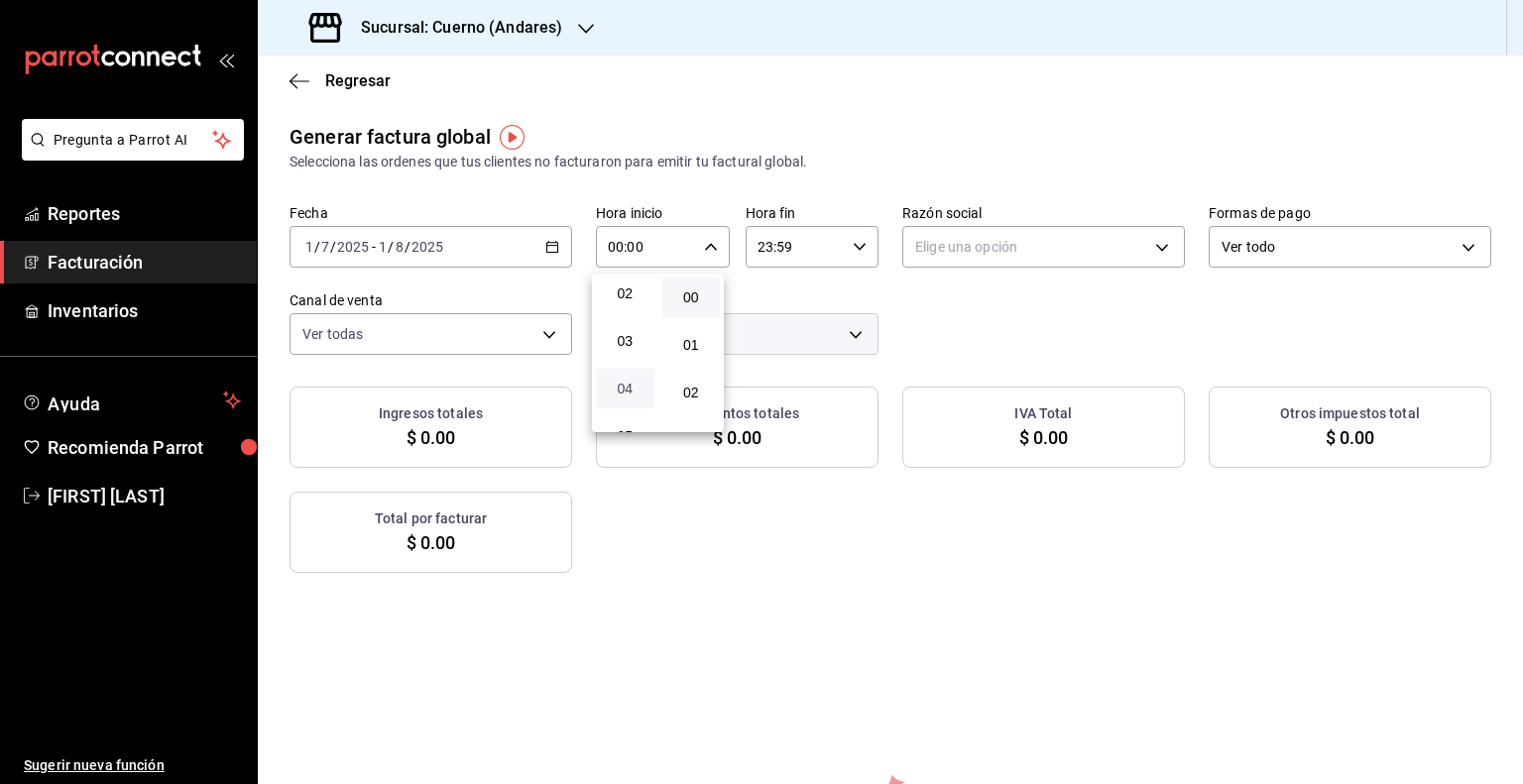 scroll, scrollTop: 198, scrollLeft: 0, axis: vertical 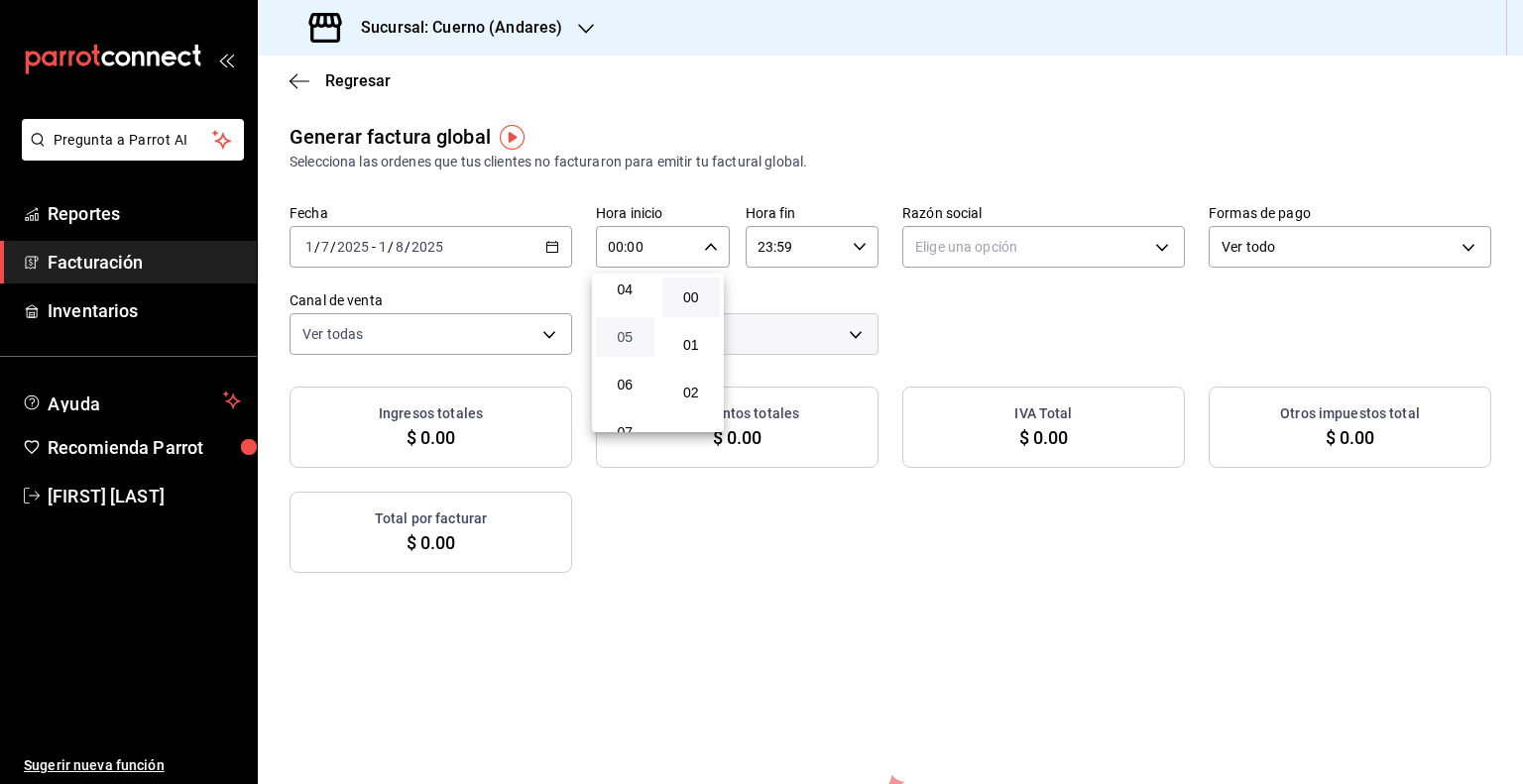 click on "05" at bounding box center [625, 337] 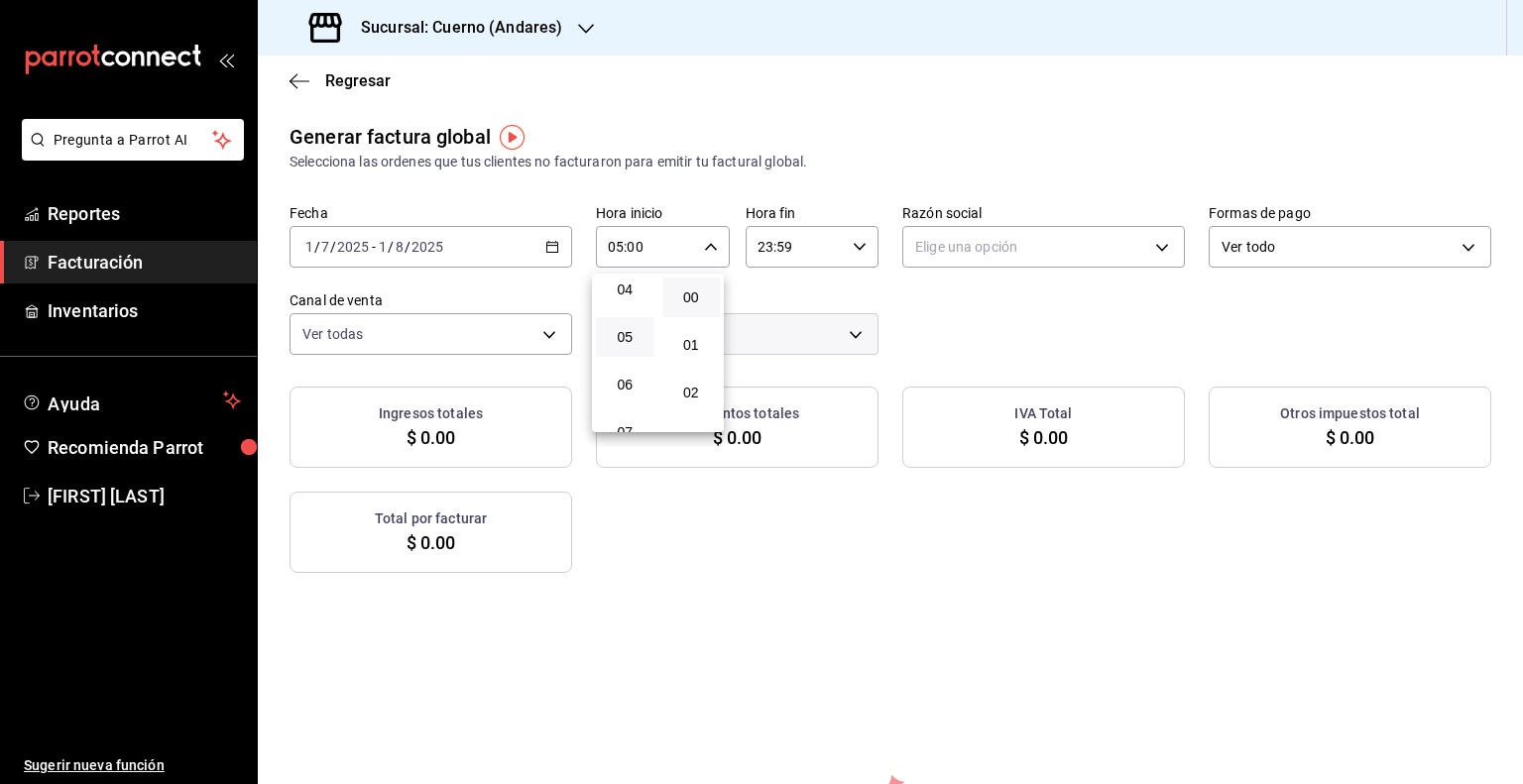 click at bounding box center (762, 392) 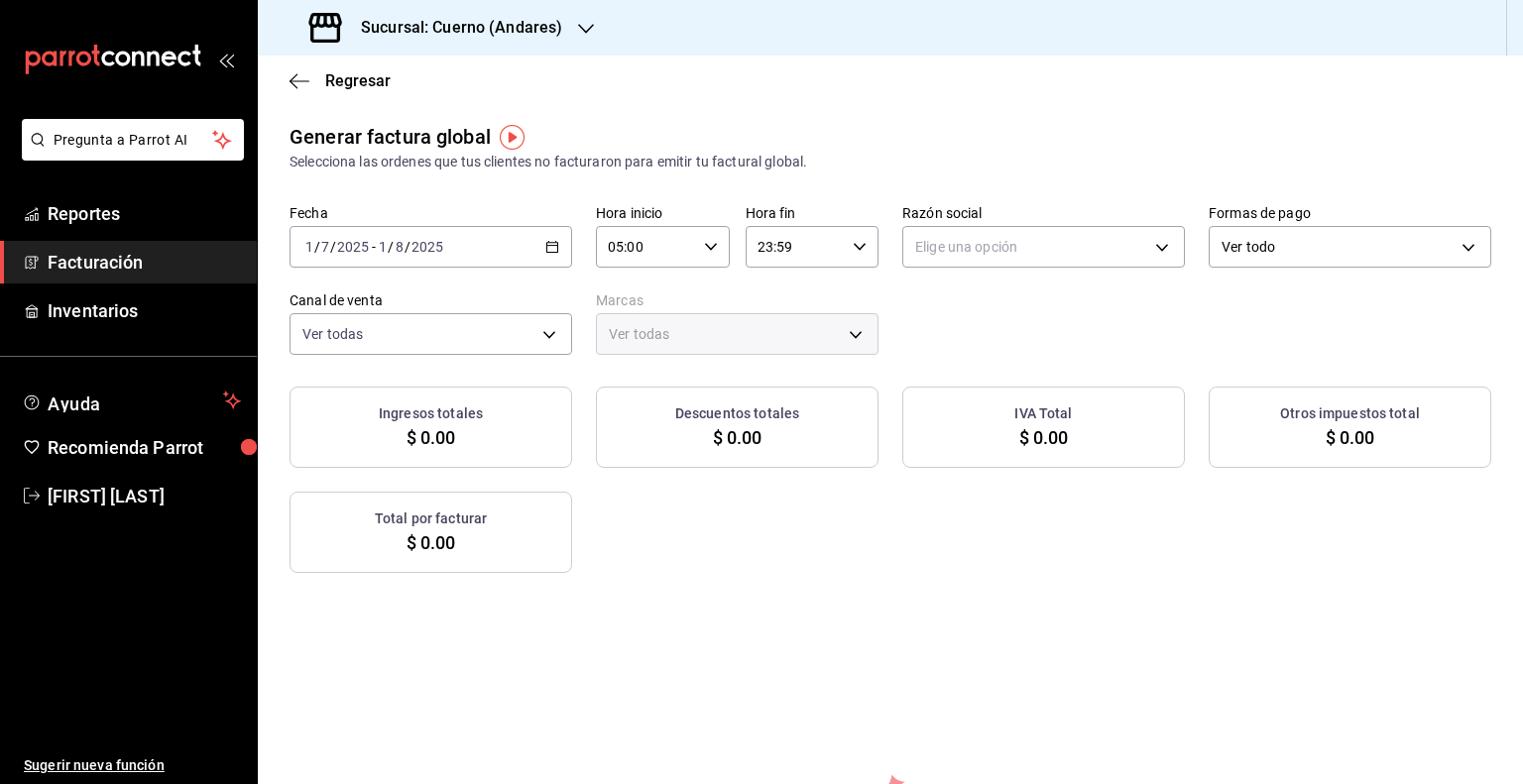 click on "23:59" at bounding box center [795, 247] 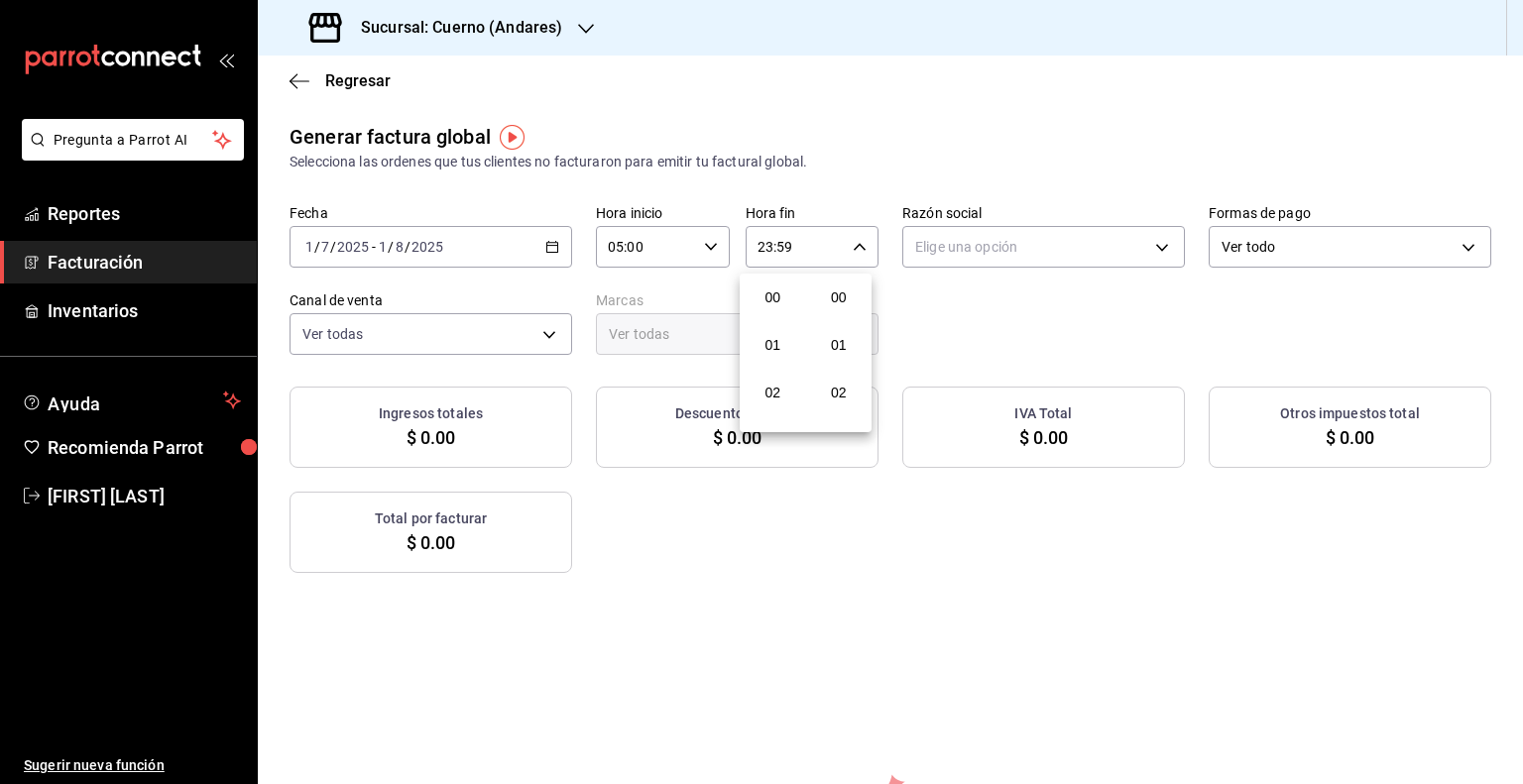 scroll, scrollTop: 1002, scrollLeft: 0, axis: vertical 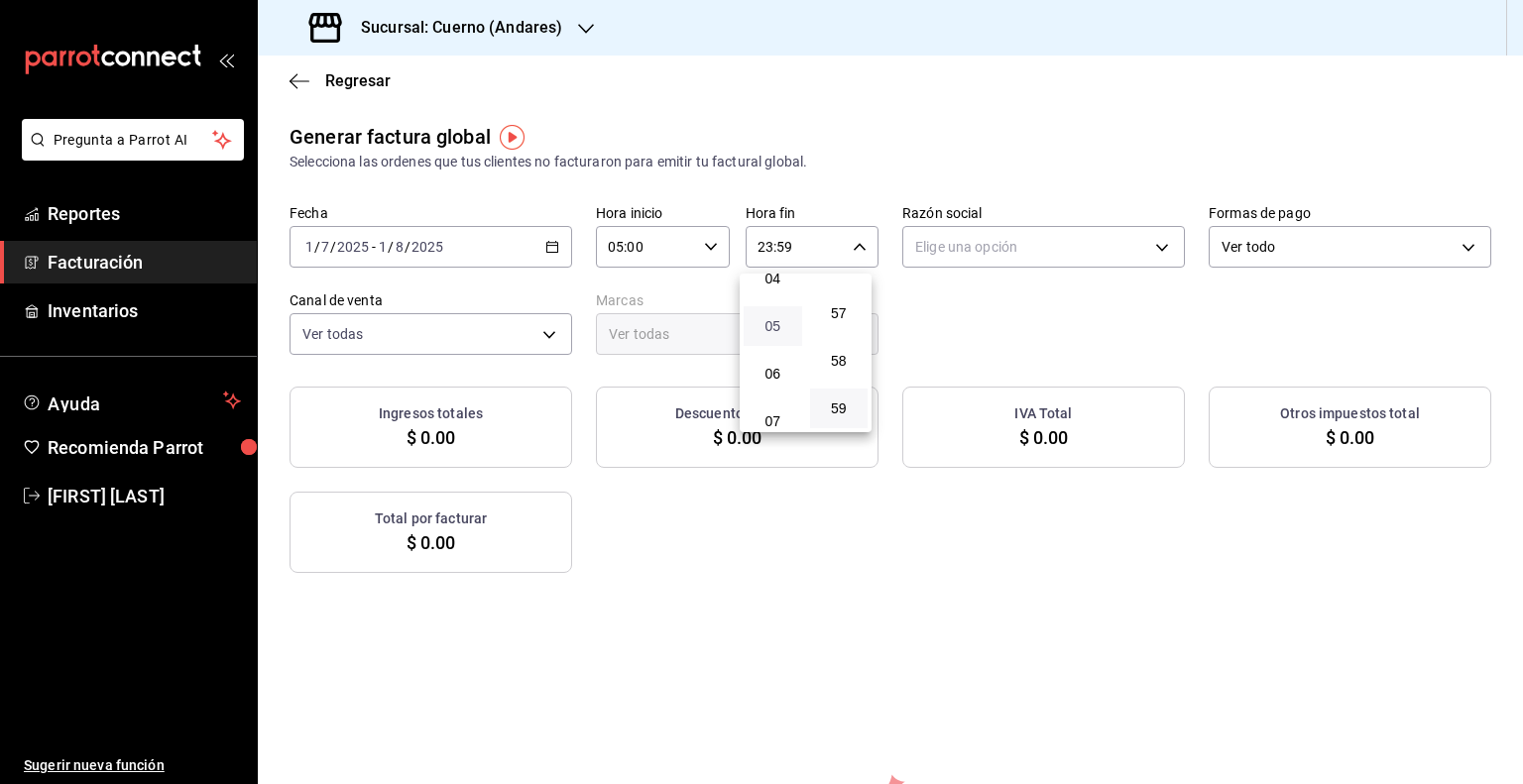 click on "05" at bounding box center [772, 326] 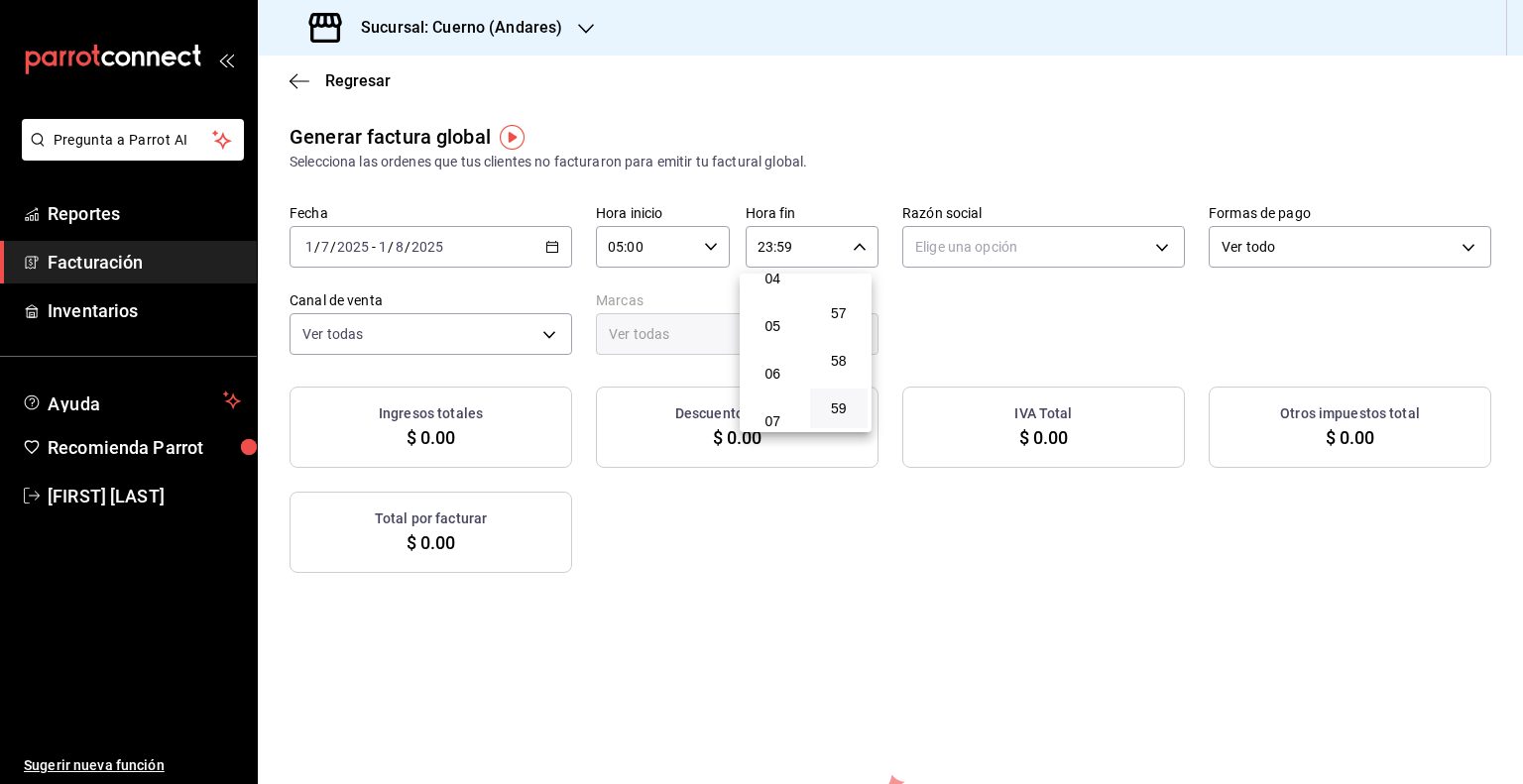 type on "05:59" 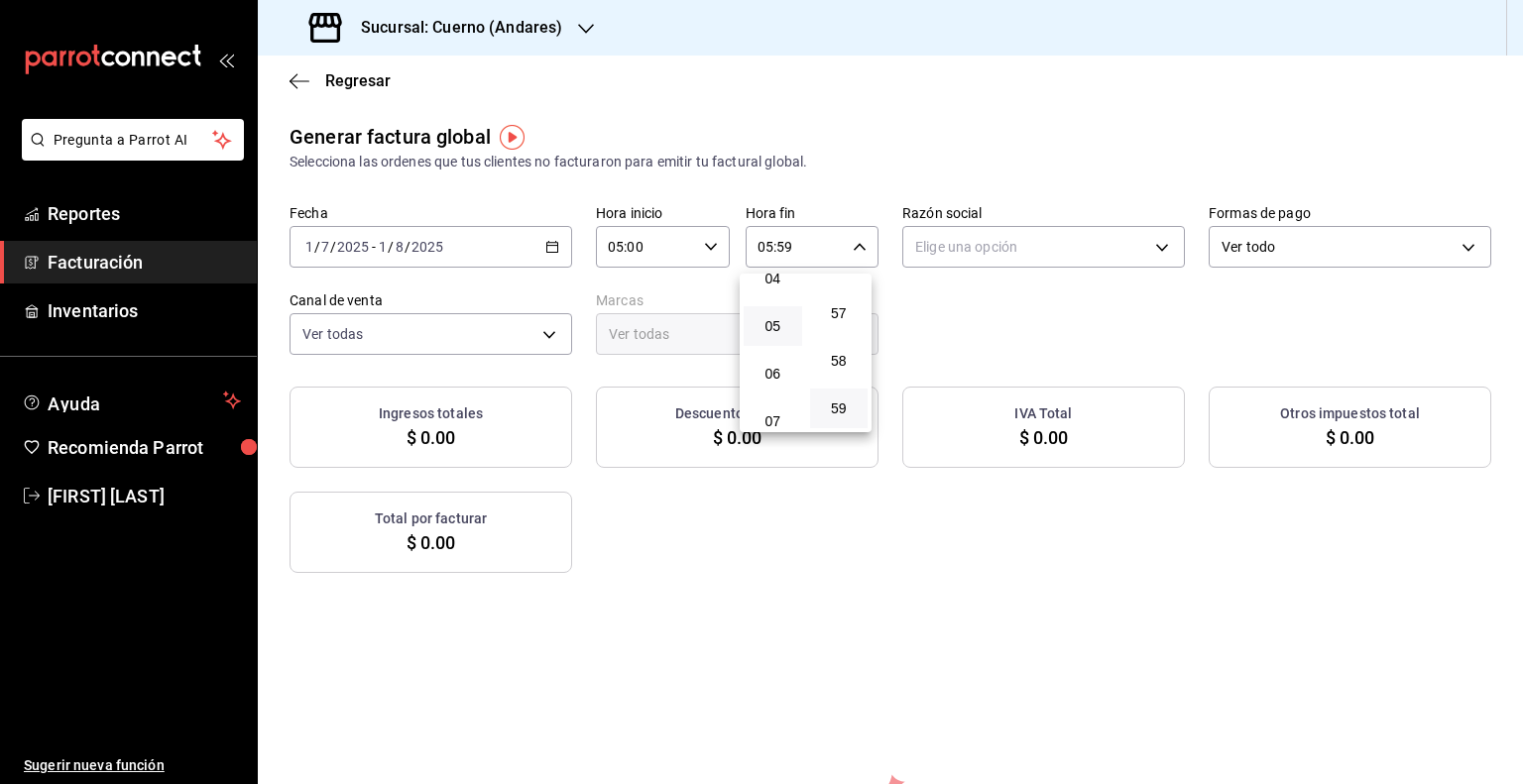 click at bounding box center [762, 392] 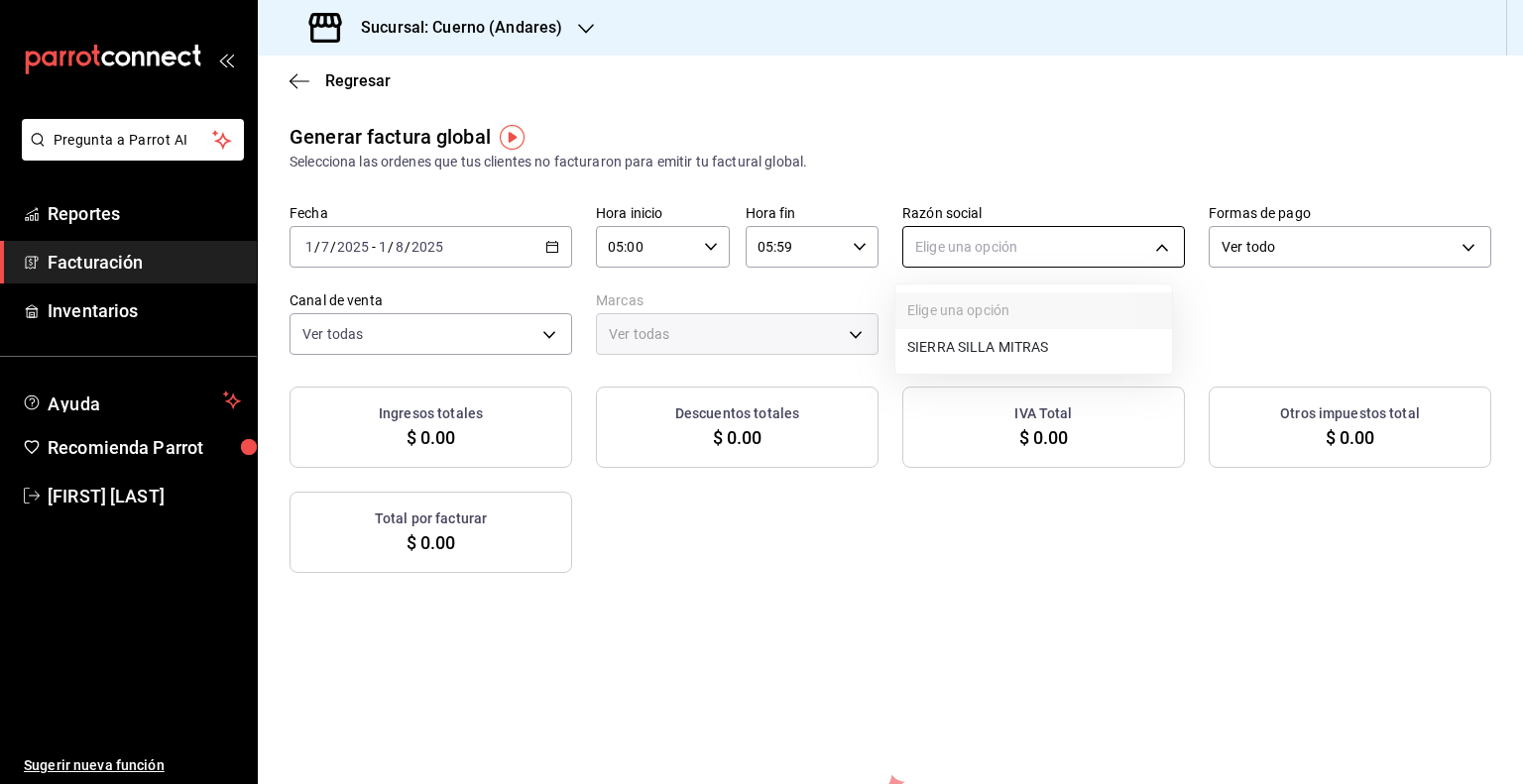 click on "Pregunta a Parrot AI Reportes   Facturación   Inventarios   Ayuda Recomienda Parrot   Guillermo Padilla   Sugerir nueva función   Sucursal: Cuerno (Andares) Regresar Generar factura global Selecciona las ordenes que tus clientes no facturaron para emitir tu factural global. Fecha 2025-07-01 1 / 7 / 2025 - 2025-08-01 1 / 8 / 2025 Hora inicio 05:00 Hora inicio Hora fin 05:59 Hora fin Razón social Elige una opción Formas de pago Ver todo ALL Canal de venta Ver todas PARROT,UBER_EATS,RAPPI,DIDI_FOOD,ONLINE Marcas Ver todas Ingresos totales $ 0.00 Descuentos totales $ 0.00 IVA Total $ 0.00 Otros impuestos total $ 0.00 Total por facturar $ 0.00 No hay información que mostrar Pregunta a Parrot AI Reportes   Facturación   Inventarios   Ayuda Recomienda Parrot   Guillermo Padilla   Sugerir nueva función   GANA 1 MES GRATIS EN TU SUSCRIPCIÓN AQUÍ Ver video tutorial Ir a video Visitar centro de ayuda (81) 2046 6363 soporte@parrotsoftware.io Visitar centro de ayuda (81) 2046 6363 soporte@parrotsoftware.io" at bounding box center [762, 392] 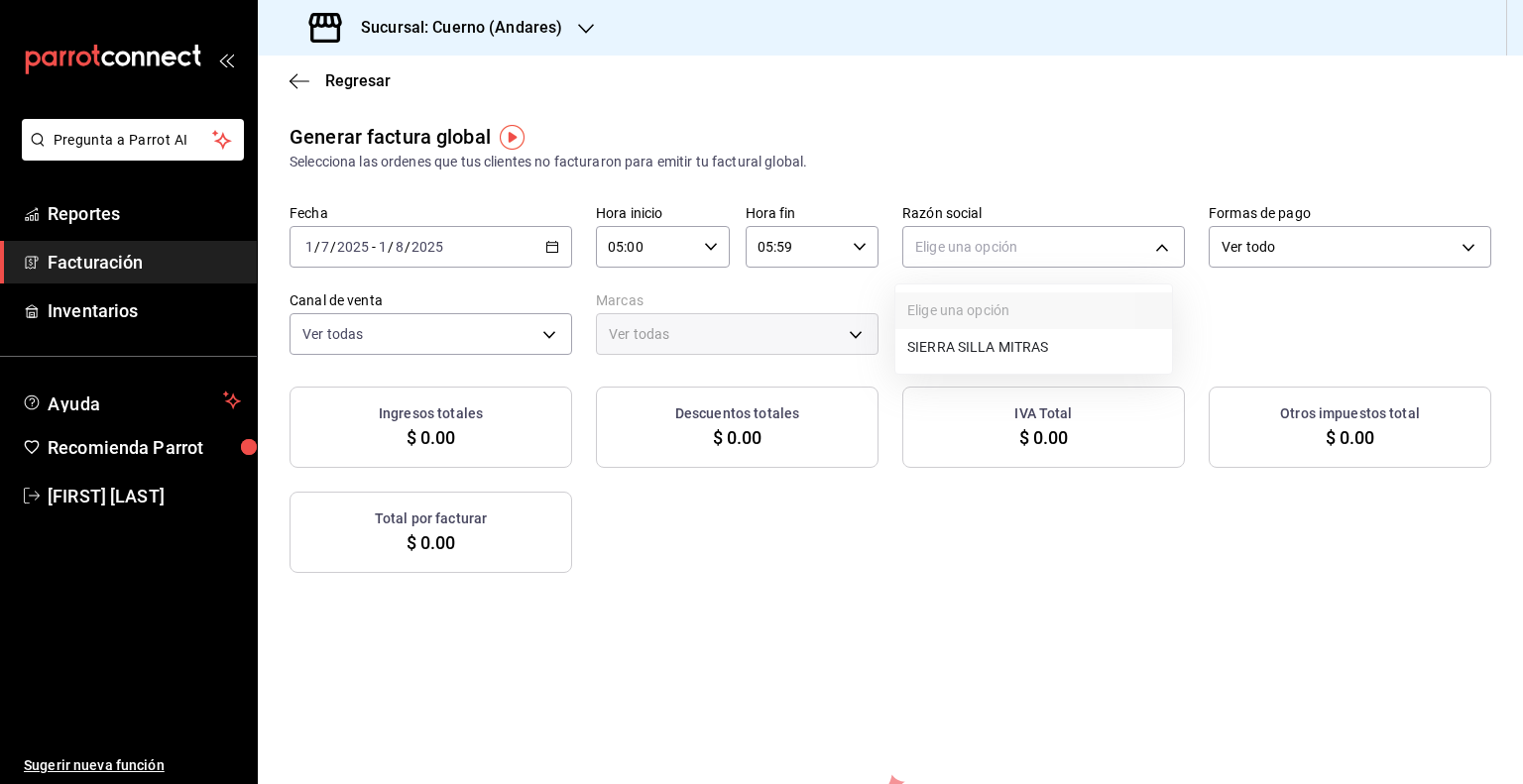 click on "SIERRA SILLA MITRAS" at bounding box center (1033, 347) 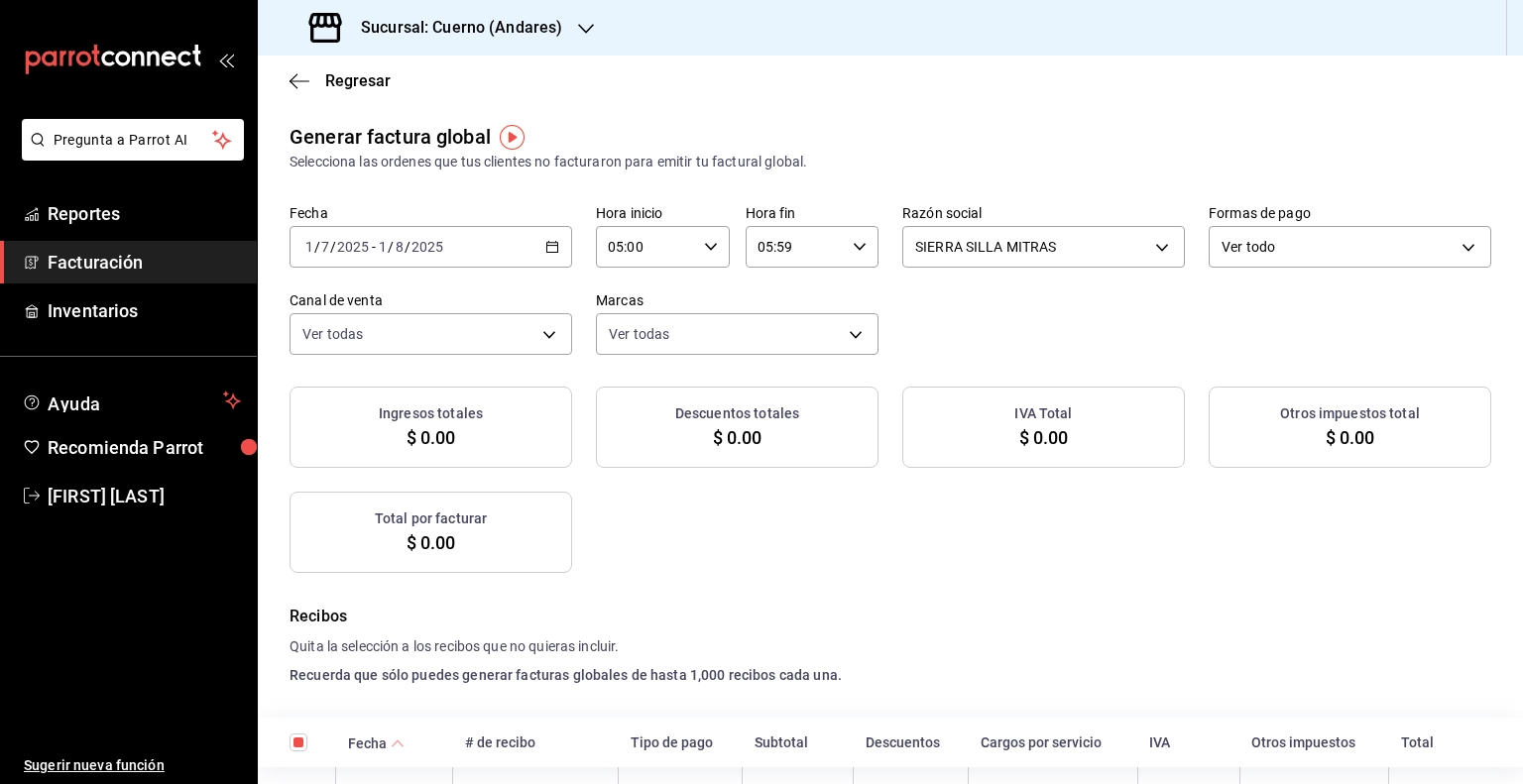 checkbox on "true" 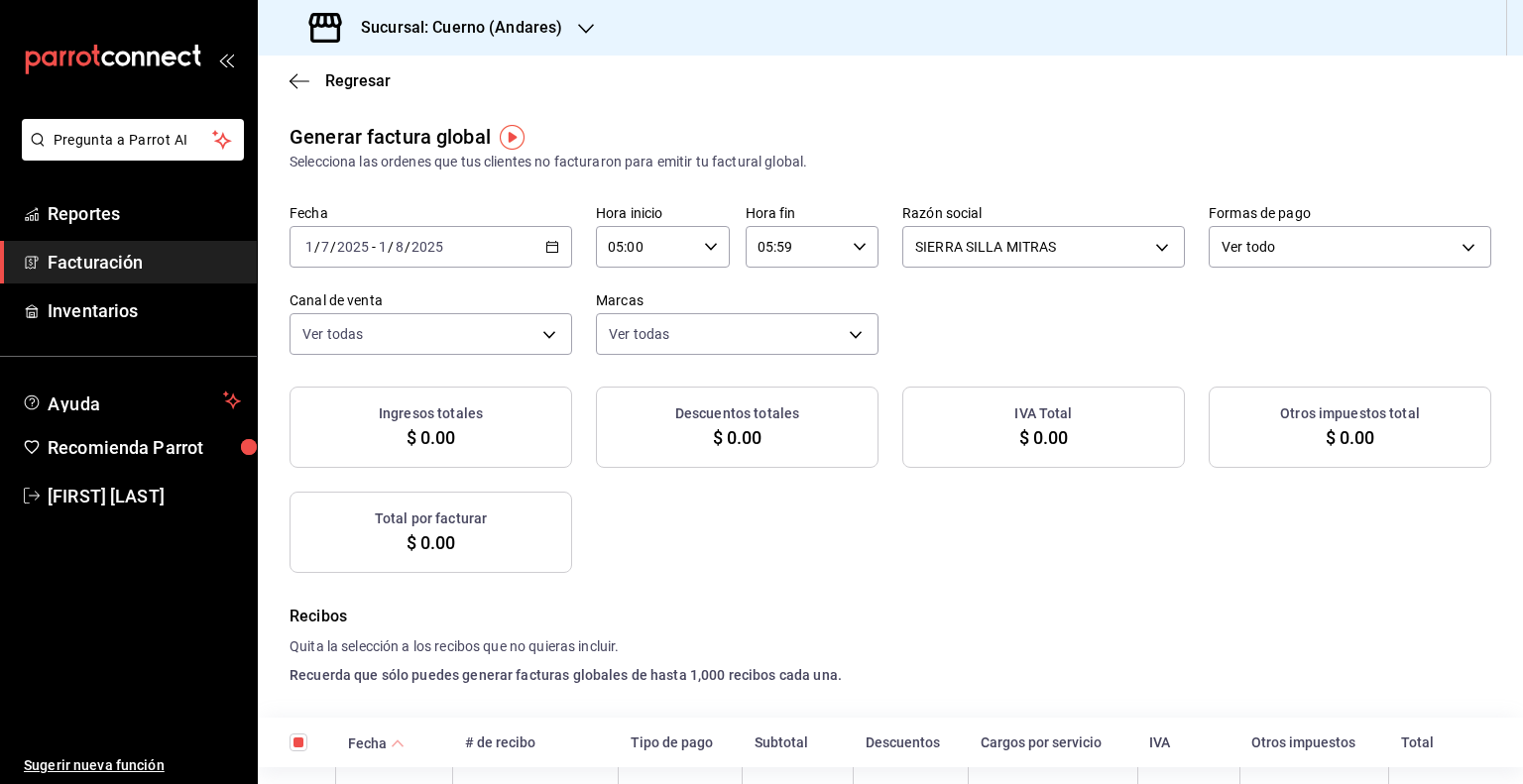checkbox on "true" 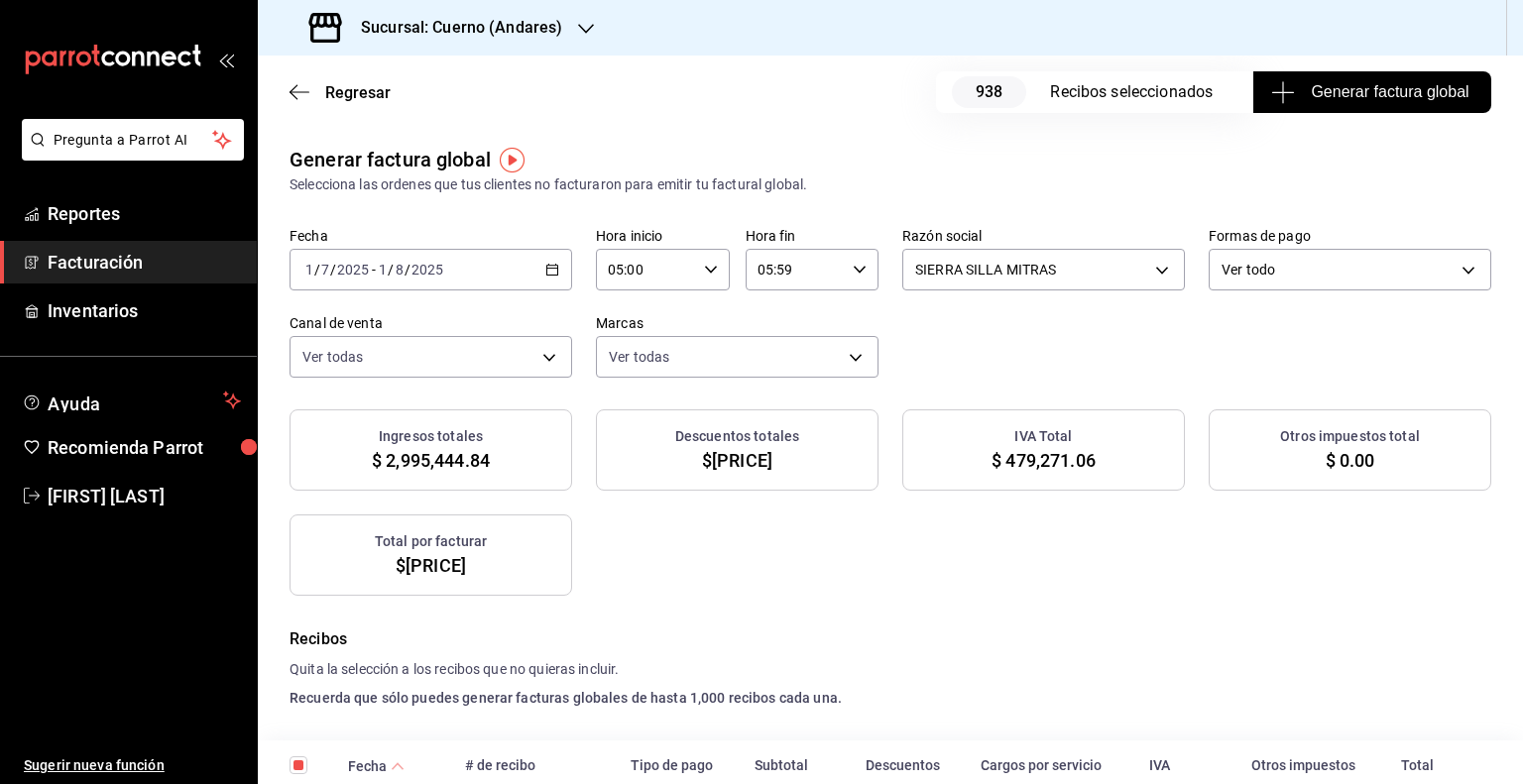 click on "Generar factura global" at bounding box center (1371, 92) 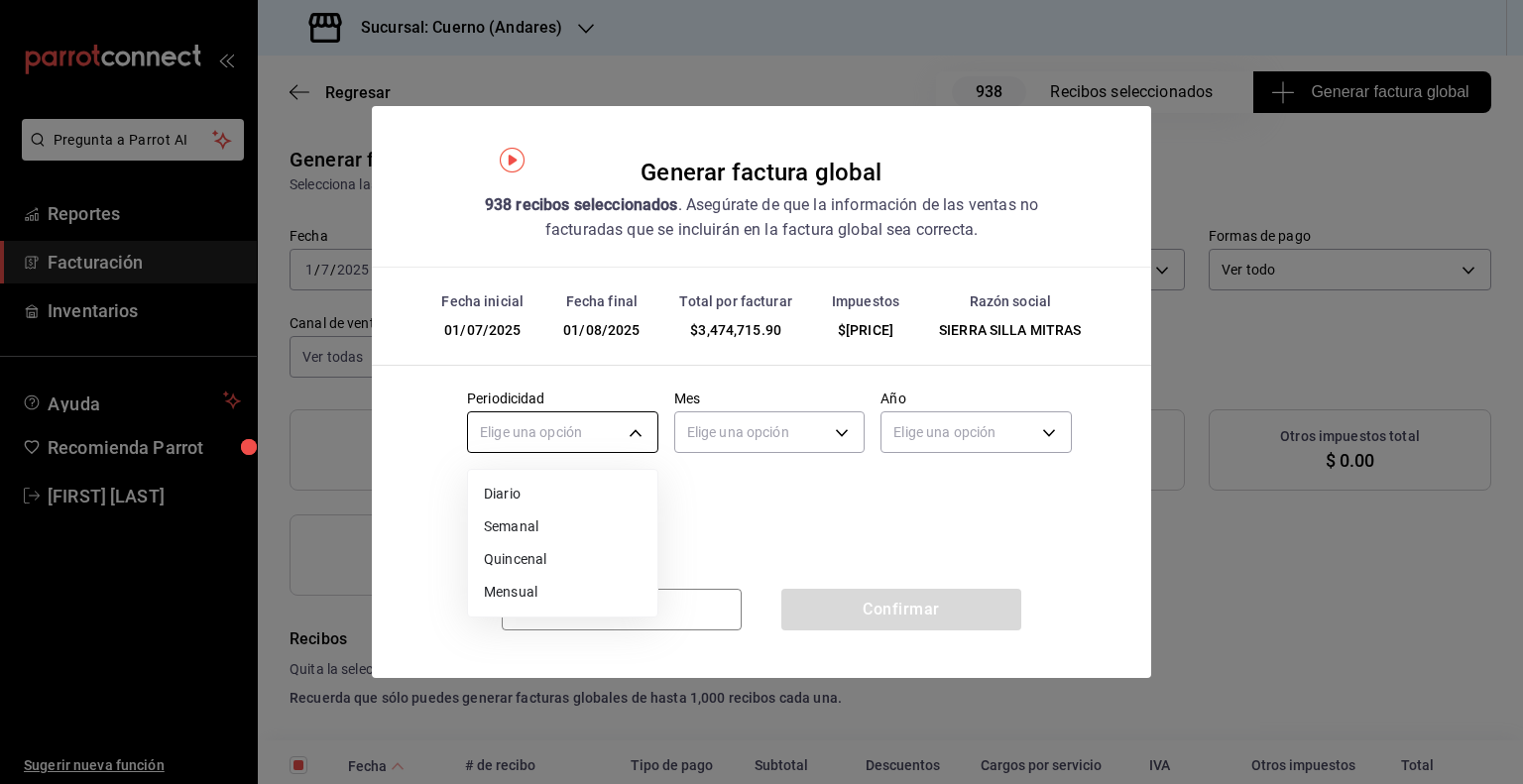 click on "Pregunta a Parrot AI Reportes   Facturación   Inventarios   Ayuda Recomienda Parrot   Guillermo Padilla   Sugerir nueva función   Sucursal: Cuerno (Andares) Regresar 938 Recibos seleccionados Generar factura global Generar factura global Selecciona las ordenes que tus clientes no facturaron para emitir tu factural global. Fecha 2025-07-01 1 / 7 / 2025 - 2025-08-01 1 / 8 / 2025 Hora inicio 05:00 Hora inicio Hora fin 05:59 Hora fin Razón social SIERRA SILLA MITRAS dd0f7145-1c26-4781-81e9-6a513cb22311 Formas de pago Ver todo ALL Canal de venta Ver todas PARROT,UBER_EATS,RAPPI,DIDI_FOOD,ONLINE Marcas Ver todas c9e961b9-bc29-480f-a65c-324ff110f526 Ingresos totales $ 2,995,444.84 Descuentos totales $ 842,060.90 IVA Total $ 479,271.06 Otros impuestos total $ 0.00 Total por facturar $ 3,474,715.90 Recibos Quita la selección a los recibos que no quieras incluir. Recuerda que sólo puedes generar facturas globales de hasta 1,000 recibos cada una. Fecha # de recibo Tipo de pago Subtotal Descuentos IVA Total Tarjeta" at bounding box center [762, 392] 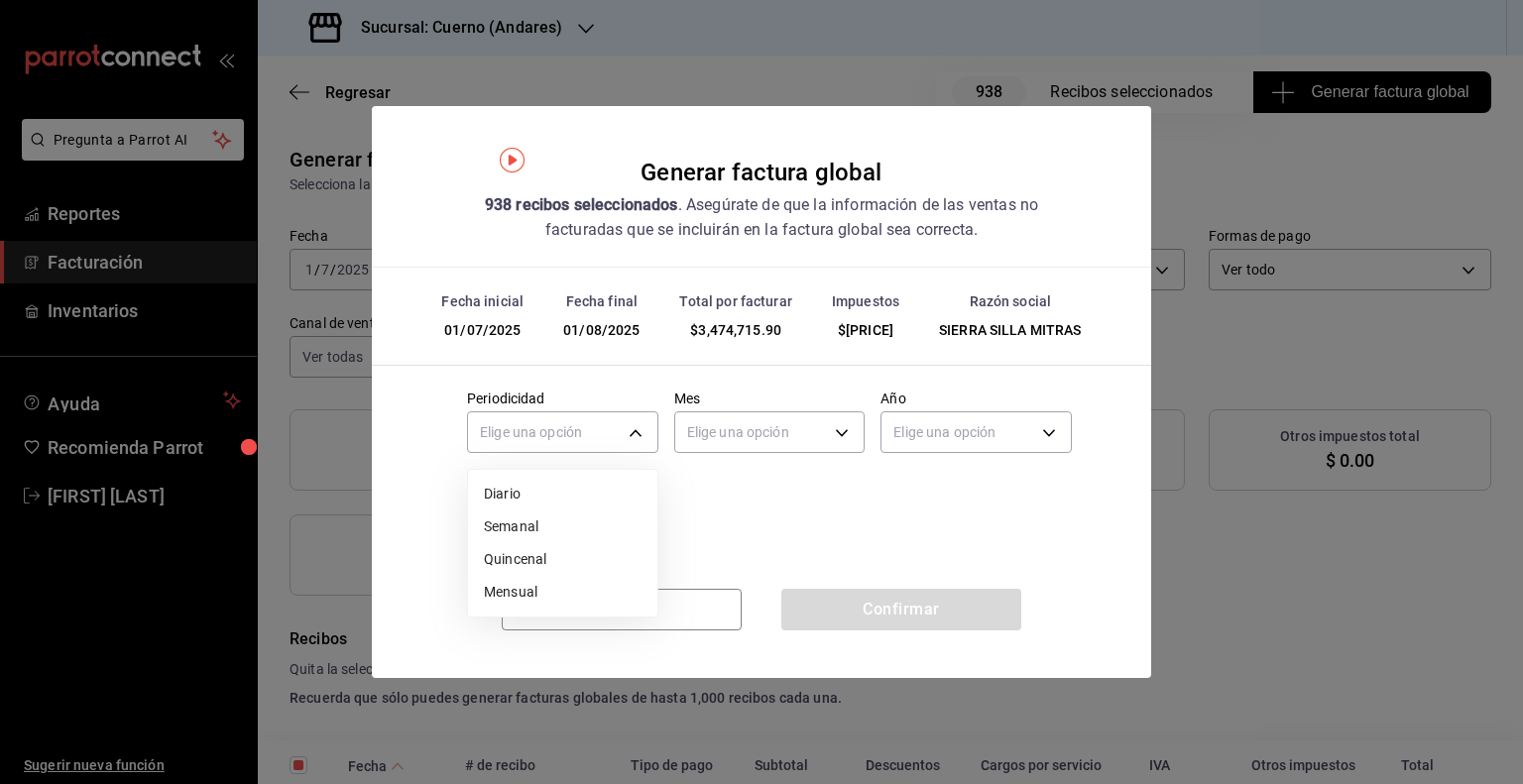 click on "Mensual" at bounding box center [562, 592] 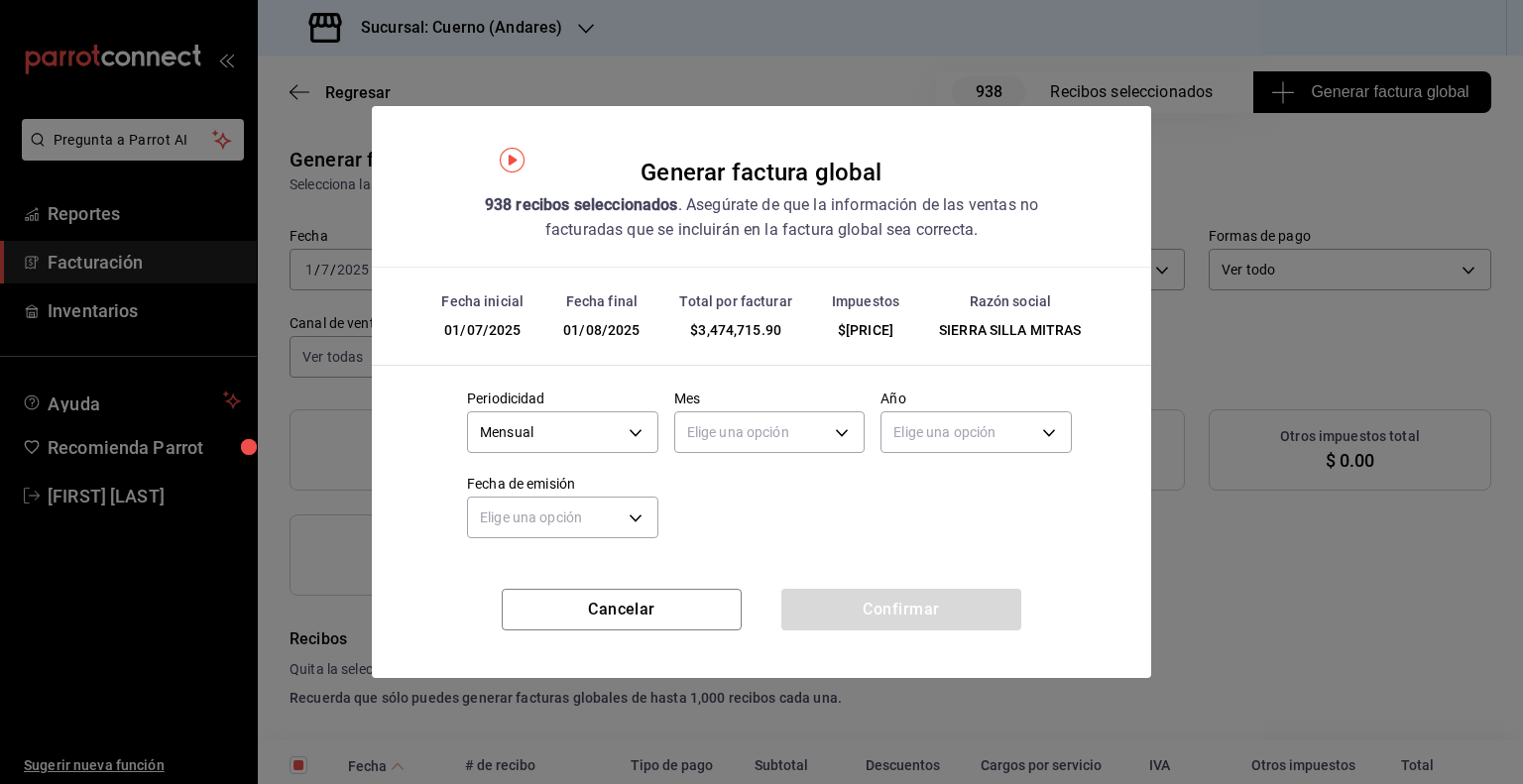 click on "Mes" at bounding box center [769, 397] 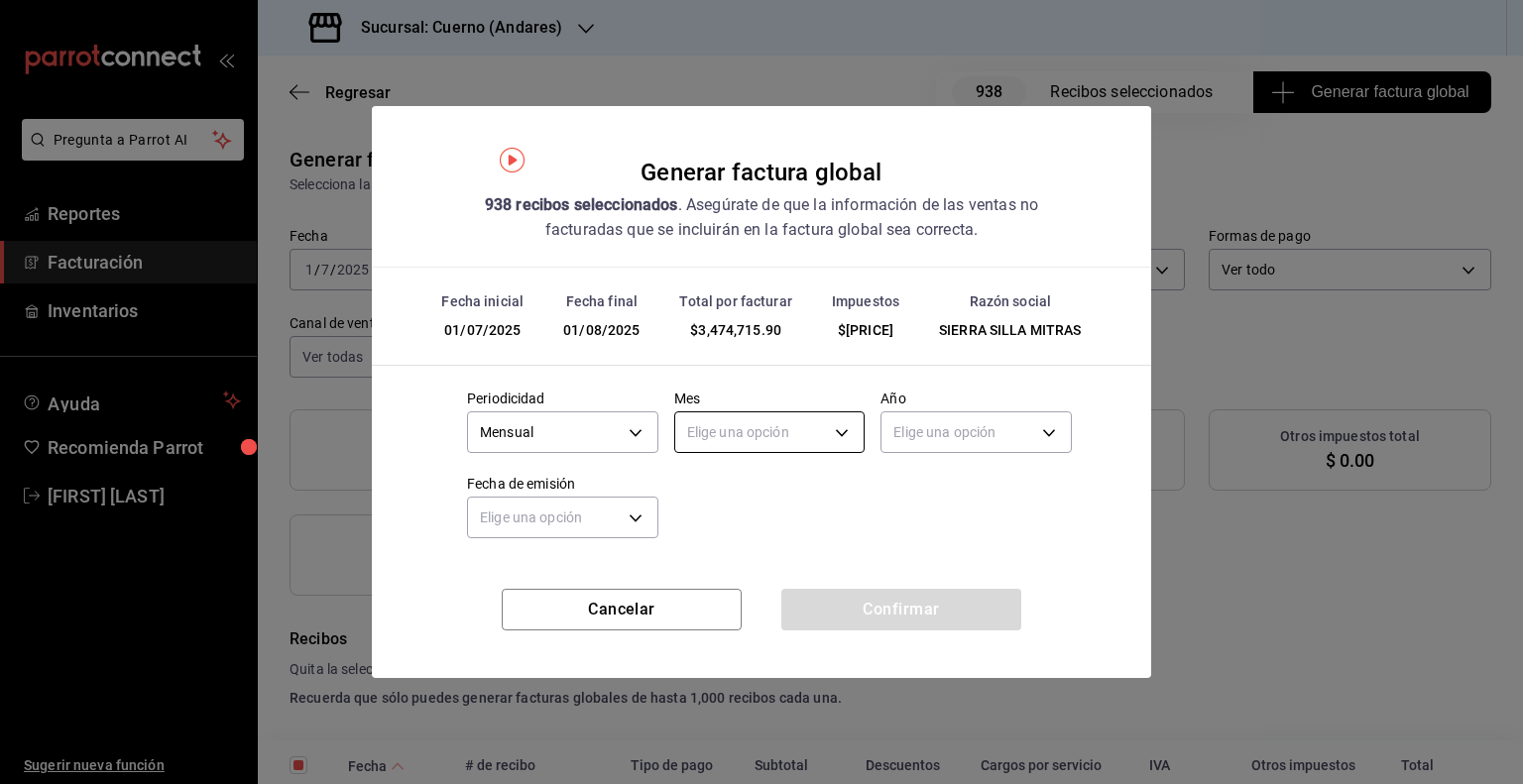 click on "Pregunta a Parrot AI Reportes   Facturación   Inventarios   Ayuda Recomienda Parrot   Guillermo Padilla   Sugerir nueva función   Sucursal: Cuerno (Andares) Regresar 938 Recibos seleccionados Generar factura global Generar factura global Selecciona las ordenes que tus clientes no facturaron para emitir tu factural global. Fecha 2025-07-01 1 / 7 / 2025 - 2025-08-01 1 / 8 / 2025 Hora inicio 05:00 Hora inicio Hora fin 05:59 Hora fin Razón social SIERRA SILLA MITRAS dd0f7145-1c26-4781-81e9-6a513cb22311 Formas de pago Ver todo ALL Canal de venta Ver todas PARROT,UBER_EATS,RAPPI,DIDI_FOOD,ONLINE Marcas Ver todas c9e961b9-bc29-480f-a65c-324ff110f526 Ingresos totales $ 2,995,444.84 Descuentos totales $ 842,060.90 IVA Total $ 479,271.06 Otros impuestos total $ 0.00 Total por facturar $ 3,474,715.90 Recibos Quita la selección a los recibos que no quieras incluir. Recuerda que sólo puedes generar facturas globales de hasta 1,000 recibos cada una. Fecha # de recibo Tipo de pago Subtotal Descuentos IVA Total Tarjeta" at bounding box center [762, 392] 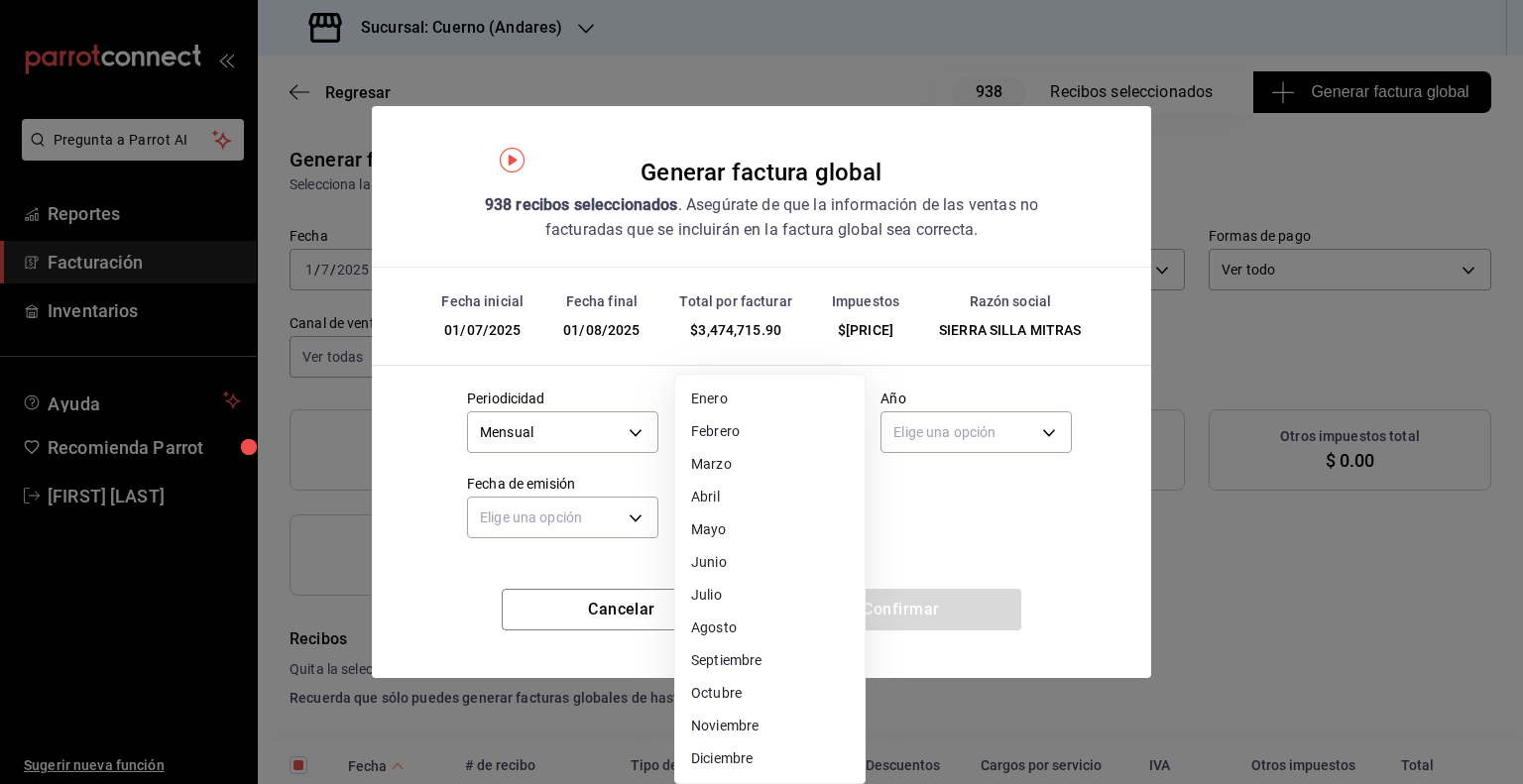 click on "Julio" at bounding box center (769, 595) 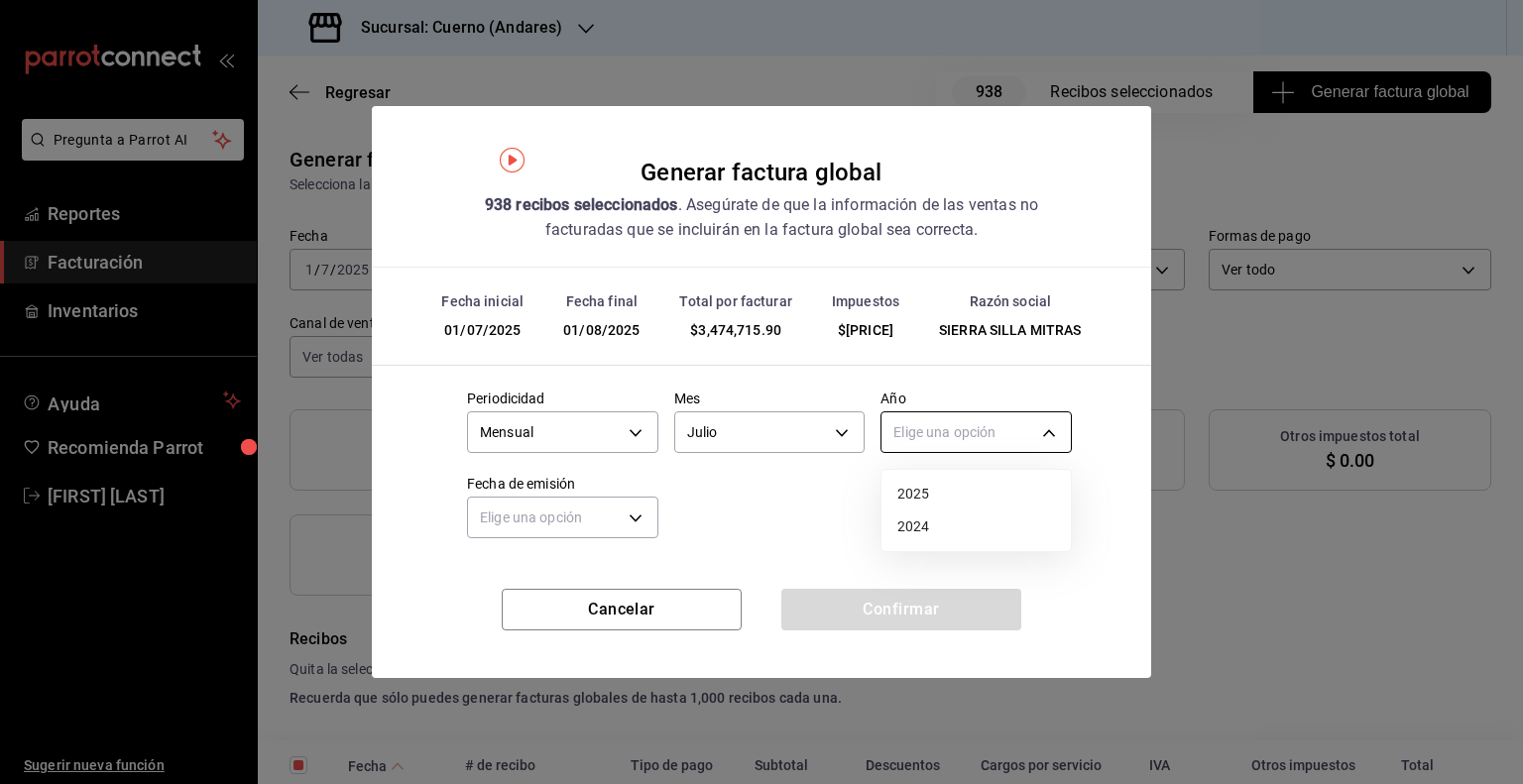 click on "Pregunta a Parrot AI Reportes   Facturación   Inventarios   Ayuda Recomienda Parrot   Guillermo Padilla   Sugerir nueva función   Sucursal: Cuerno (Andares) Regresar 938 Recibos seleccionados Generar factura global Generar factura global Selecciona las ordenes que tus clientes no facturaron para emitir tu factural global. Fecha 2025-07-01 1 / 7 / 2025 - 2025-08-01 1 / 8 / 2025 Hora inicio 05:00 Hora inicio Hora fin 05:59 Hora fin Razón social SIERRA SILLA MITRAS dd0f7145-1c26-4781-81e9-6a513cb22311 Formas de pago Ver todo ALL Canal de venta Ver todas PARROT,UBER_EATS,RAPPI,DIDI_FOOD,ONLINE Marcas Ver todas c9e961b9-bc29-480f-a65c-324ff110f526 Ingresos totales $ 2,995,444.84 Descuentos totales $ 842,060.90 IVA Total $ 479,271.06 Otros impuestos total $ 0.00 Total por facturar $ 3,474,715.90 Recibos Quita la selección a los recibos que no quieras incluir. Recuerda que sólo puedes generar facturas globales de hasta 1,000 recibos cada una. Fecha # de recibo Tipo de pago Subtotal Descuentos IVA Total Tarjeta" at bounding box center (762, 392) 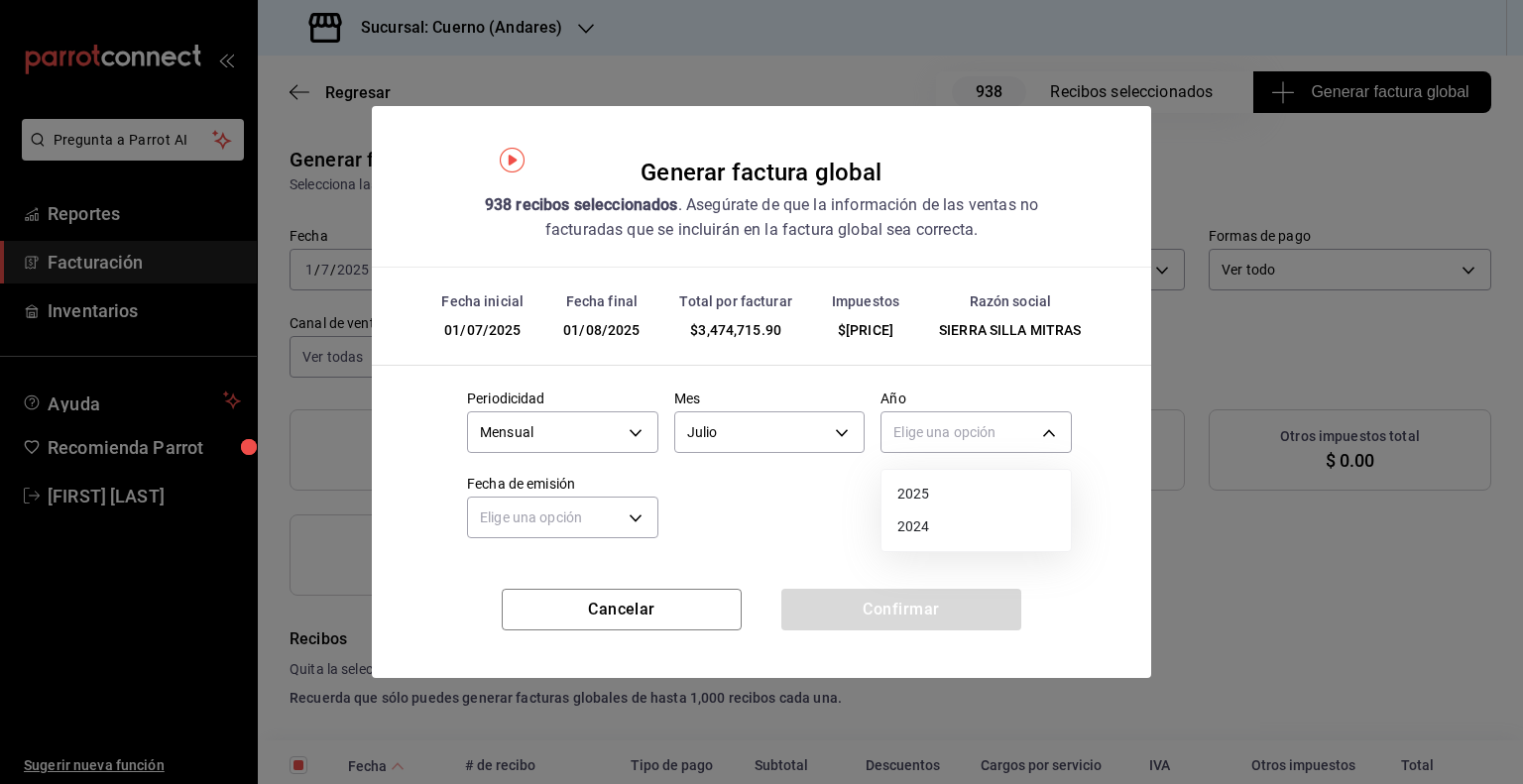 click on "2025" at bounding box center (976, 494) 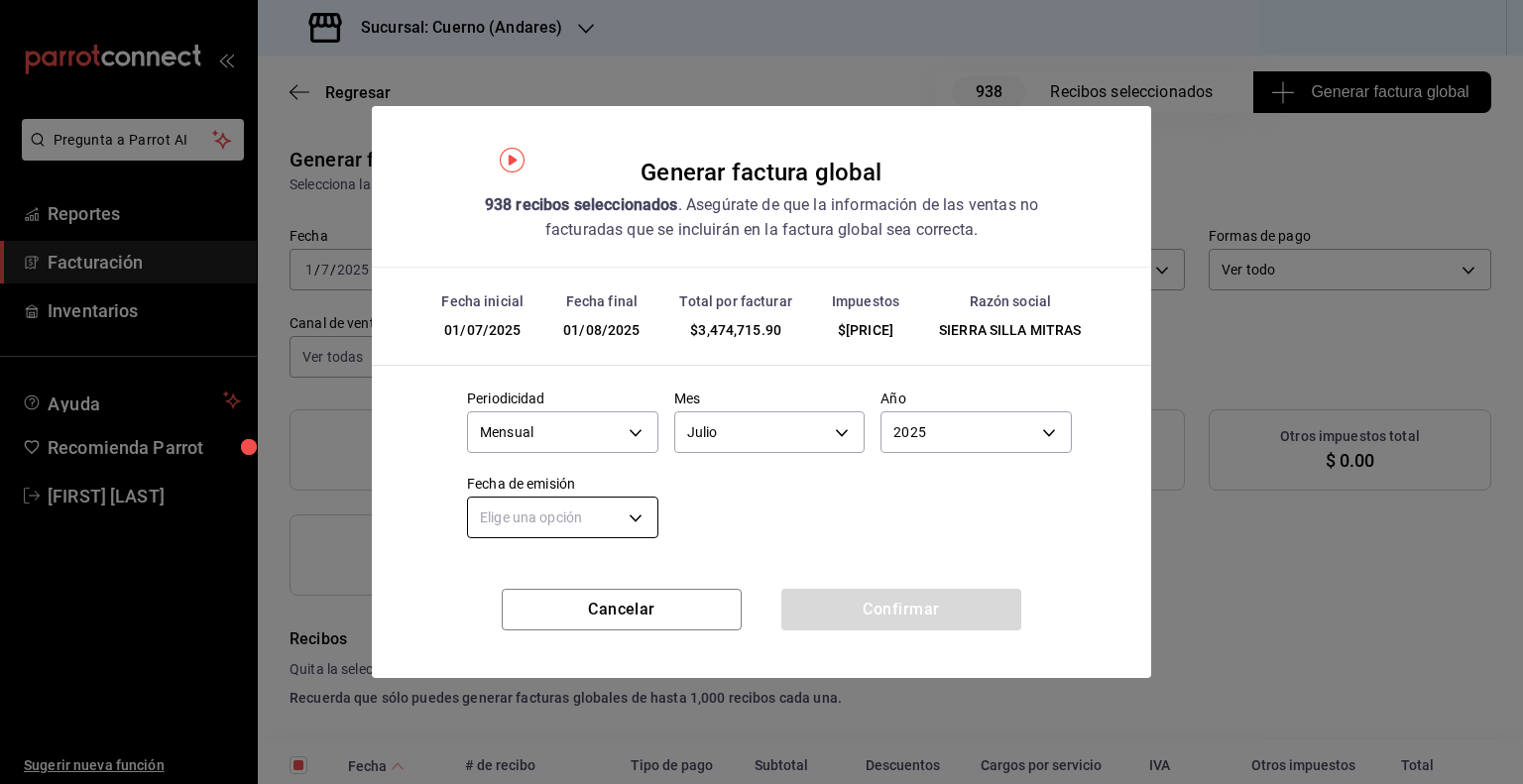 click on "Pregunta a Parrot AI Reportes   Facturación   Inventarios   Ayuda Recomienda Parrot   Guillermo Padilla   Sugerir nueva función   Sucursal: Cuerno (Andares) Regresar 938 Recibos seleccionados Generar factura global Generar factura global Selecciona las ordenes que tus clientes no facturaron para emitir tu factural global. Fecha 2025-07-01 1 / 7 / 2025 - 2025-08-01 1 / 8 / 2025 Hora inicio 05:00 Hora inicio Hora fin 05:59 Hora fin Razón social SIERRA SILLA MITRAS dd0f7145-1c26-4781-81e9-6a513cb22311 Formas de pago Ver todo ALL Canal de venta Ver todas PARROT,UBER_EATS,RAPPI,DIDI_FOOD,ONLINE Marcas Ver todas c9e961b9-bc29-480f-a65c-324ff110f526 Ingresos totales $ 2,995,444.84 Descuentos totales $ 842,060.90 IVA Total $ 479,271.06 Otros impuestos total $ 0.00 Total por facturar $ 3,474,715.90 Recibos Quita la selección a los recibos que no quieras incluir. Recuerda que sólo puedes generar facturas globales de hasta 1,000 recibos cada una. Fecha # de recibo Tipo de pago Subtotal Descuentos IVA Total Tarjeta" at bounding box center (762, 392) 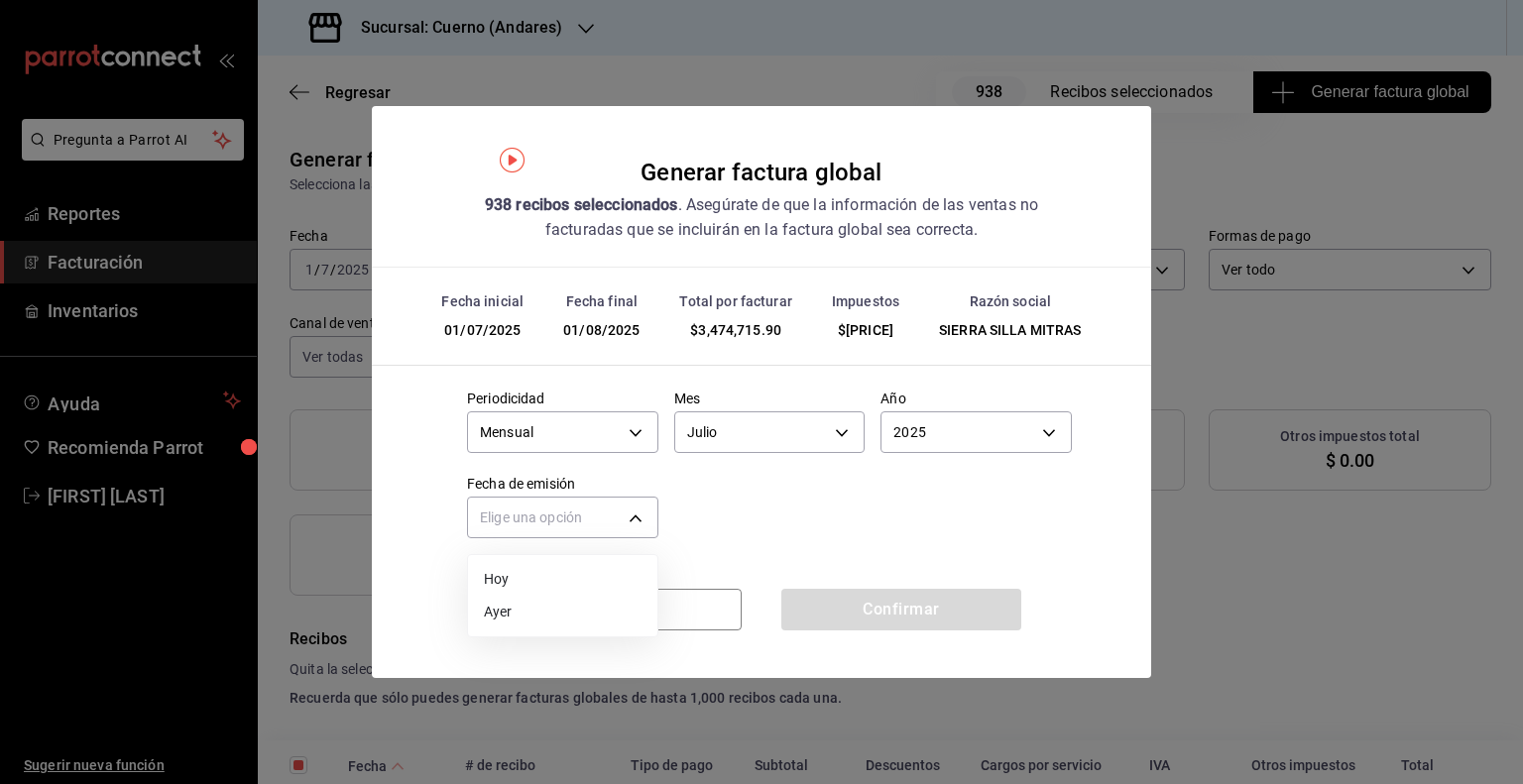 click on "Ayer" at bounding box center [562, 612] 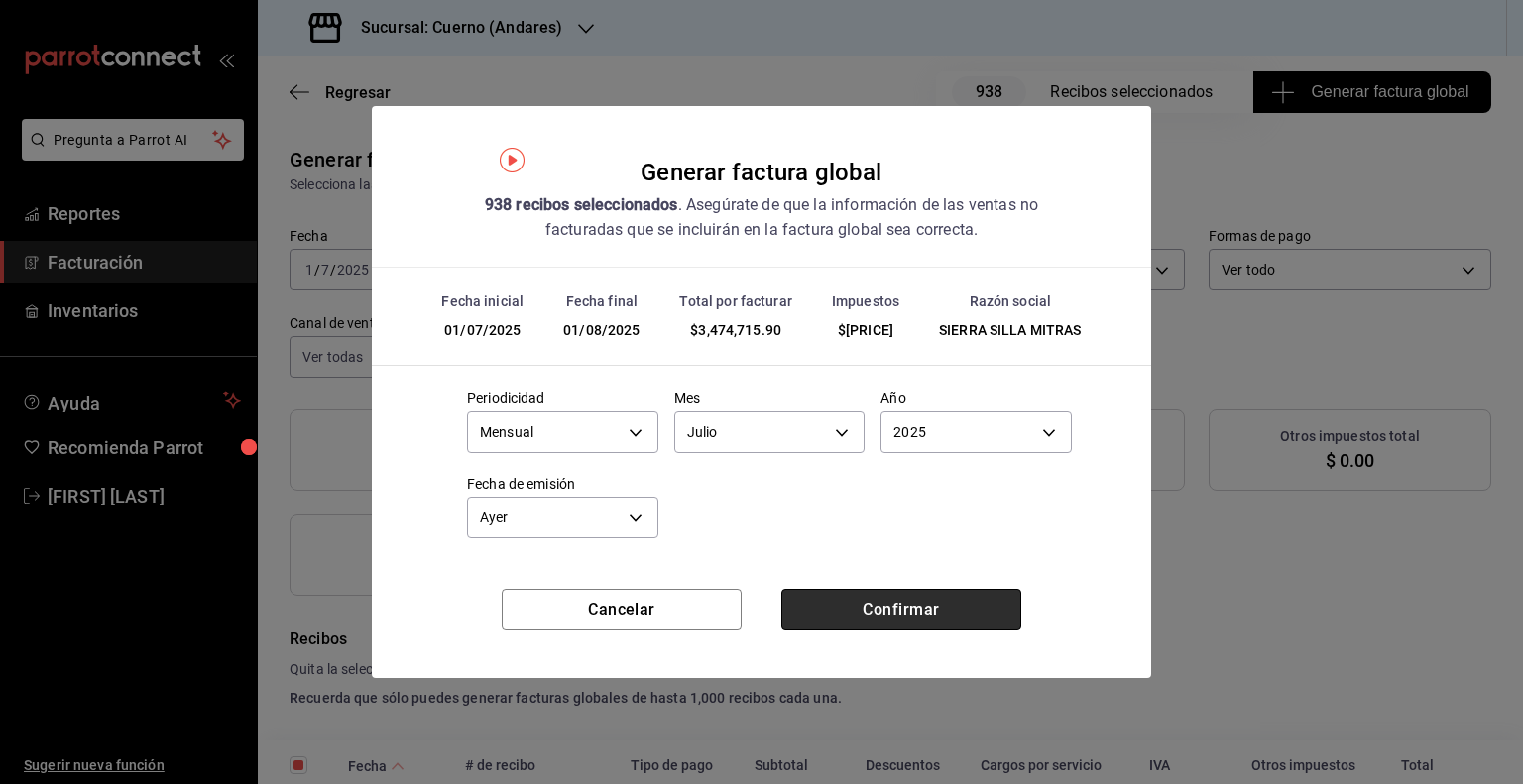 click on "Confirmar" at bounding box center (901, 610) 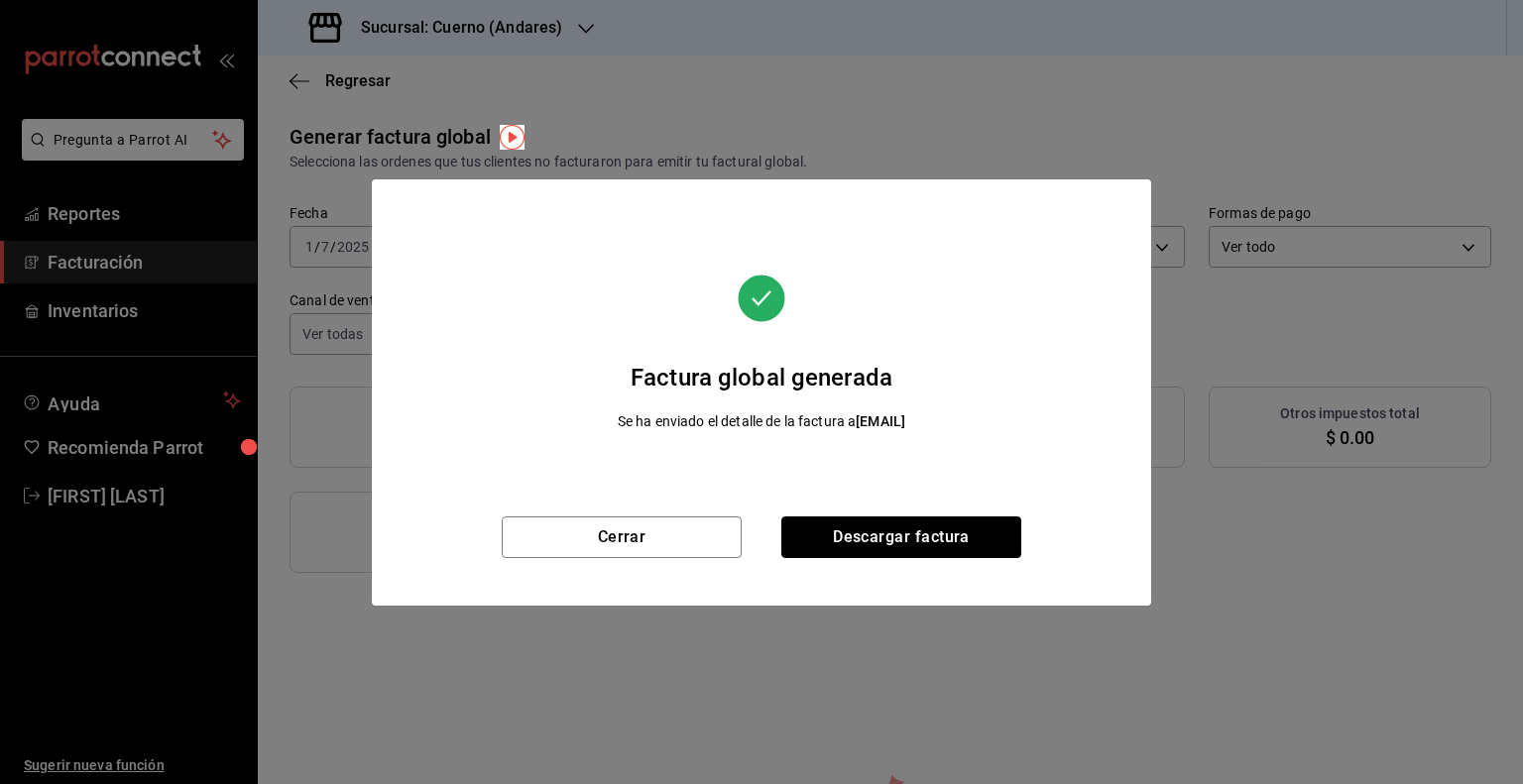 click on "Descargar factura" at bounding box center [901, 537] 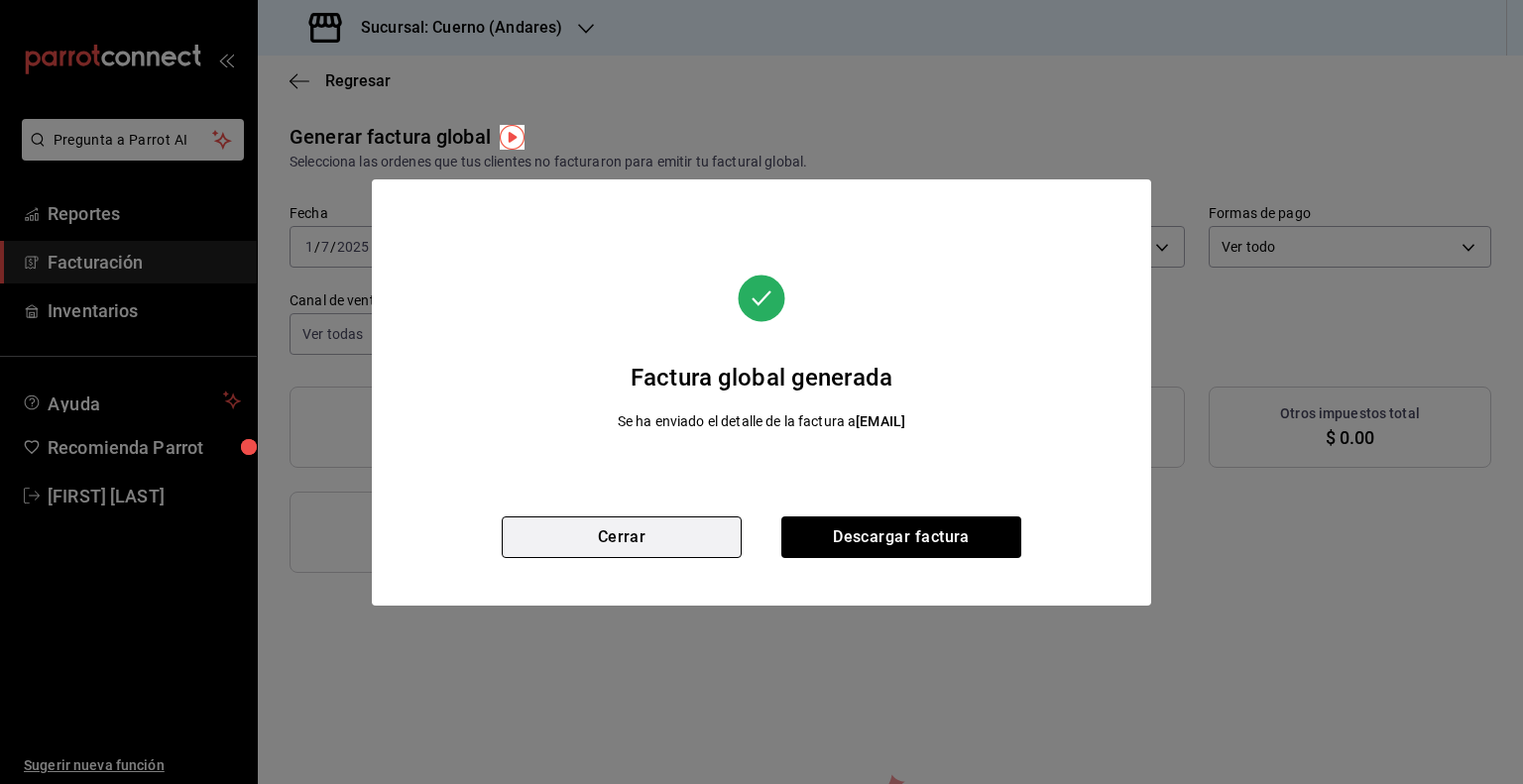 click on "Cerrar" at bounding box center [622, 537] 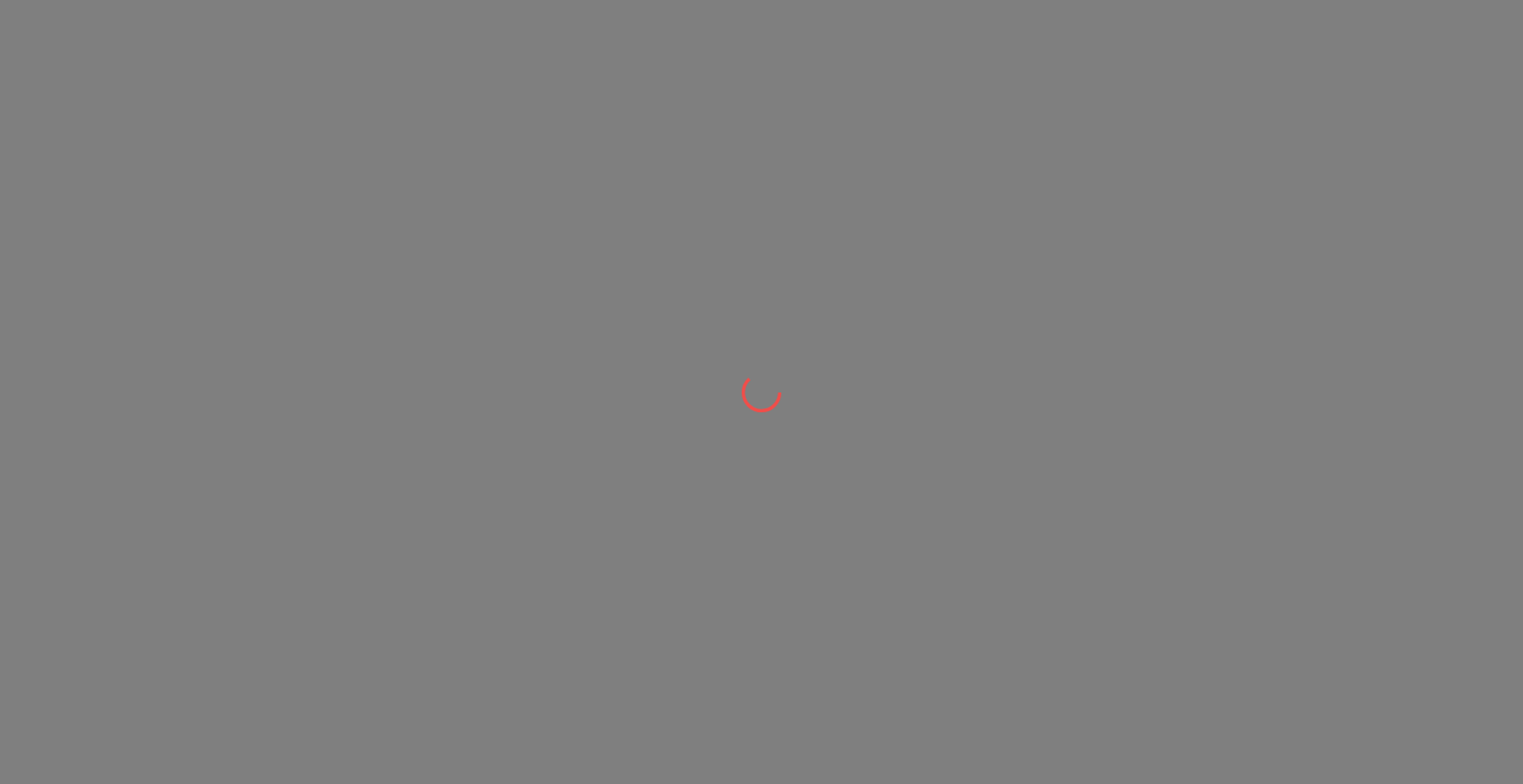 scroll, scrollTop: 0, scrollLeft: 0, axis: both 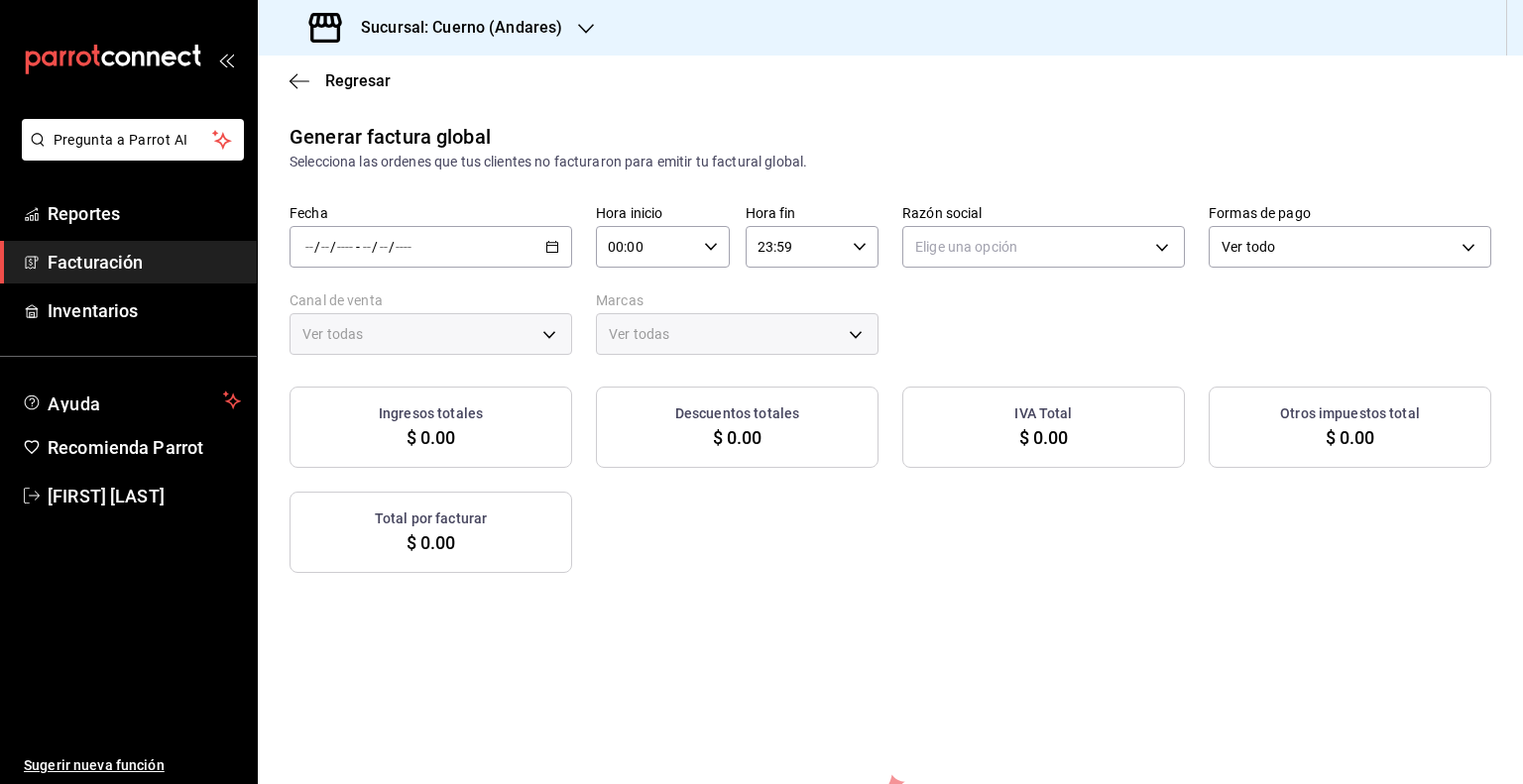 type on "PARROT,UBER_EATS,RAPPI,DIDI_FOOD,ONLINE" 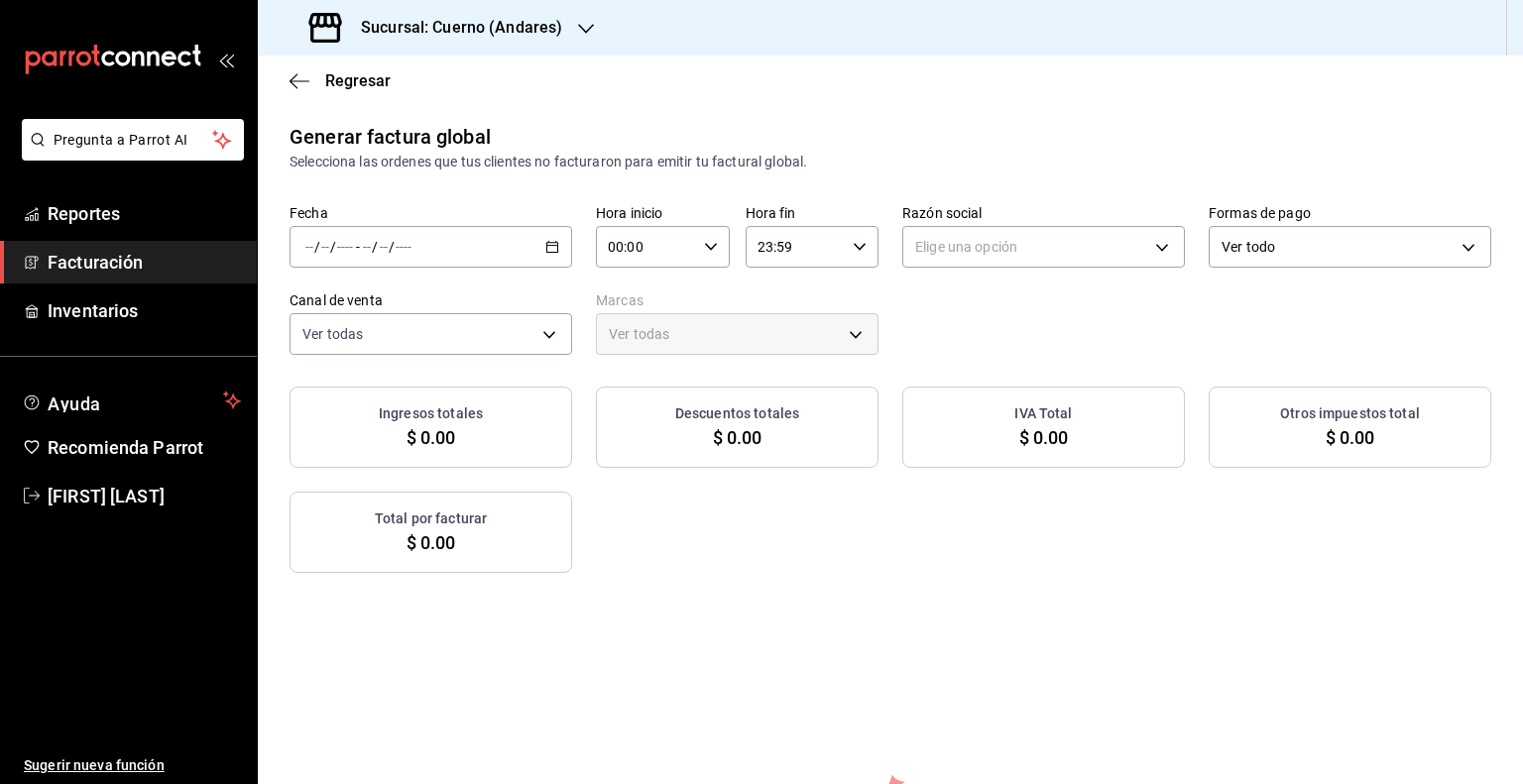 click 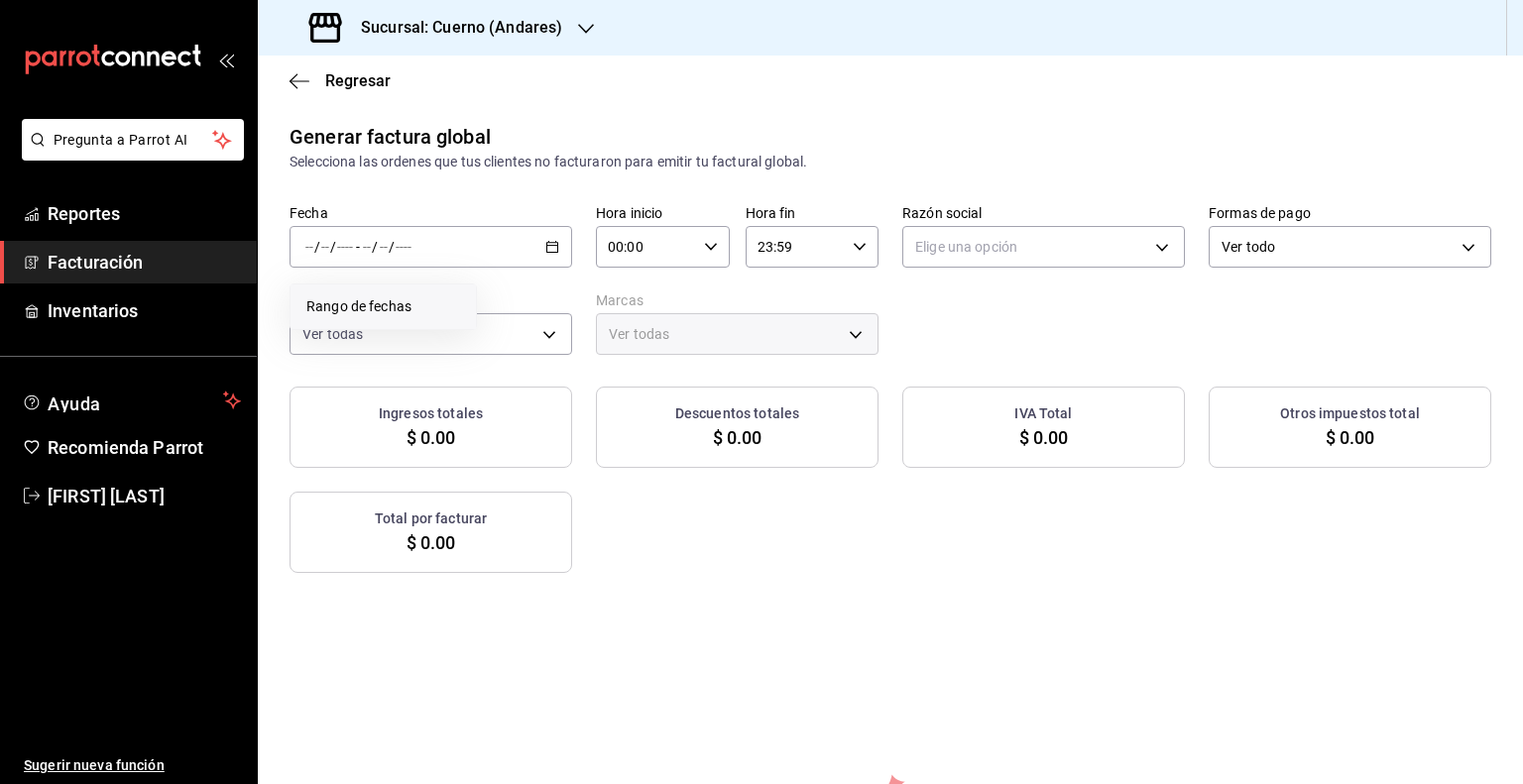 click on "Rango de fechas" at bounding box center [383, 306] 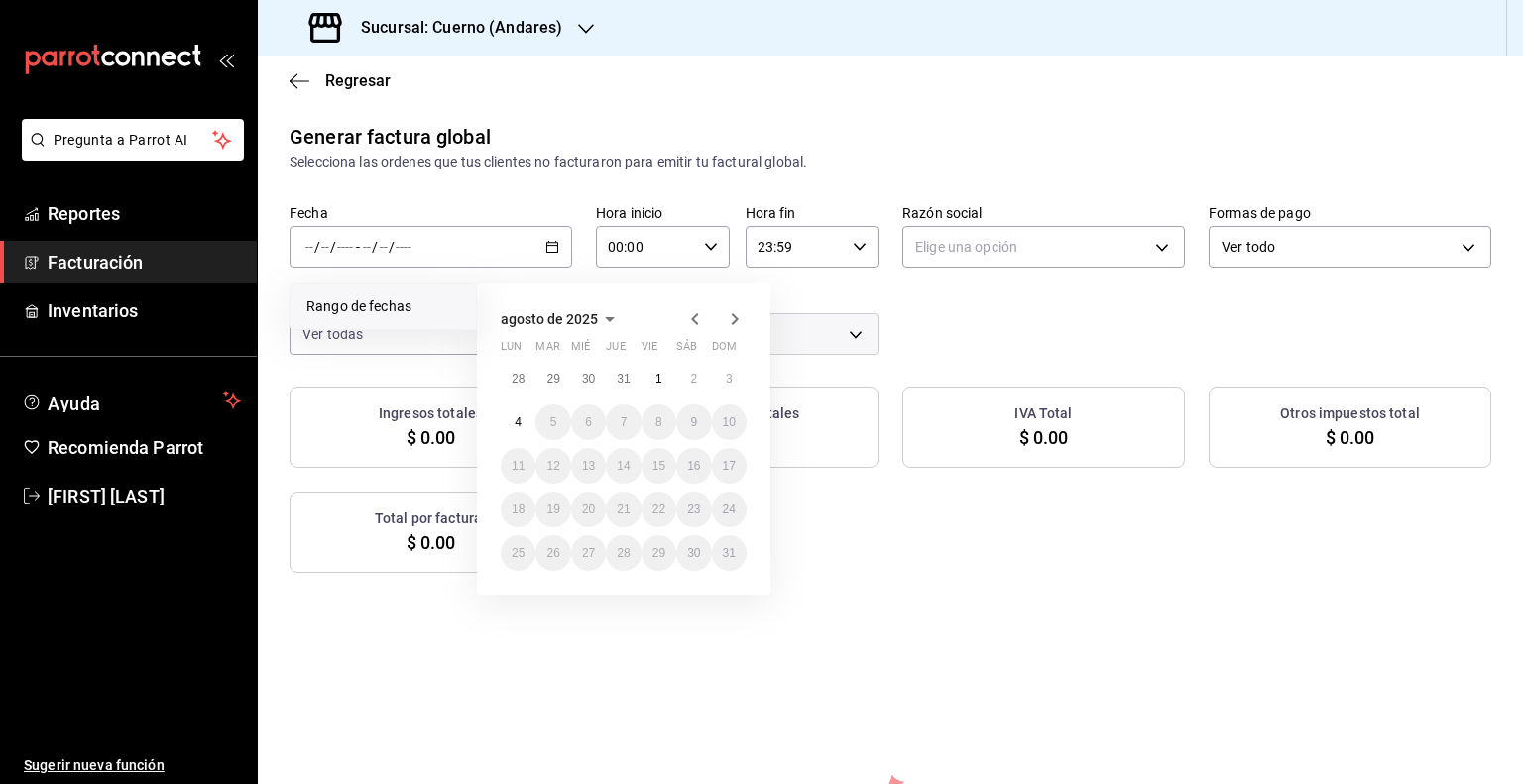 click 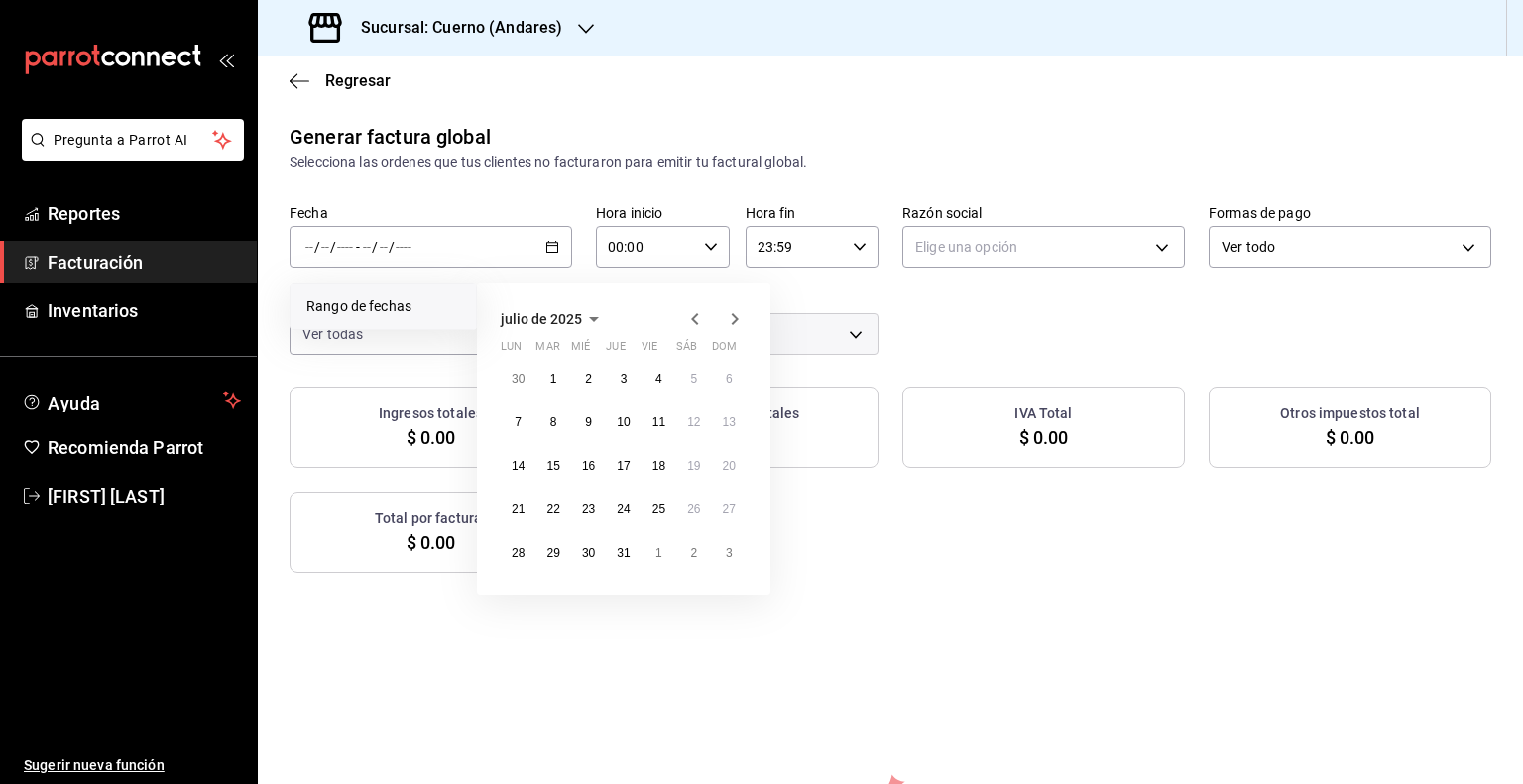 click on "30 1 2 3 4 5 6 7 8 9 10 11 12 13 14 15 16 17 18 19 20 21 22 23 24 25 26 27 28 29 30 31 1 2 3" at bounding box center (624, 466) 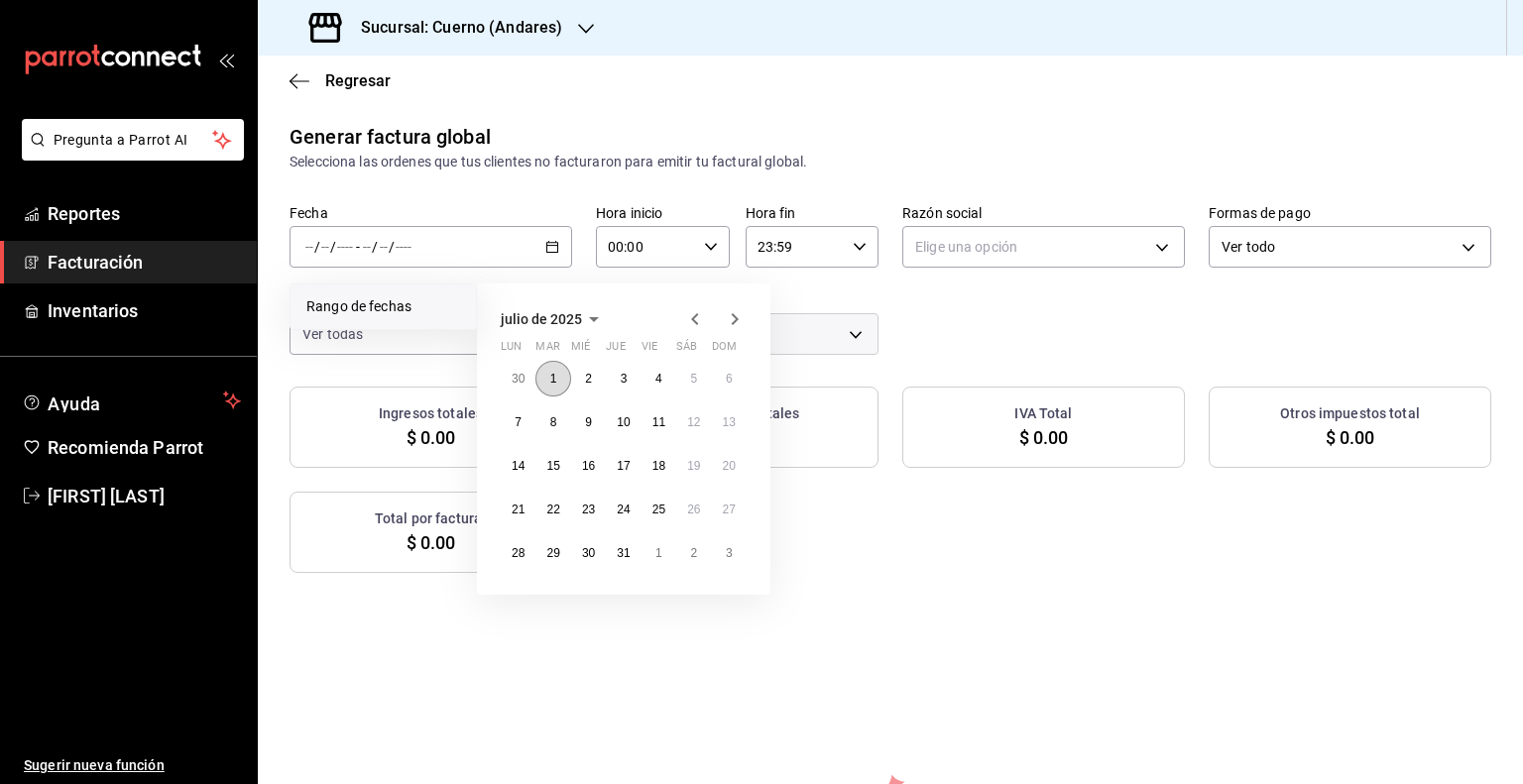 click on "1" at bounding box center (552, 379) 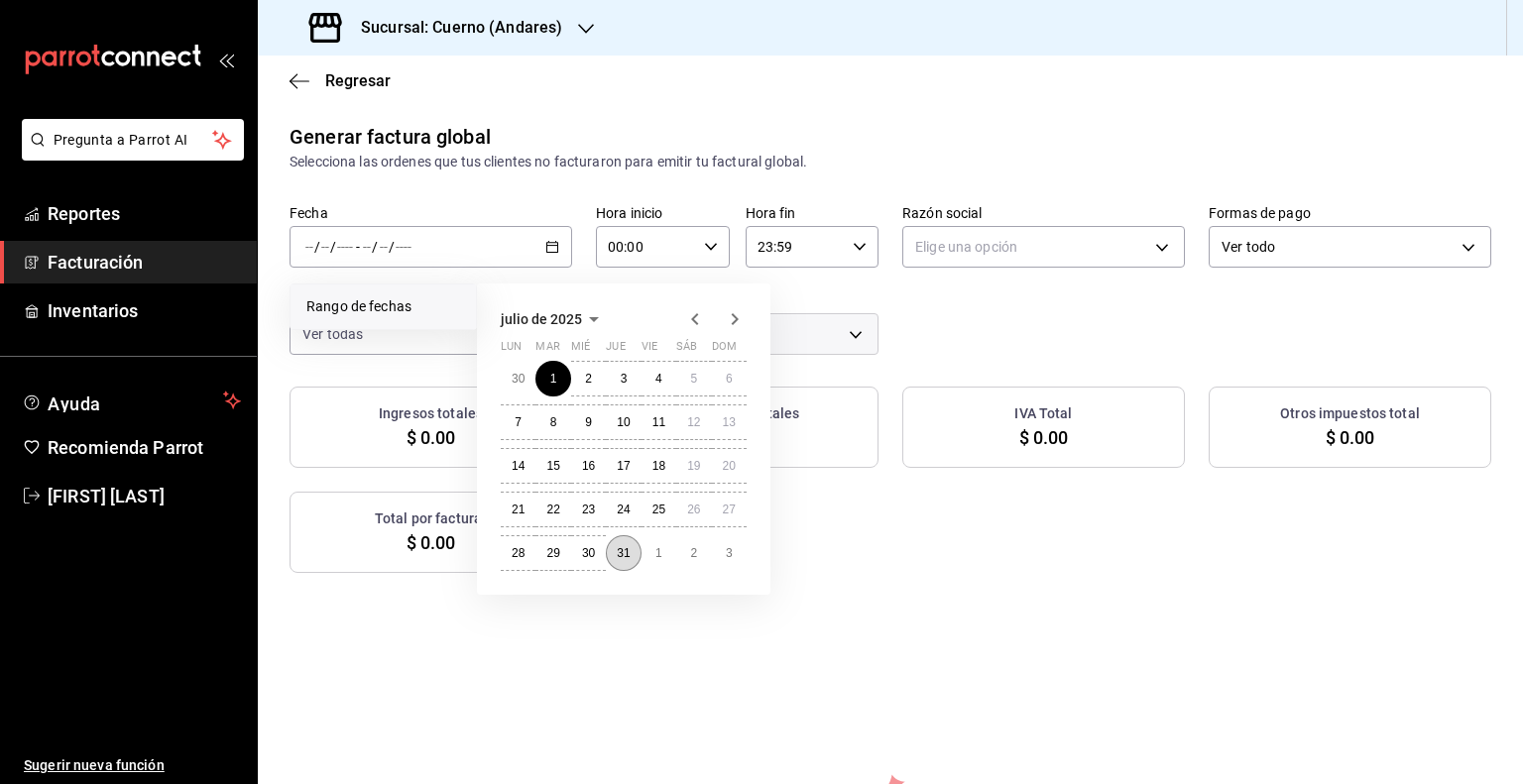 click on "31" at bounding box center [623, 553] 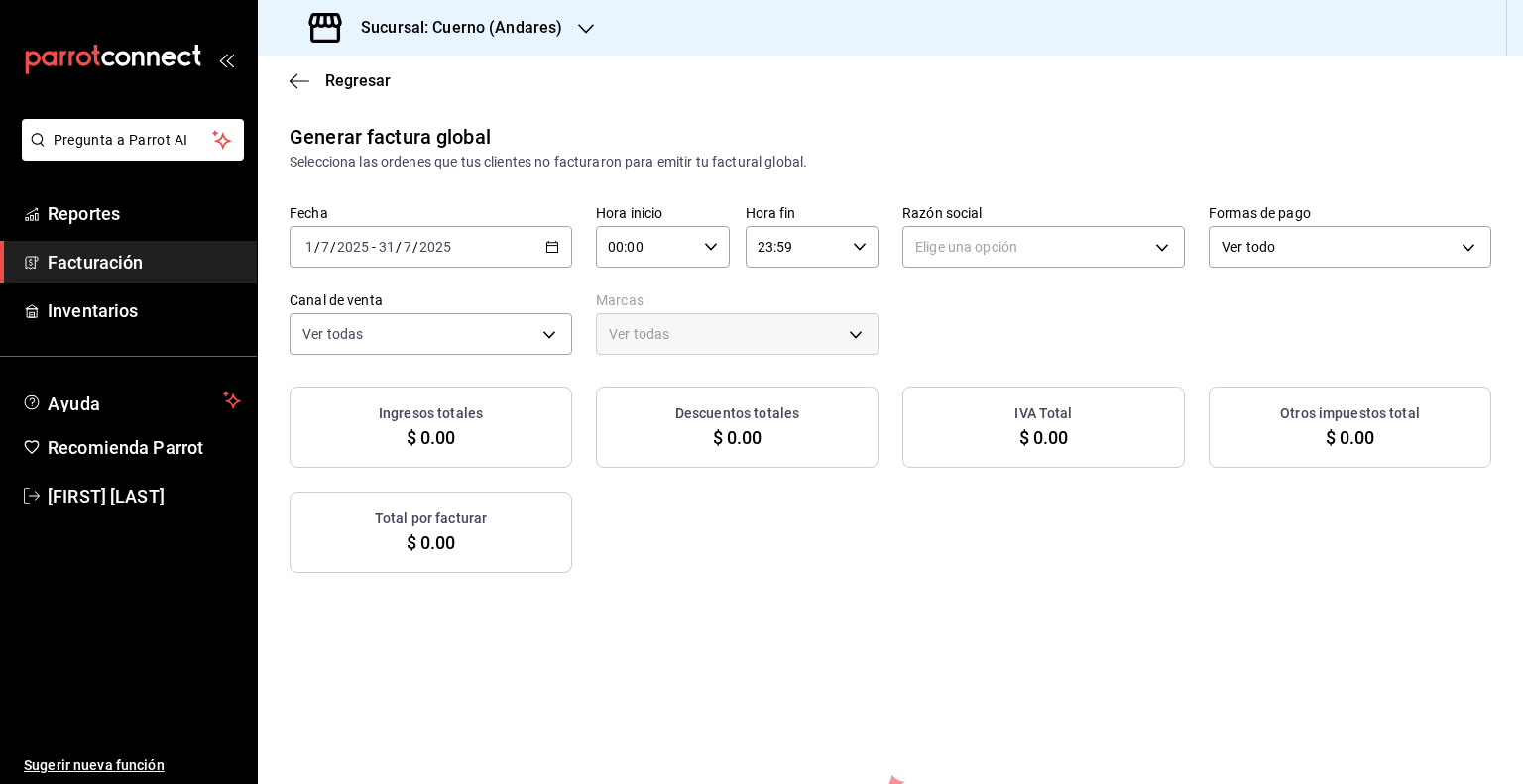 click on "2025-07-01 1 / 7 / 2025 - 2025-07-31 31 / 7 / 2025" at bounding box center (430, 247) 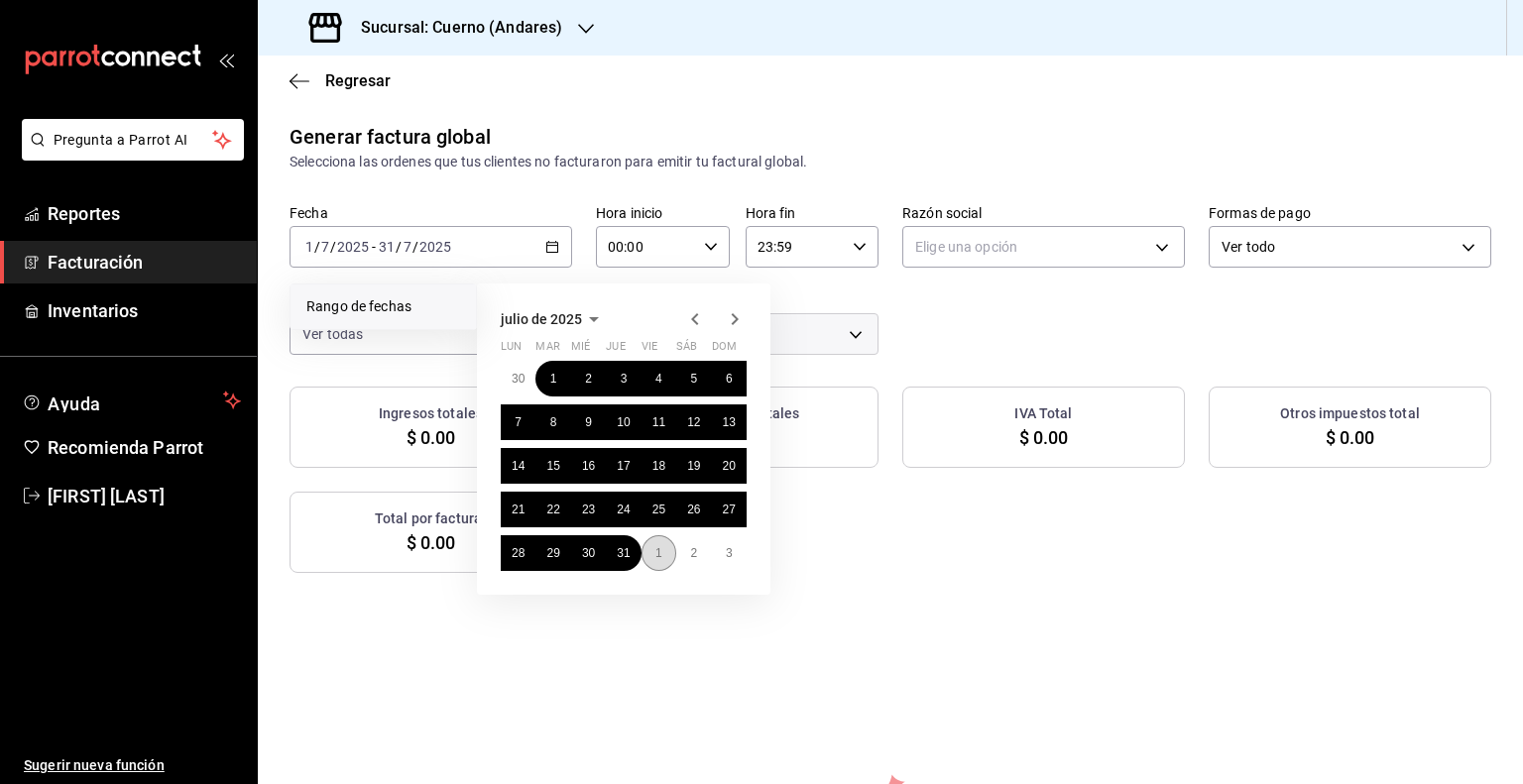 click on "1" at bounding box center [658, 553] 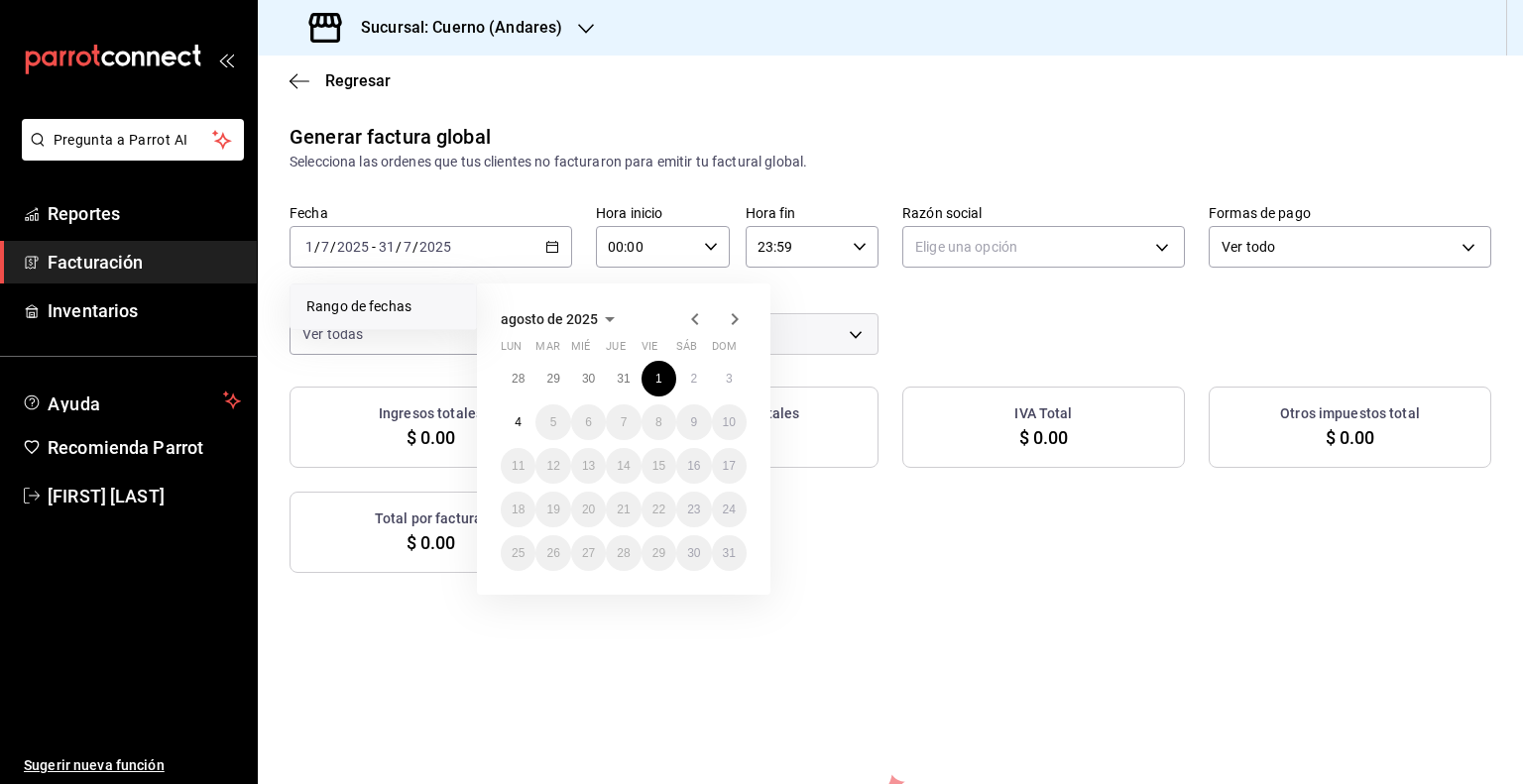 click 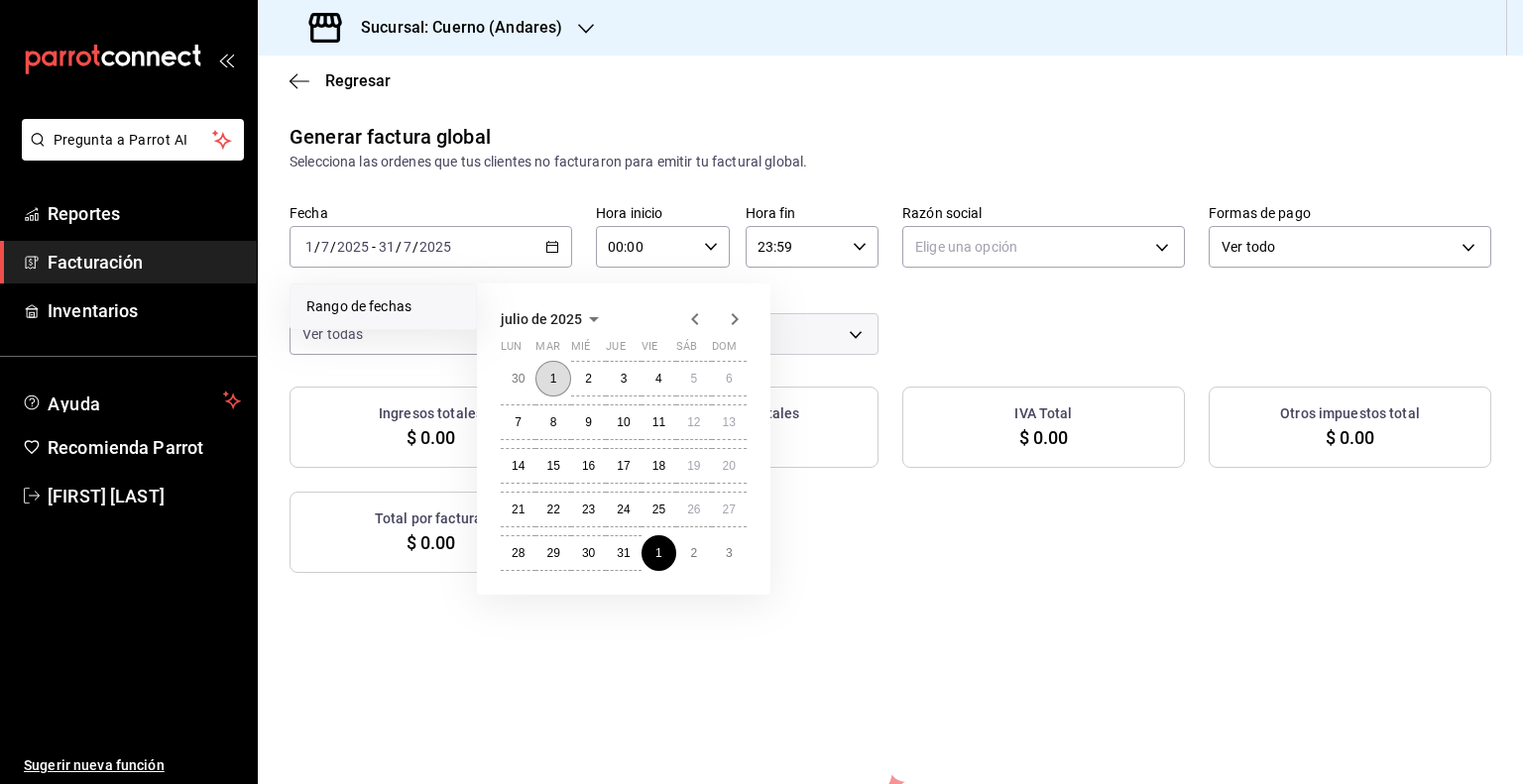 click on "1" at bounding box center (552, 379) 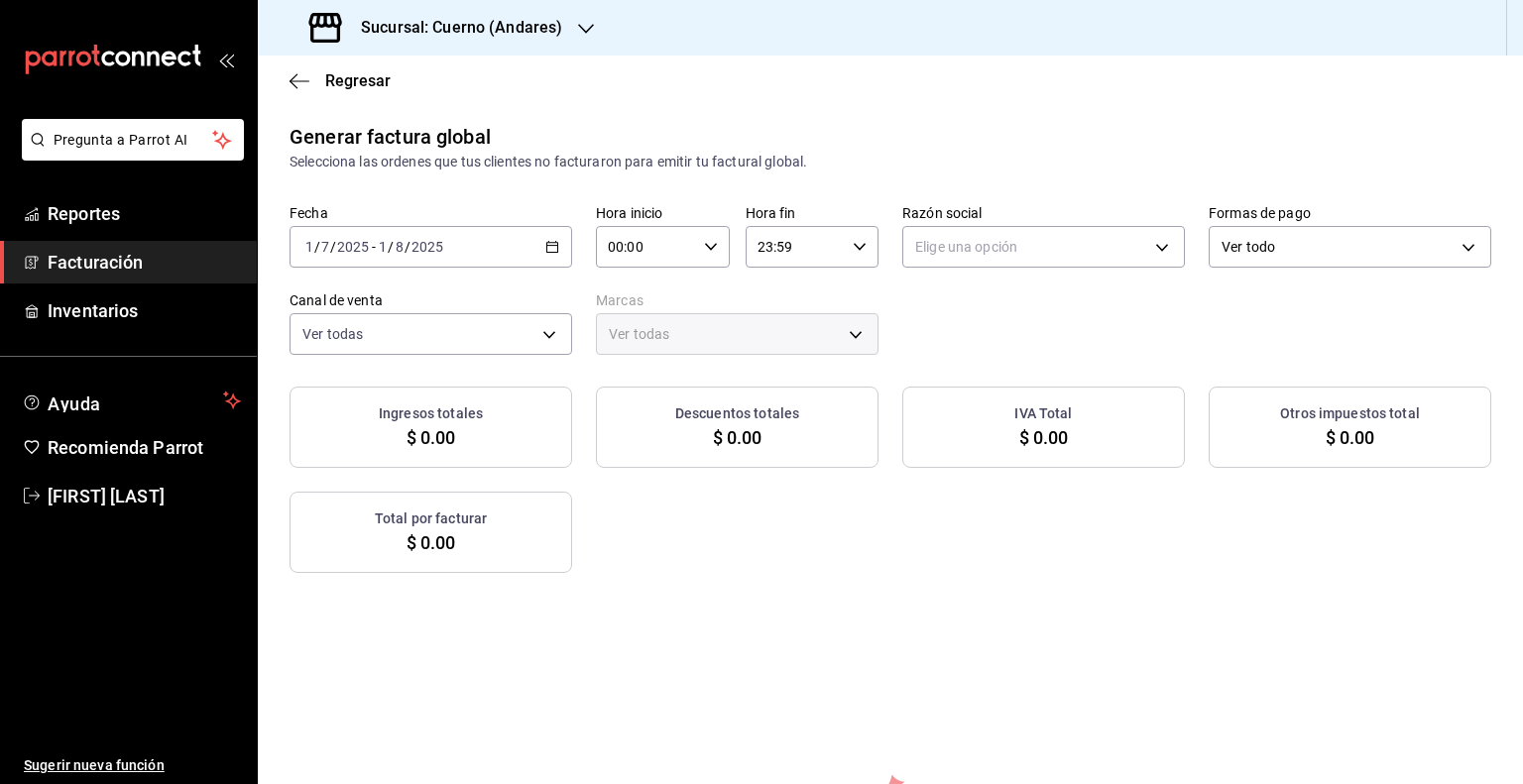 click on "00:00 Hora inicio" at bounding box center [662, 247] 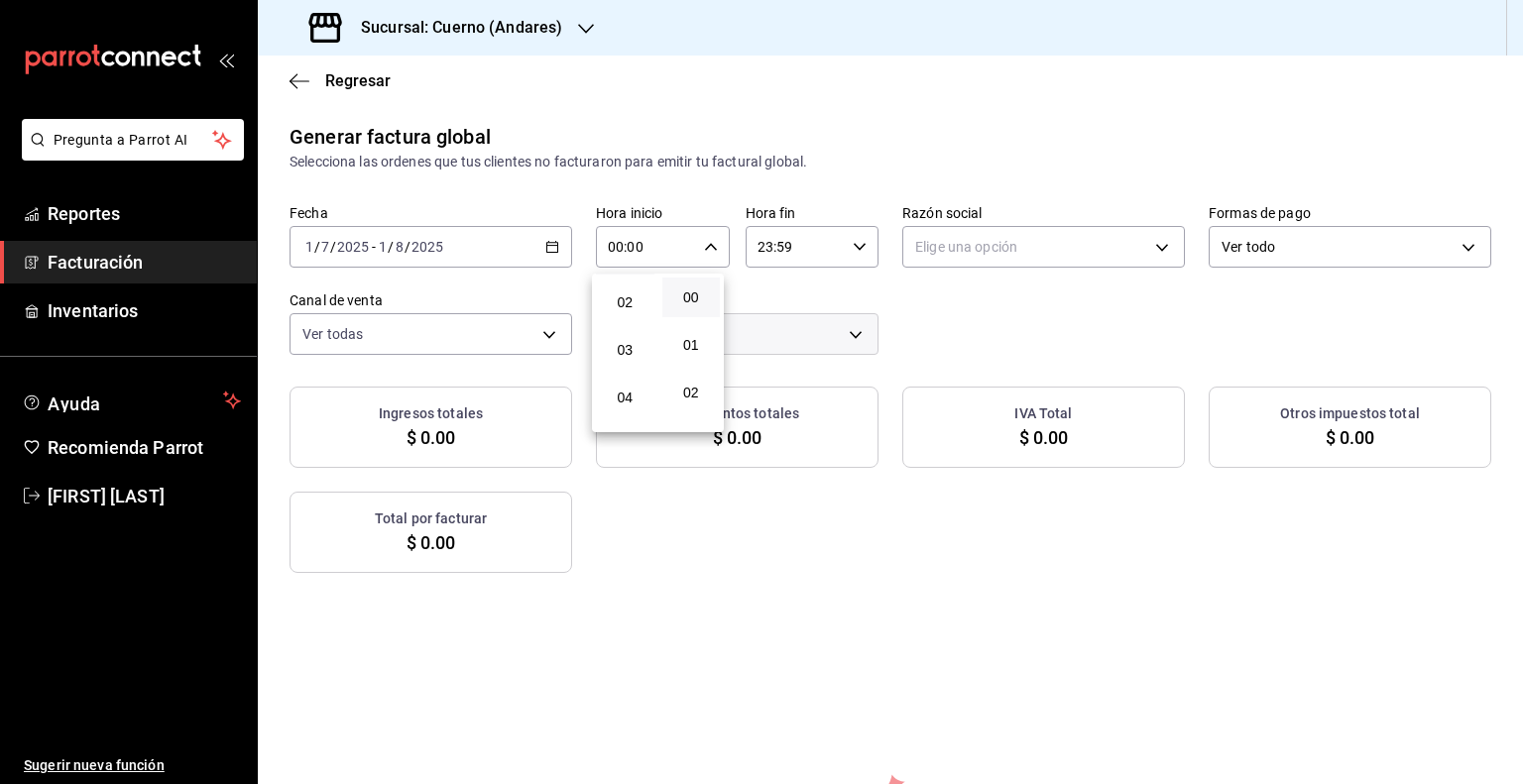 scroll, scrollTop: 198, scrollLeft: 0, axis: vertical 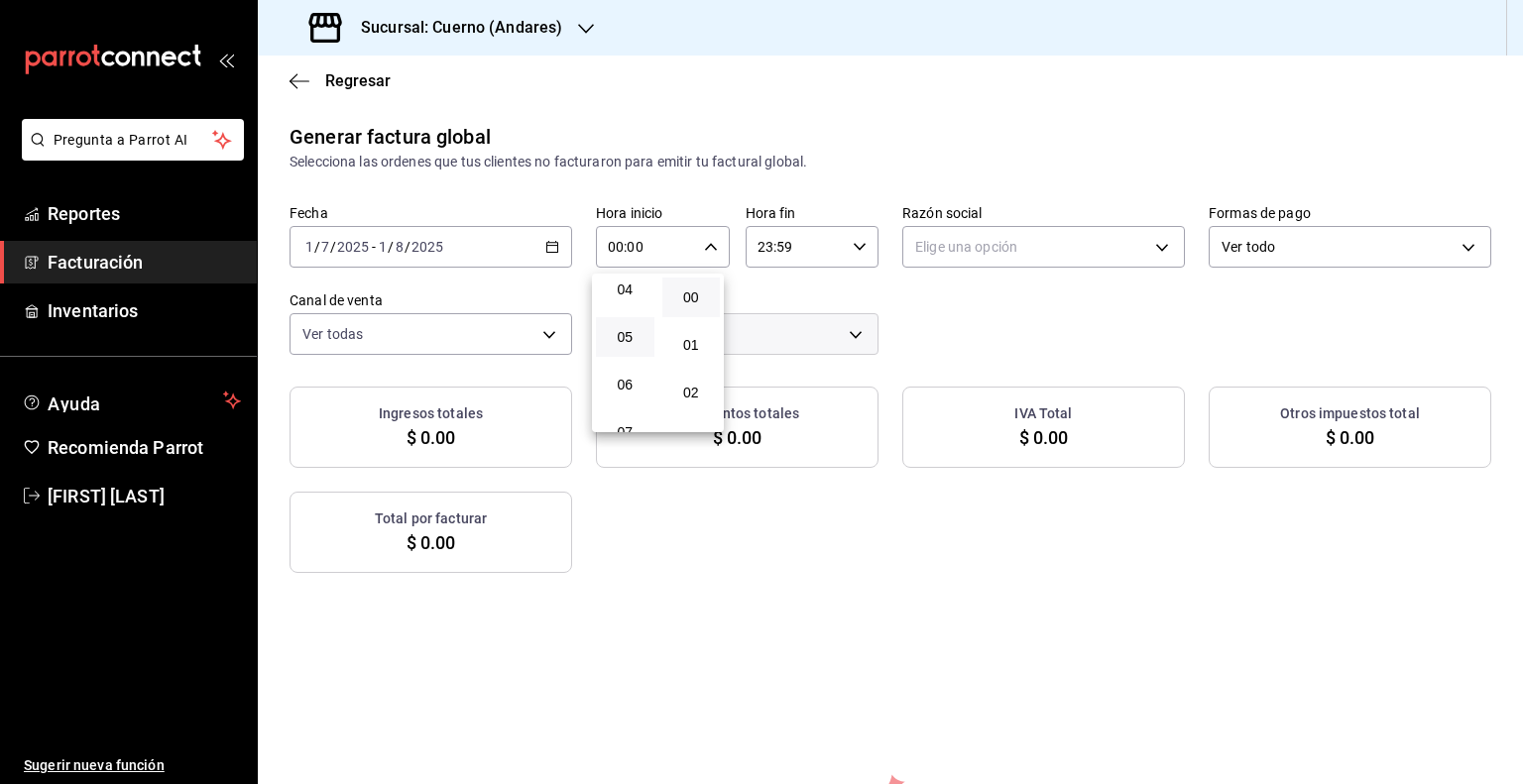 click on "05" at bounding box center (625, 337) 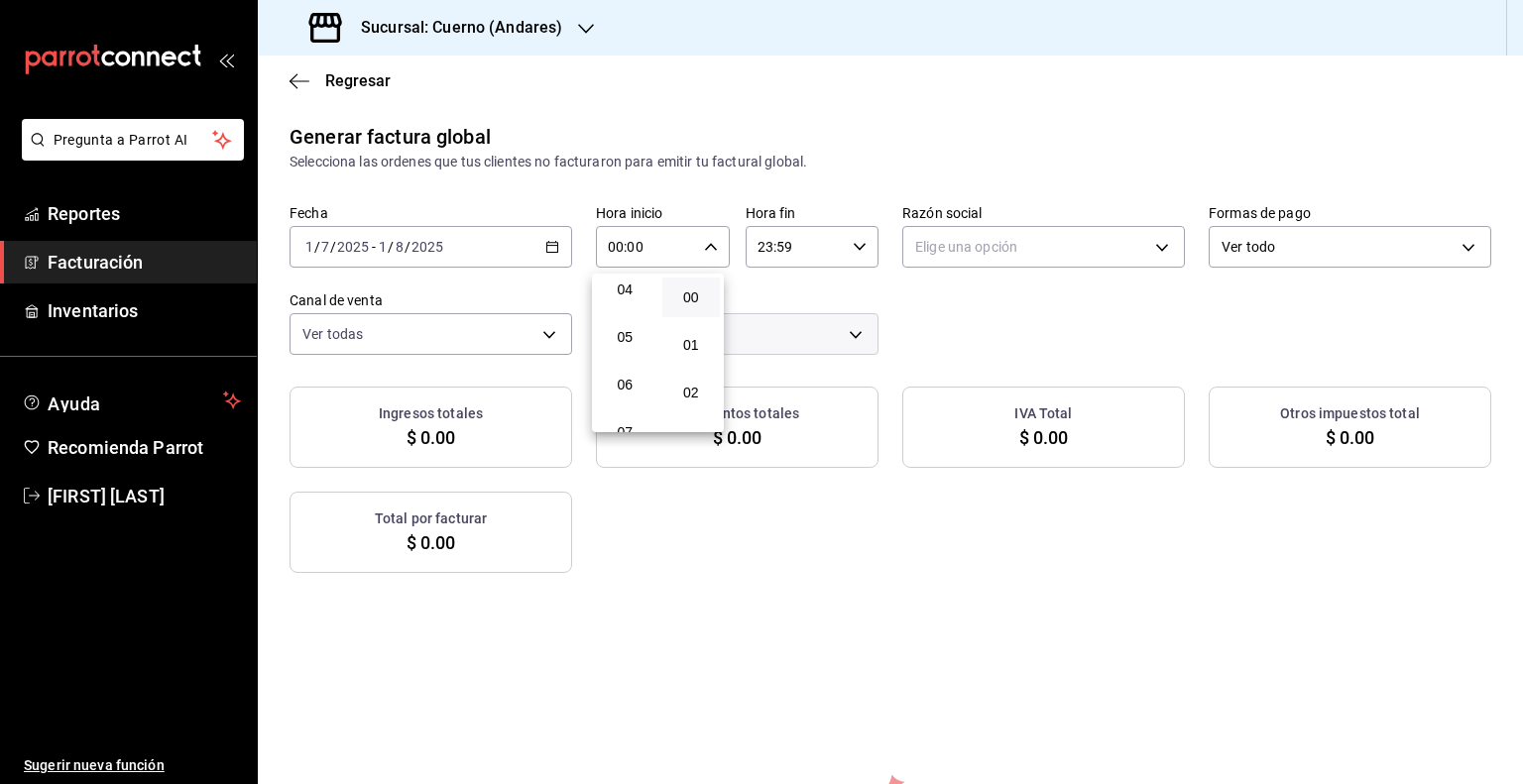type on "05:00" 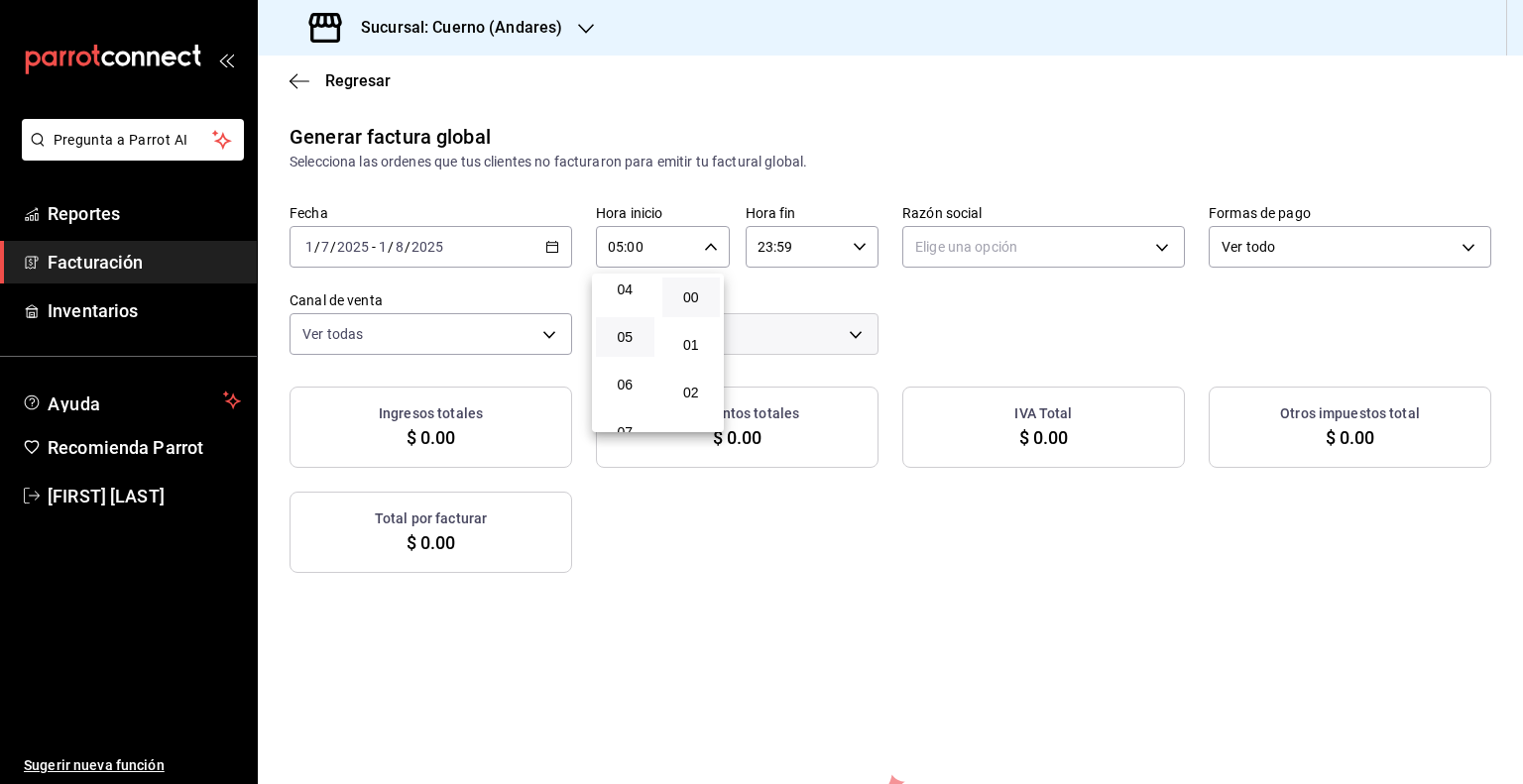 click at bounding box center [762, 392] 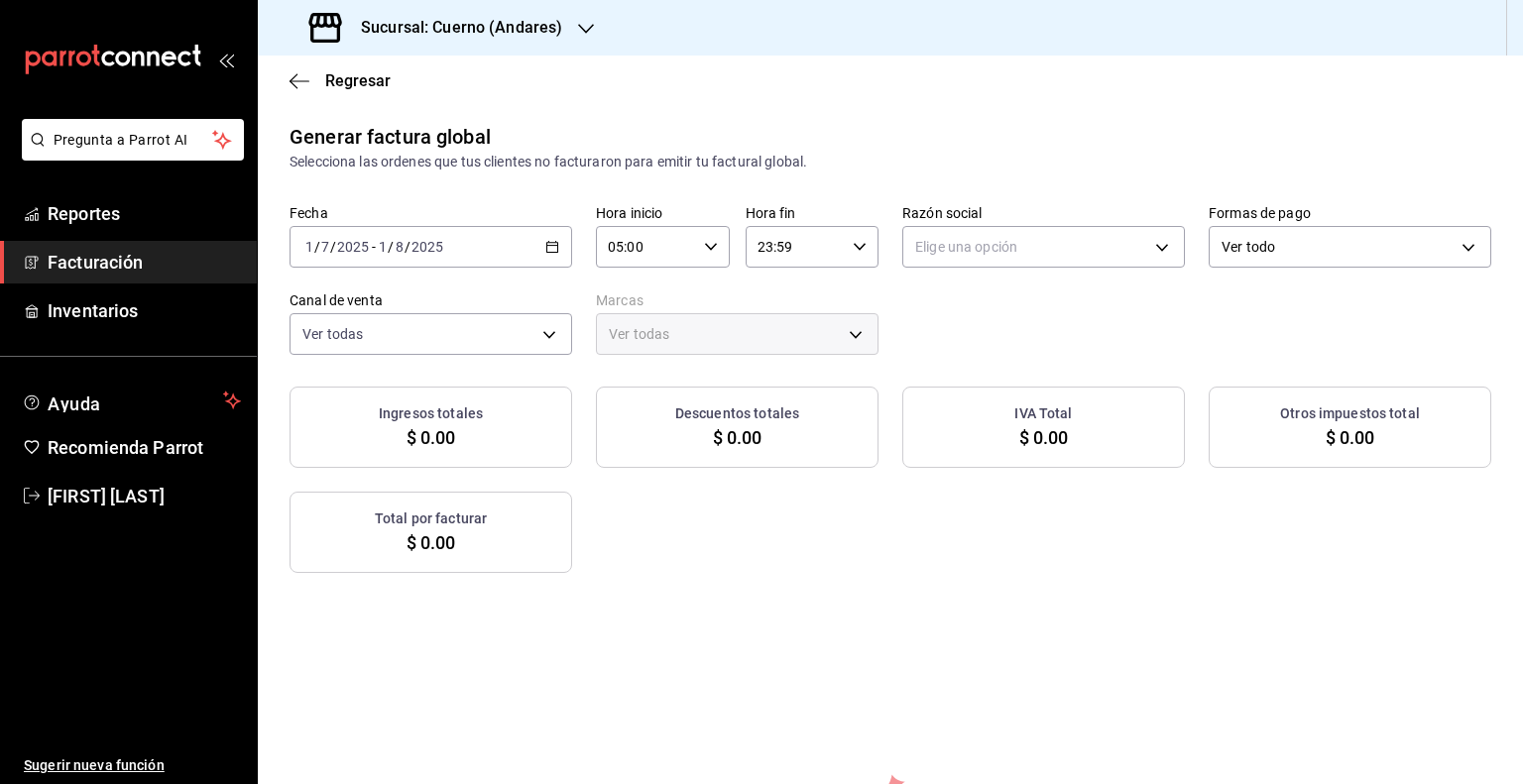 click on "23:59" at bounding box center [795, 247] 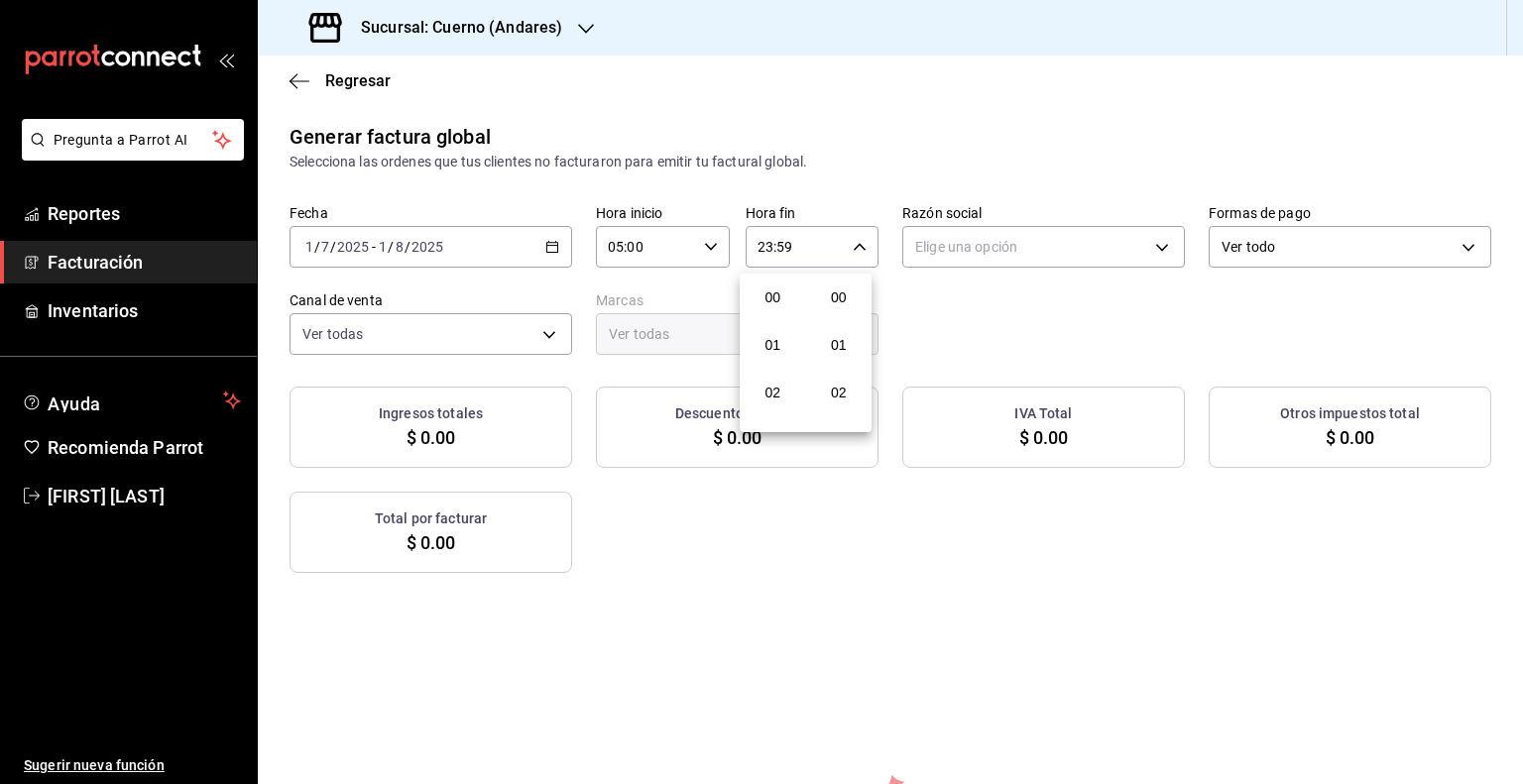 scroll, scrollTop: 1002, scrollLeft: 0, axis: vertical 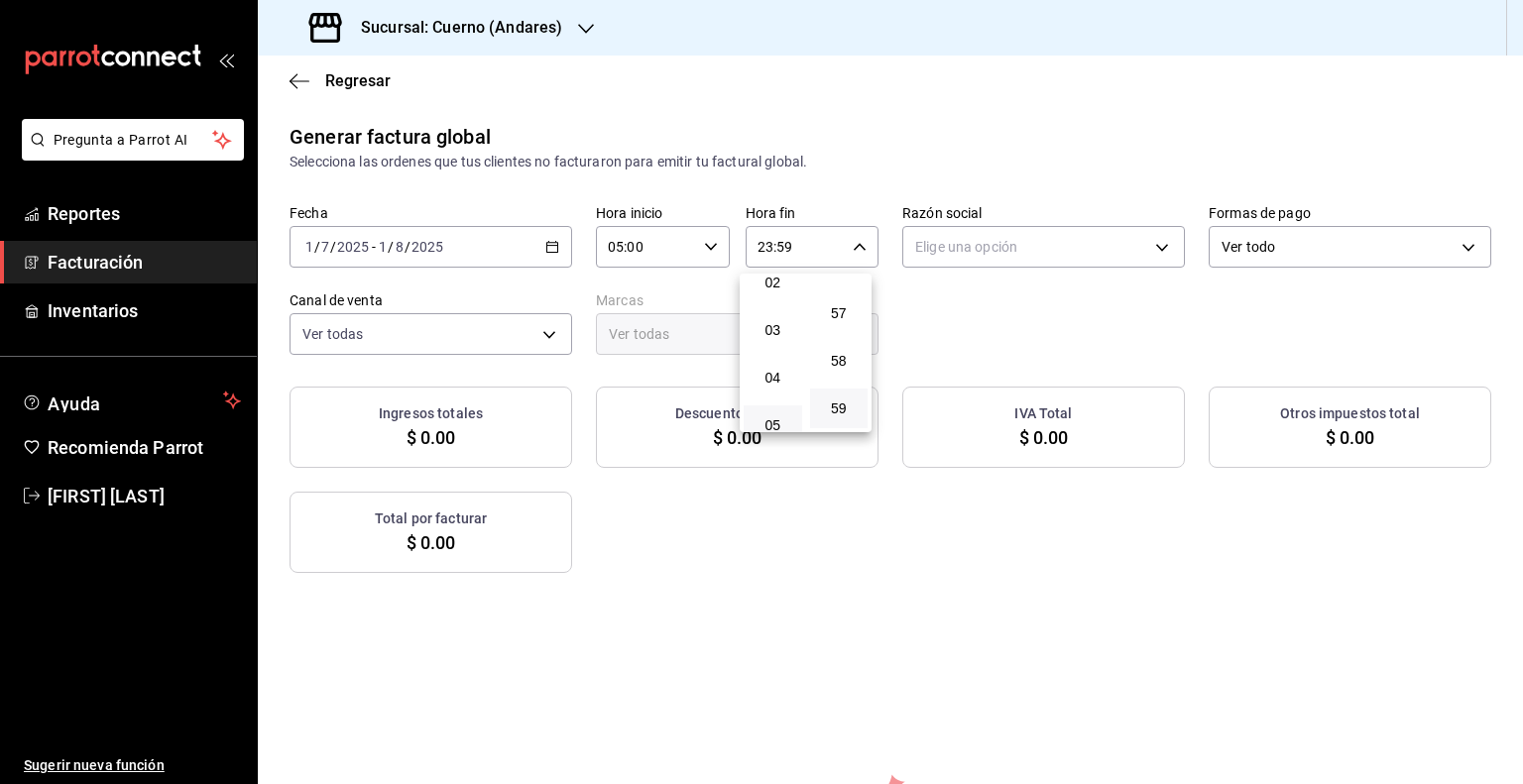 click on "05" at bounding box center (772, 425) 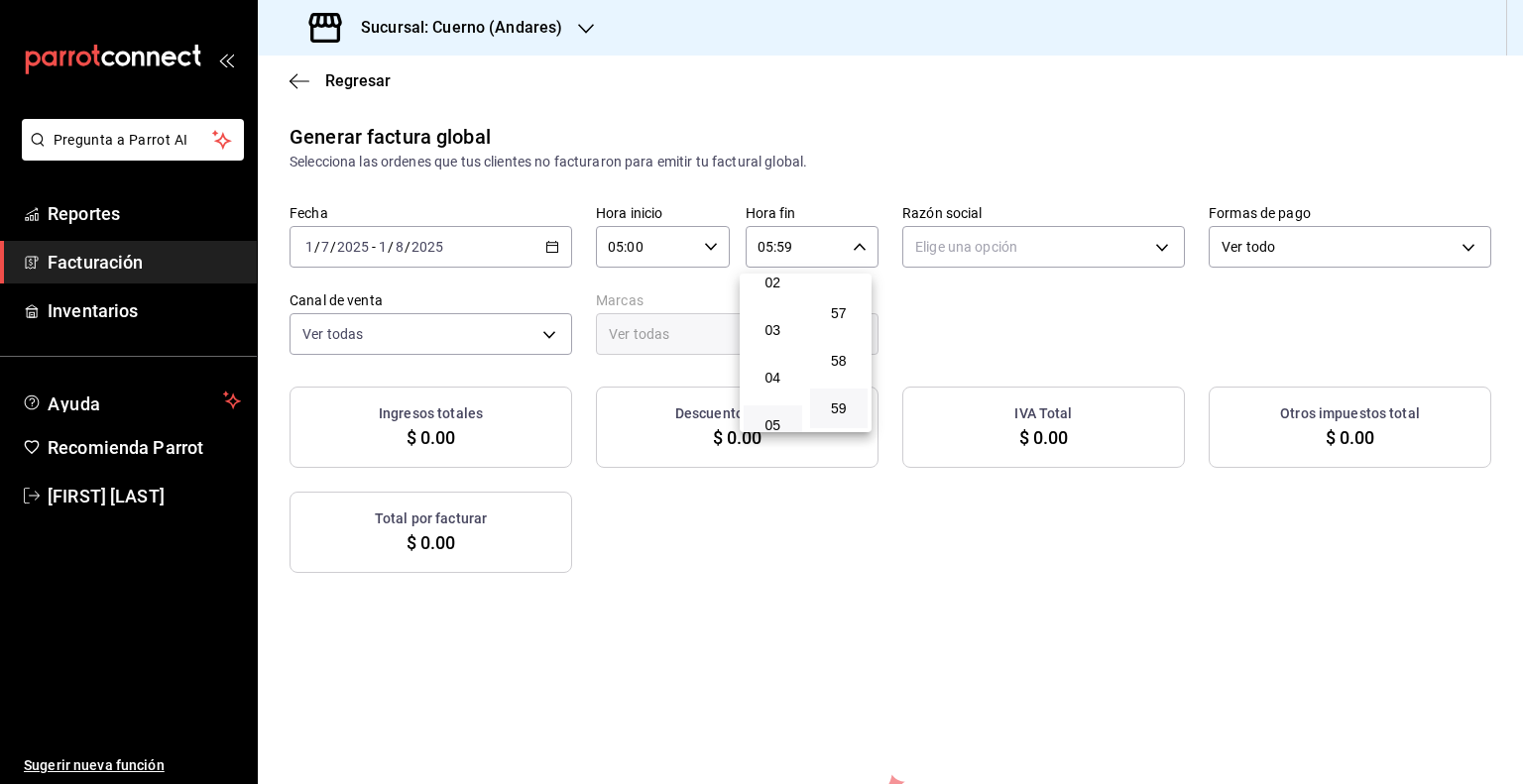 click at bounding box center [762, 392] 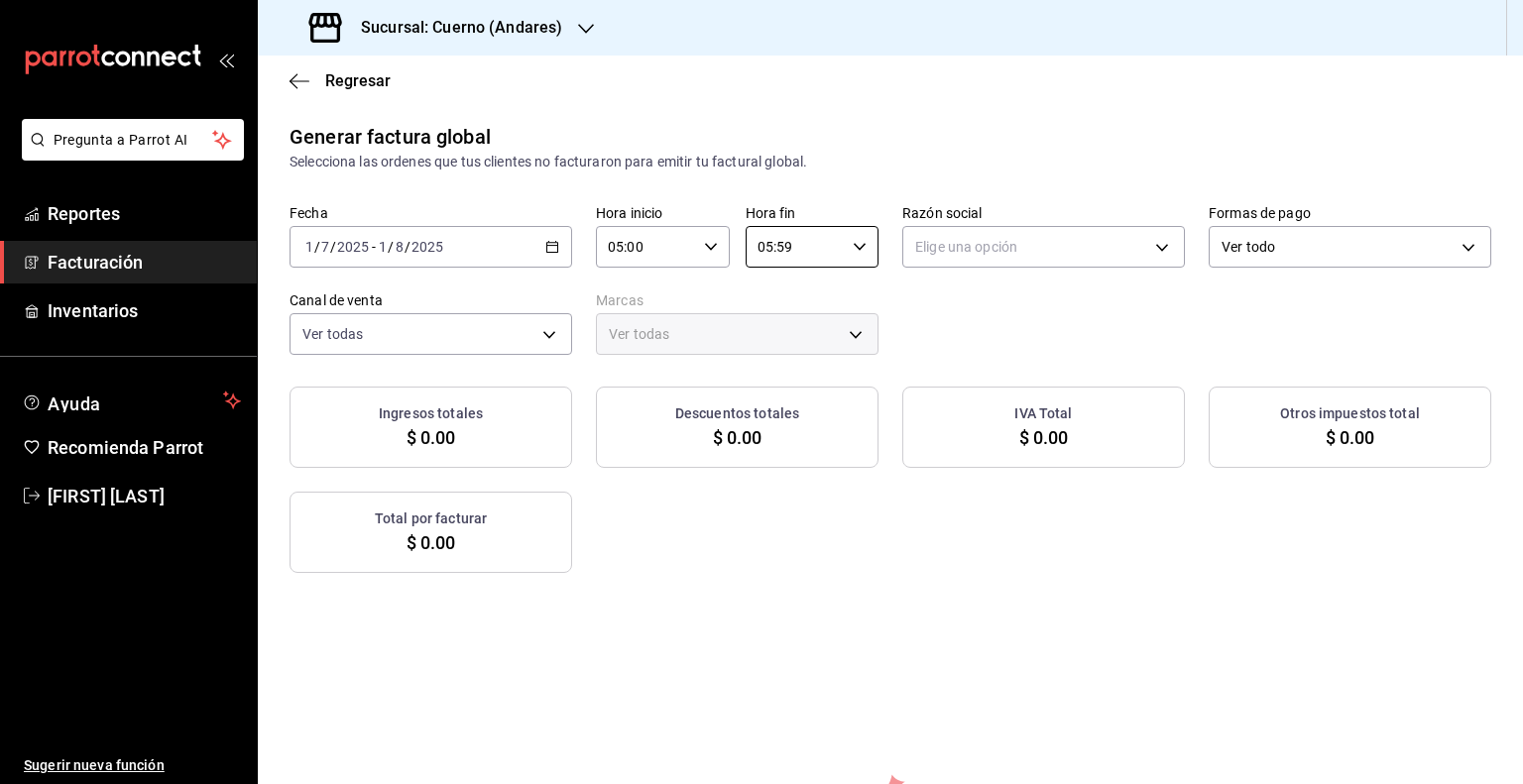 click on "Pregunta a Parrot AI Reportes   Facturación   Inventarios   Ayuda Recomienda Parrot   Guillermo Padilla   Sugerir nueva función   Sucursal: Cuerno (Andares) Regresar Generar factura global Selecciona las ordenes que tus clientes no facturaron para emitir tu factural global. Fecha 2025-07-01 1 / 7 / 2025 - 2025-08-01 1 / 8 / 2025 Hora inicio 05:00 Hora inicio Hora fin 05:59 Hora fin Razón social Elige una opción Formas de pago Ver todo ALL Canal de venta Ver todas PARROT,UBER_EATS,RAPPI,DIDI_FOOD,ONLINE Marcas Ver todas Ingresos totales $ 0.00 Descuentos totales $ 0.00 IVA Total $ 0.00 Otros impuestos total $ 0.00 Total por facturar $ 0.00 No hay información que mostrar Pregunta a Parrot AI Reportes   Facturación   Inventarios   Ayuda Recomienda Parrot   Guillermo Padilla   Sugerir nueva función   Visitar centro de ayuda (81) 2046 6363 soporte@parrotsoftware.io Visitar centro de ayuda (81) 2046 6363 soporte@parrotsoftware.io" at bounding box center [762, 392] 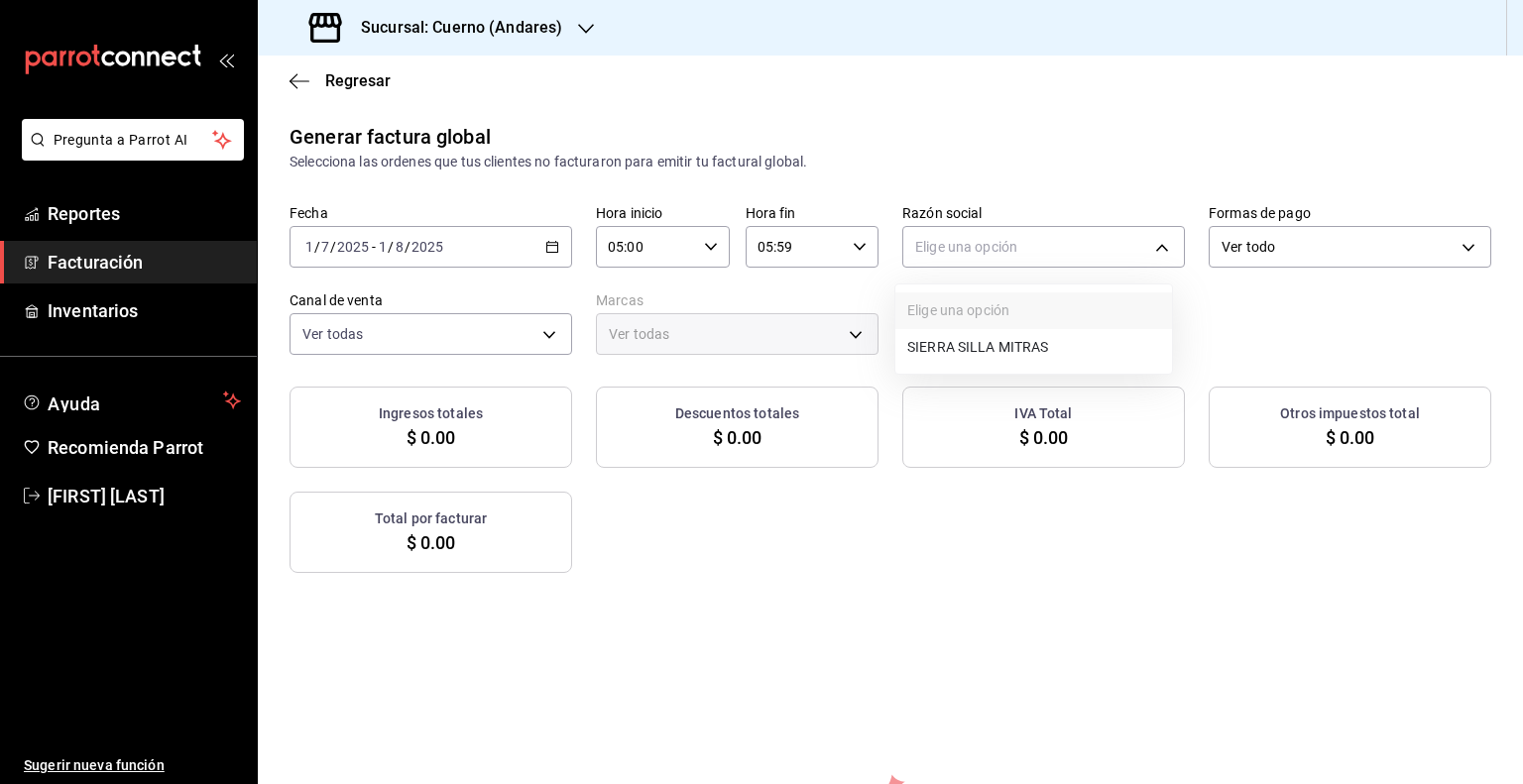 click on "SIERRA SILLA MITRAS" at bounding box center (1033, 347) 